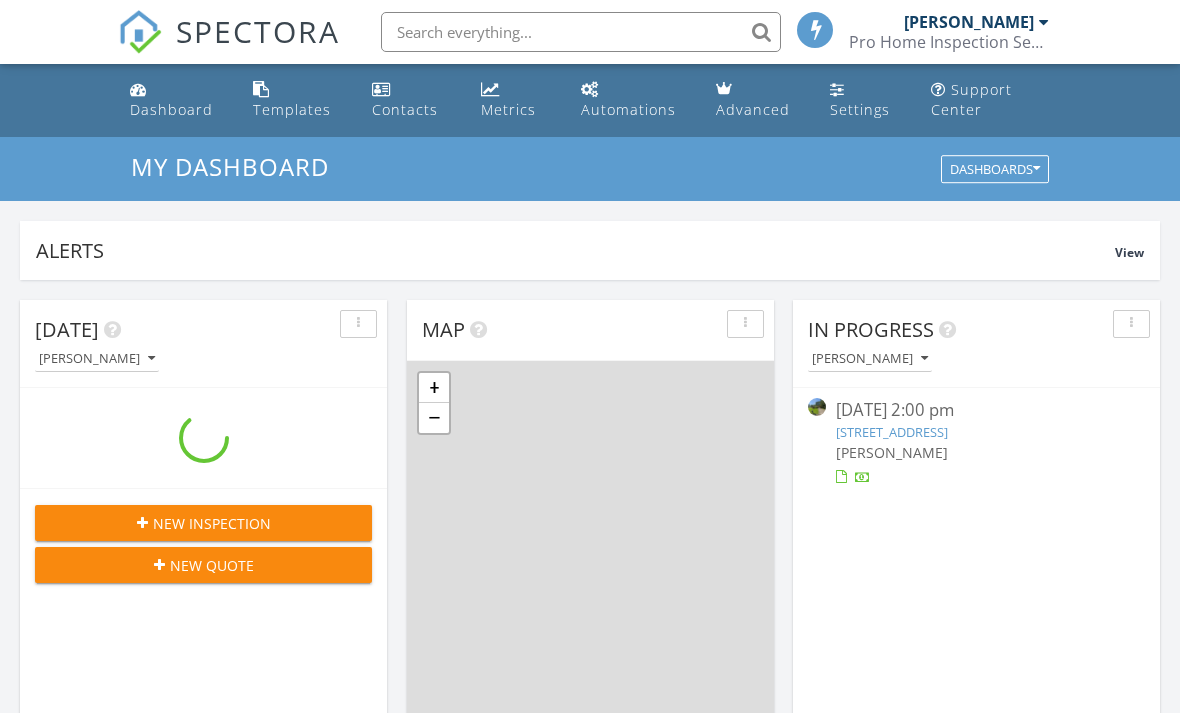 scroll, scrollTop: 0, scrollLeft: 0, axis: both 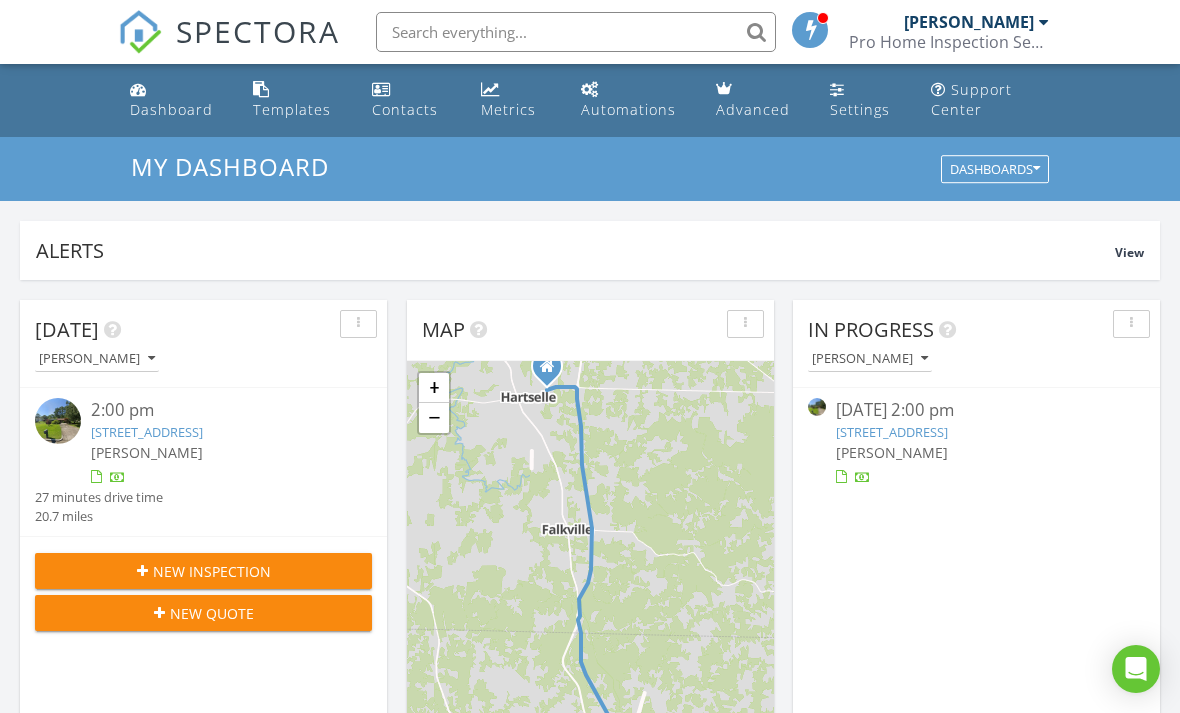 click at bounding box center (576, 32) 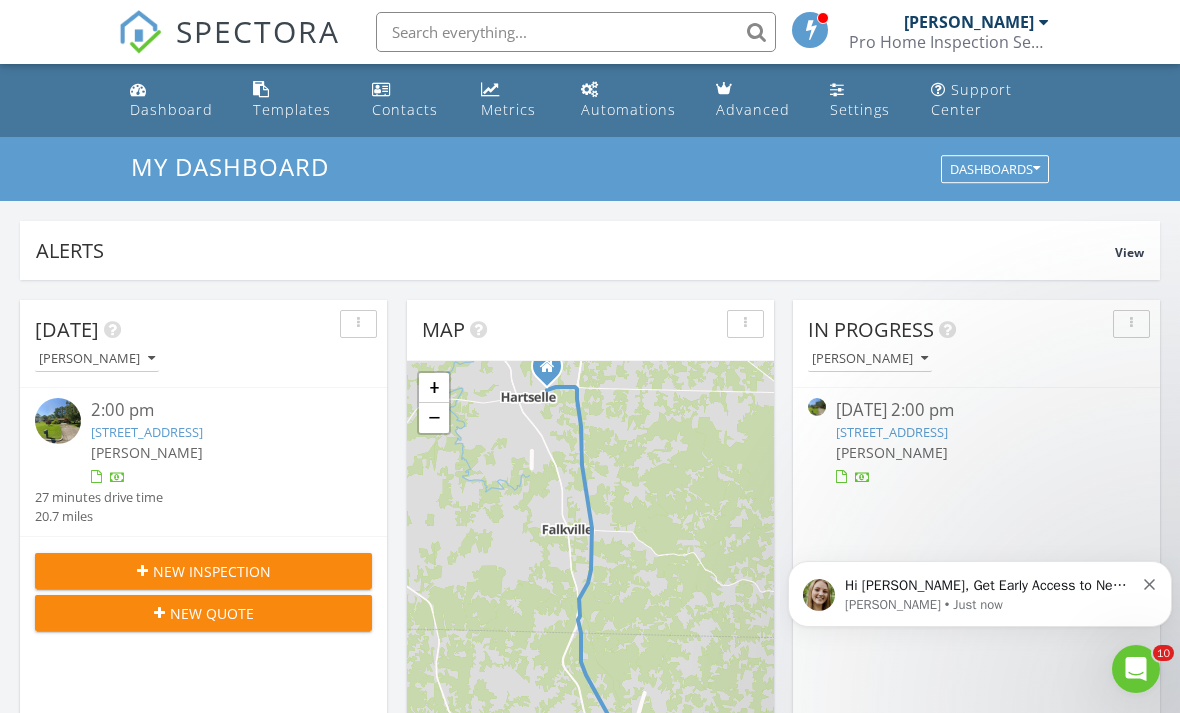 scroll, scrollTop: 0, scrollLeft: 0, axis: both 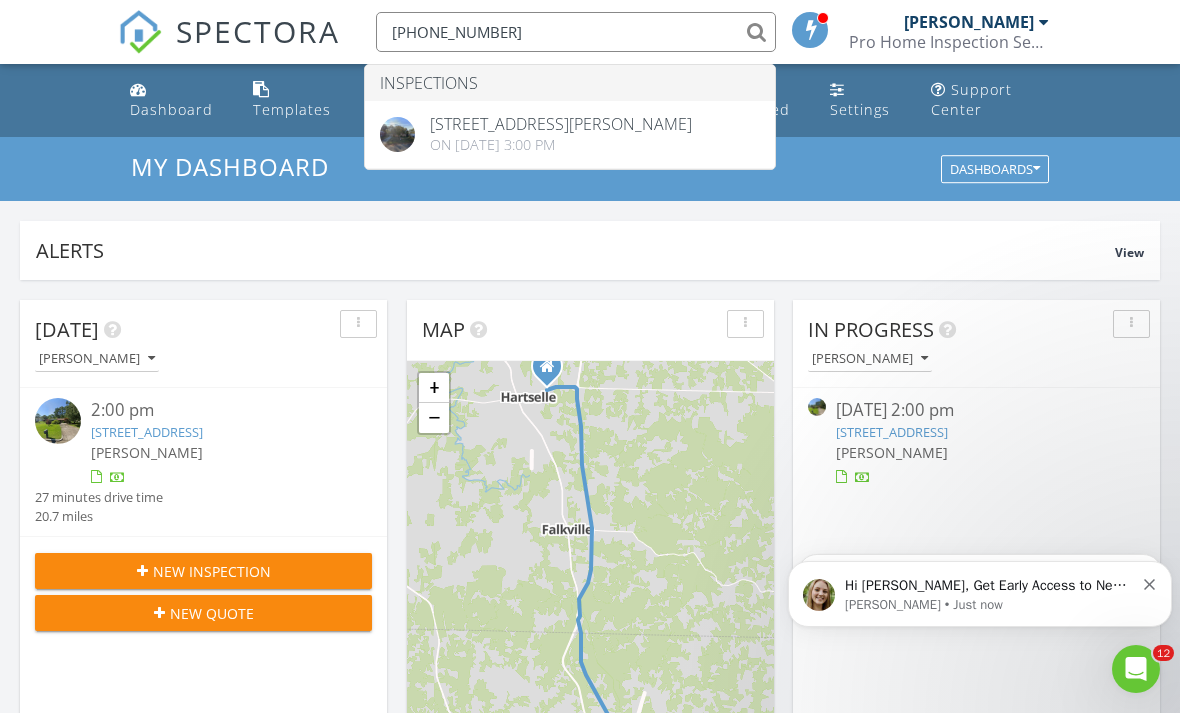 type on "[PHONE_NUMBER]" 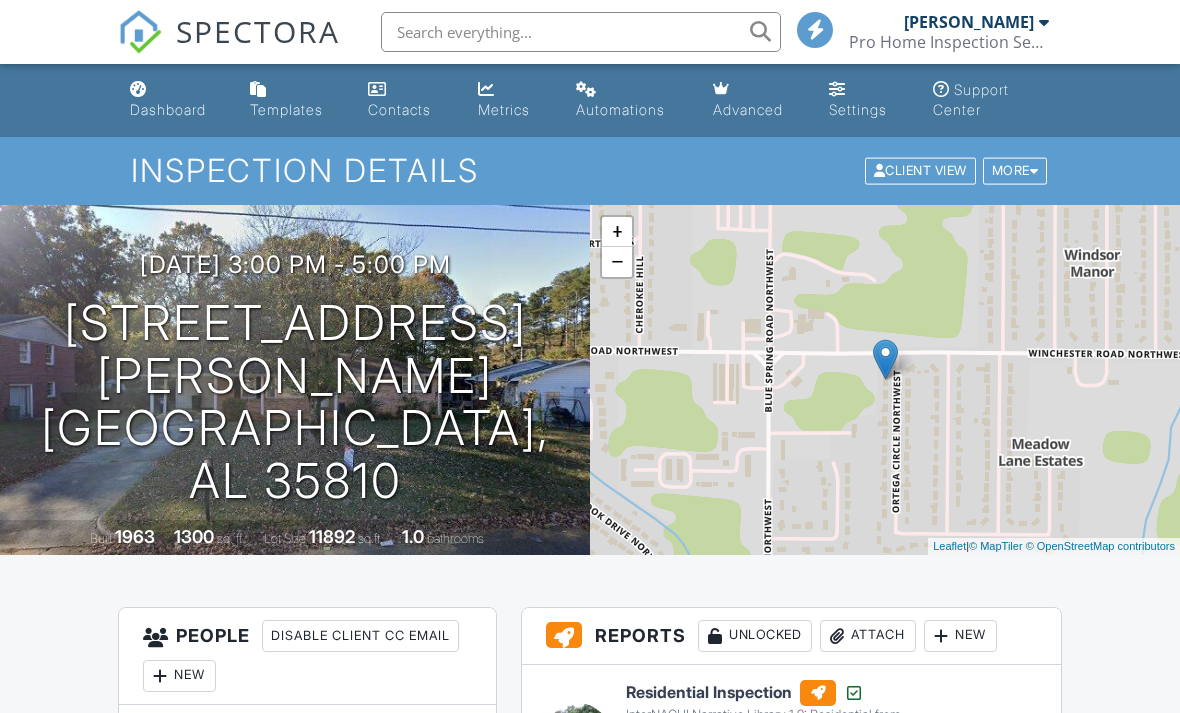 scroll, scrollTop: 0, scrollLeft: 0, axis: both 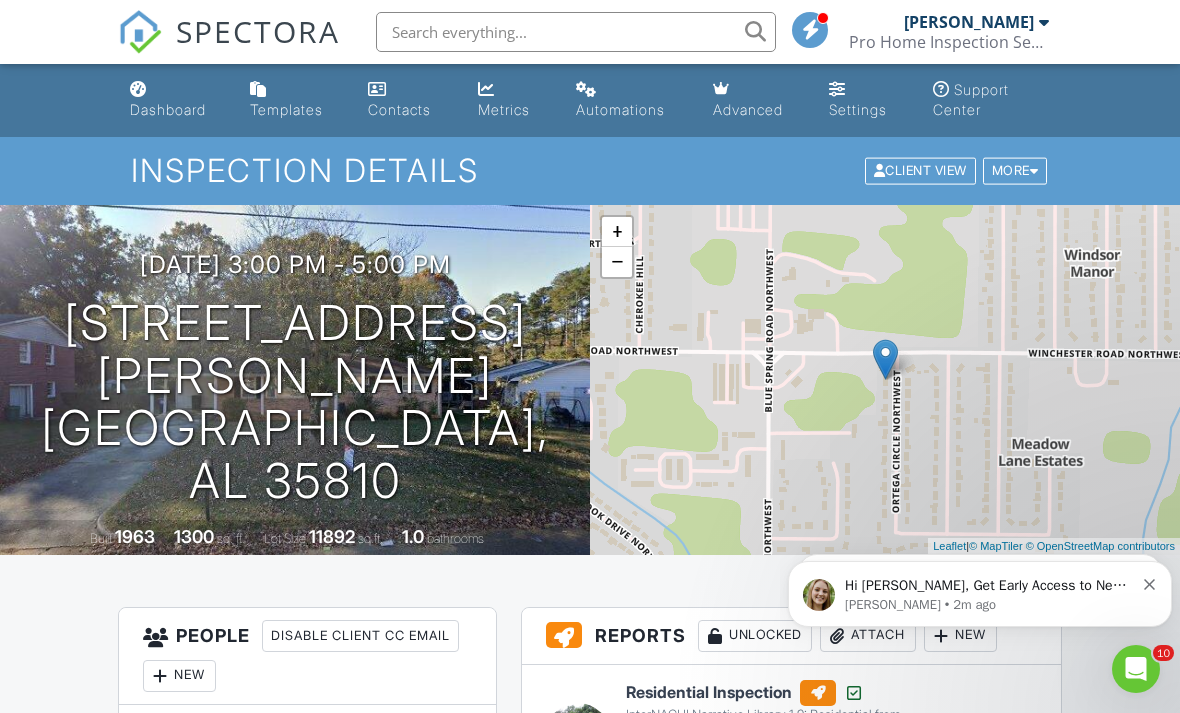 click on "Dashboard" at bounding box center [174, 100] 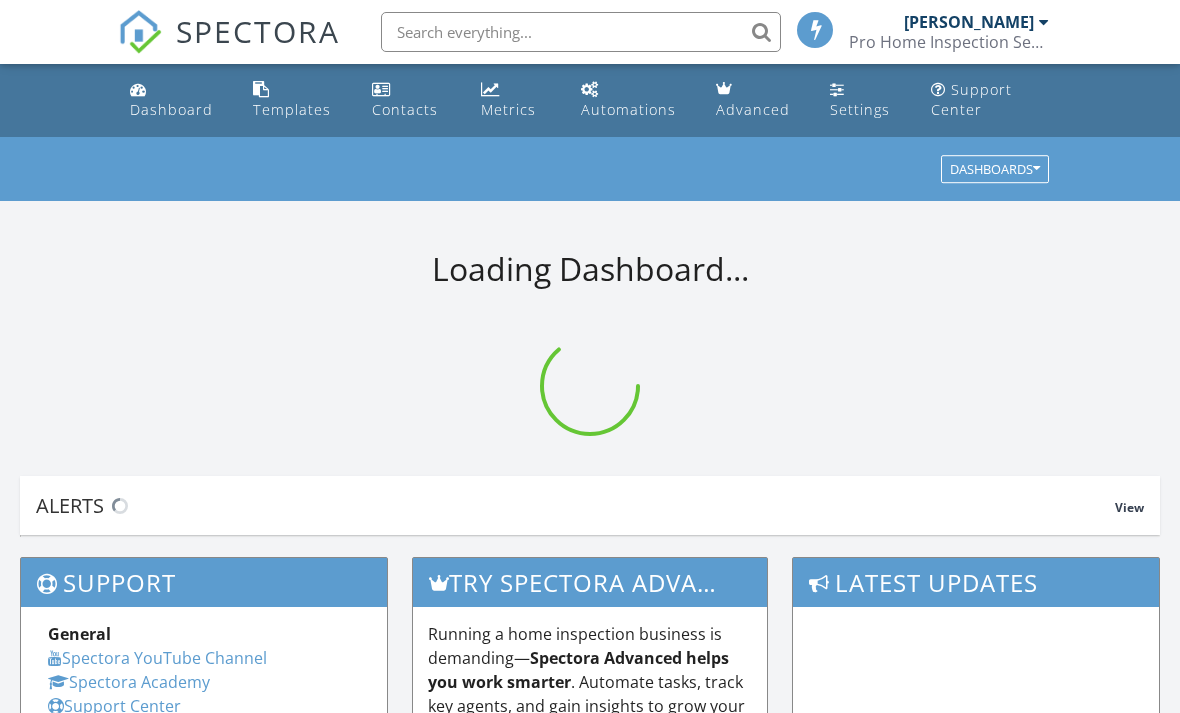 scroll, scrollTop: 0, scrollLeft: 0, axis: both 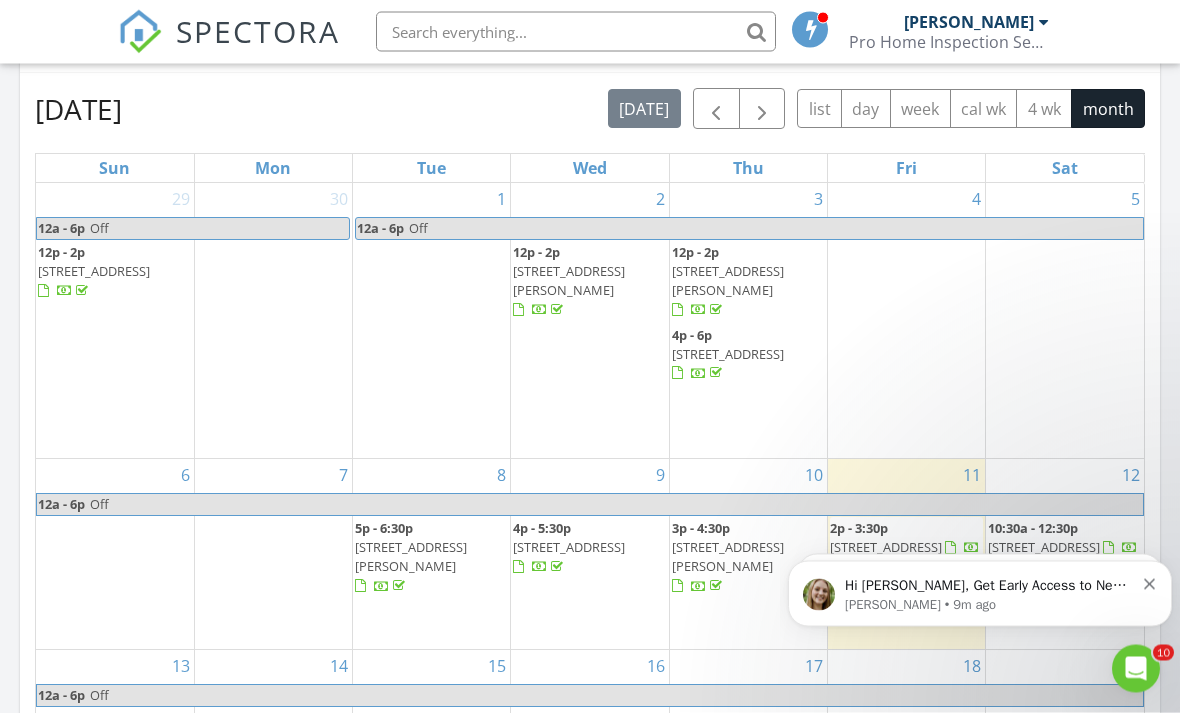 click at bounding box center [1150, 581] 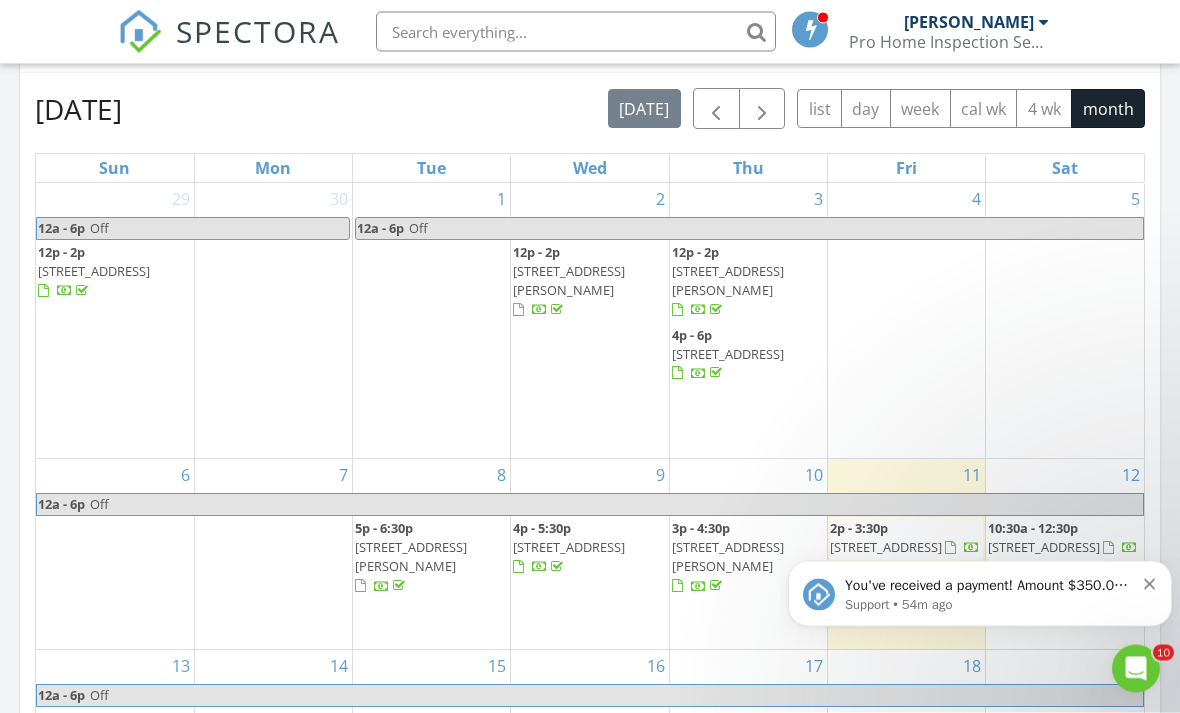 click 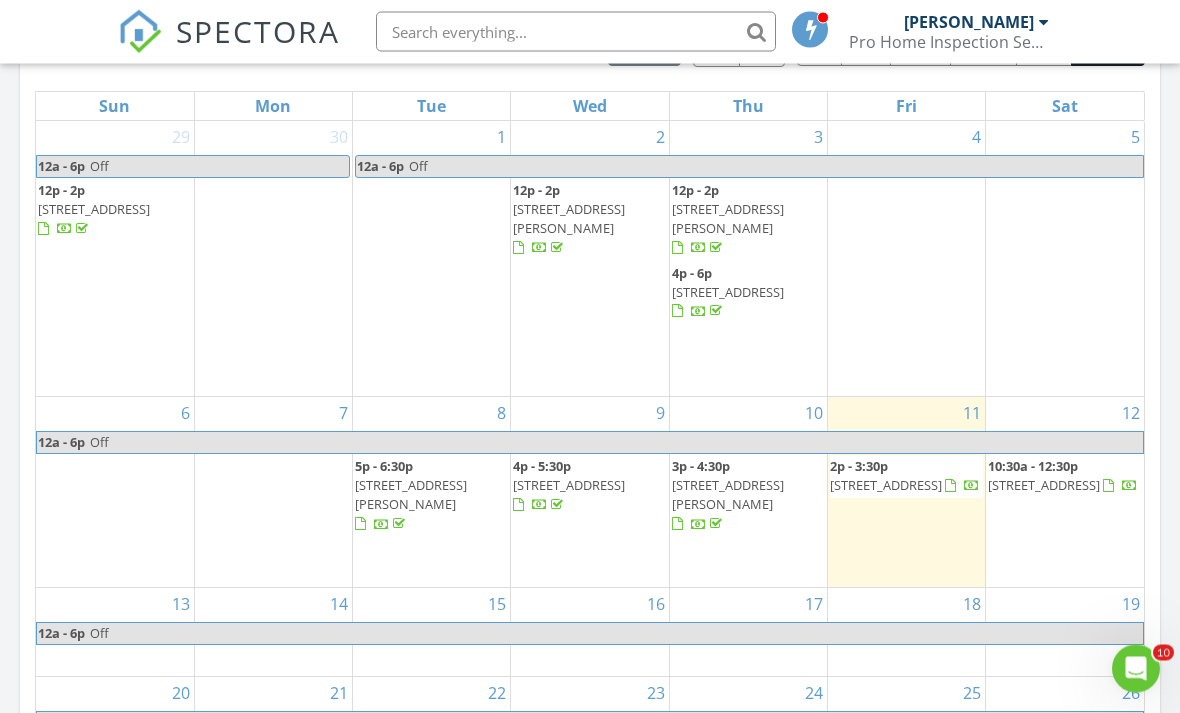 scroll, scrollTop: 952, scrollLeft: 0, axis: vertical 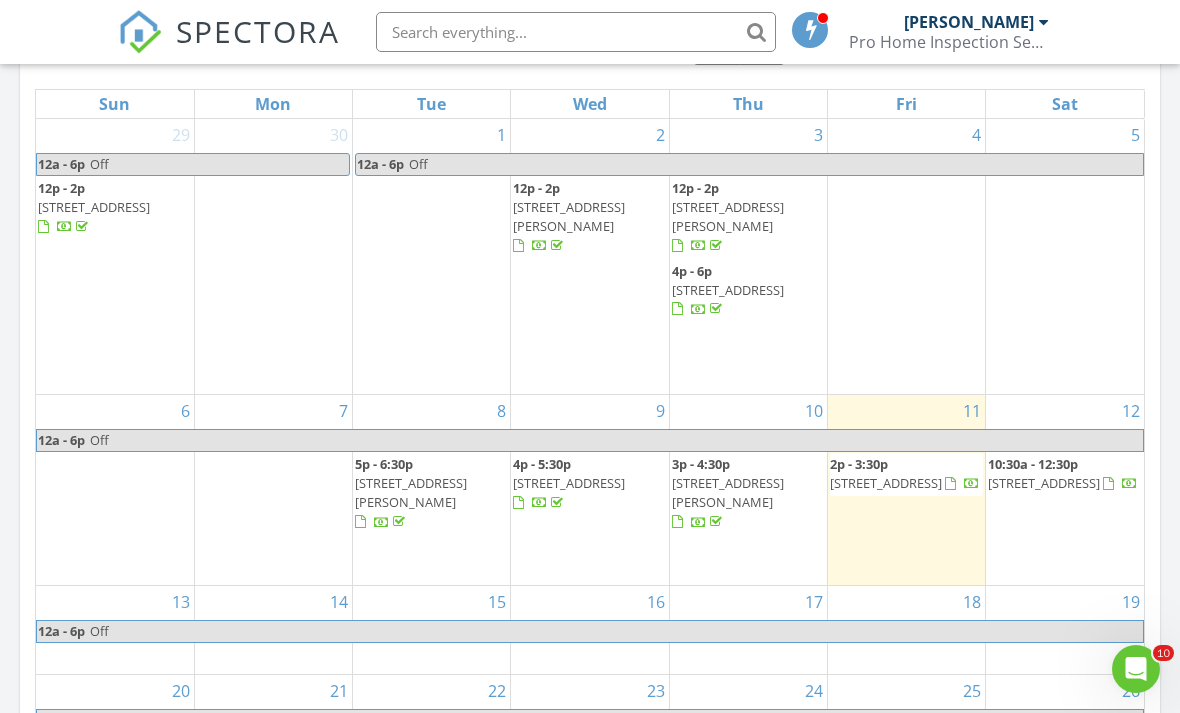 click on "12
10:30a - 12:30p
4101 Glendale Ln NW, Huntsville 35810" at bounding box center (1065, 490) 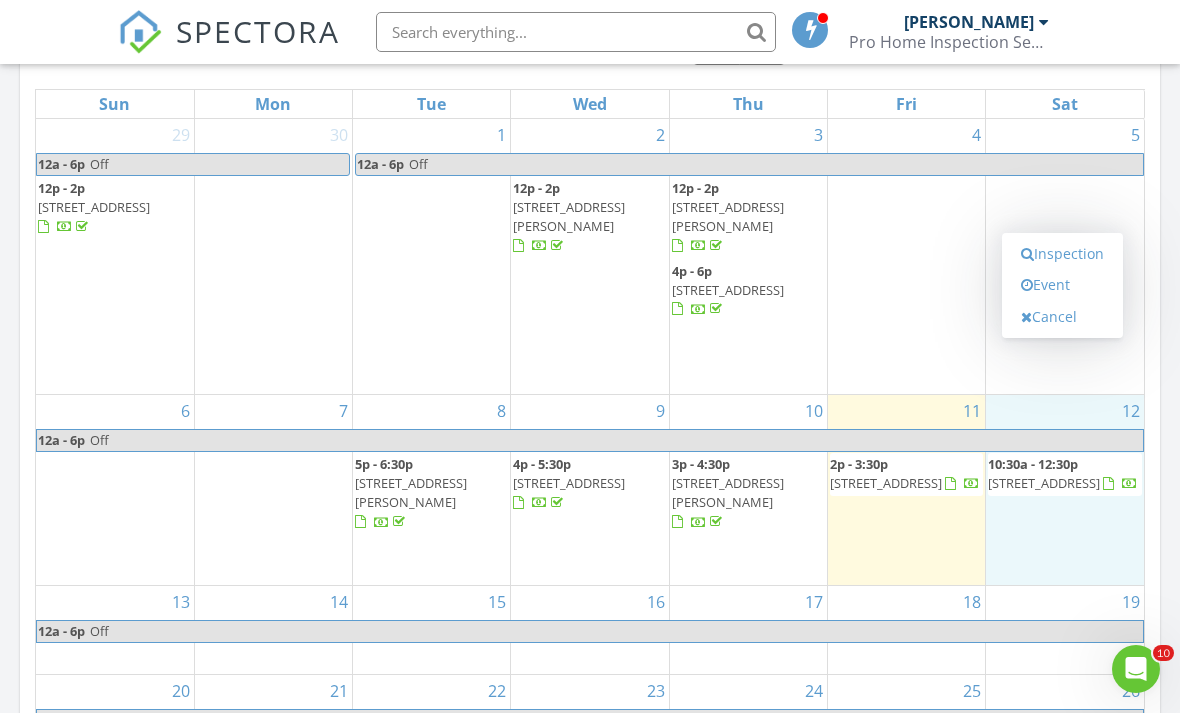 click on "Inspection" at bounding box center (1062, 254) 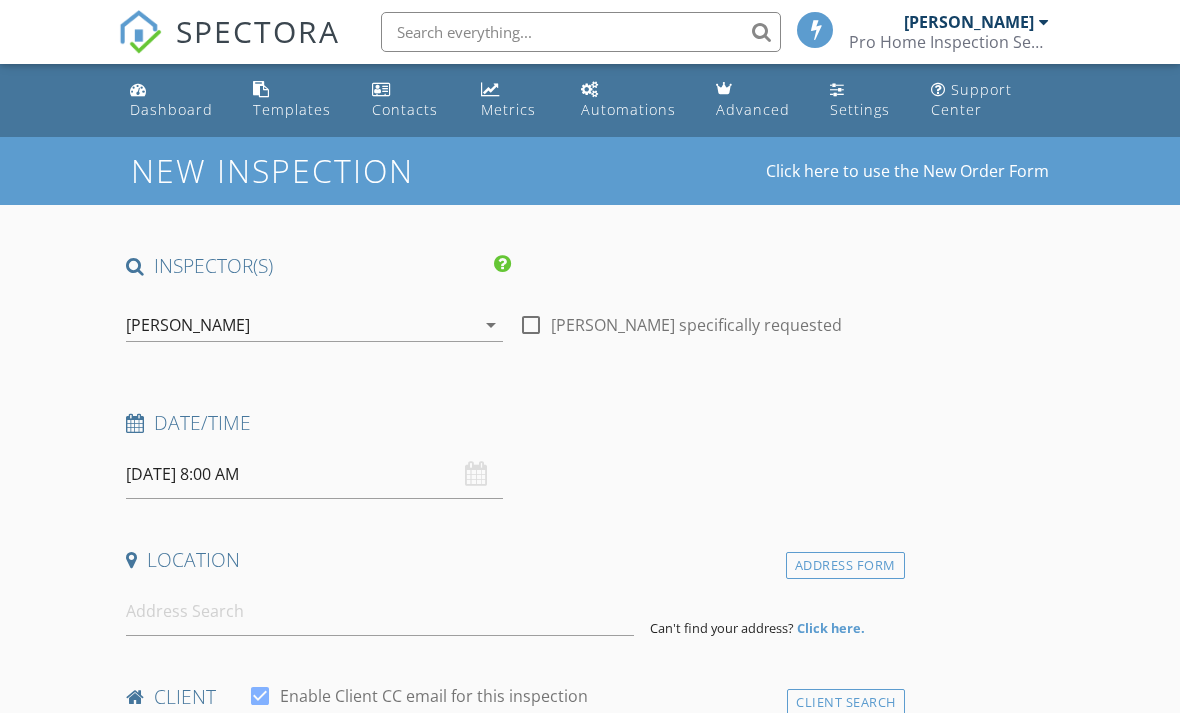 scroll, scrollTop: 0, scrollLeft: 0, axis: both 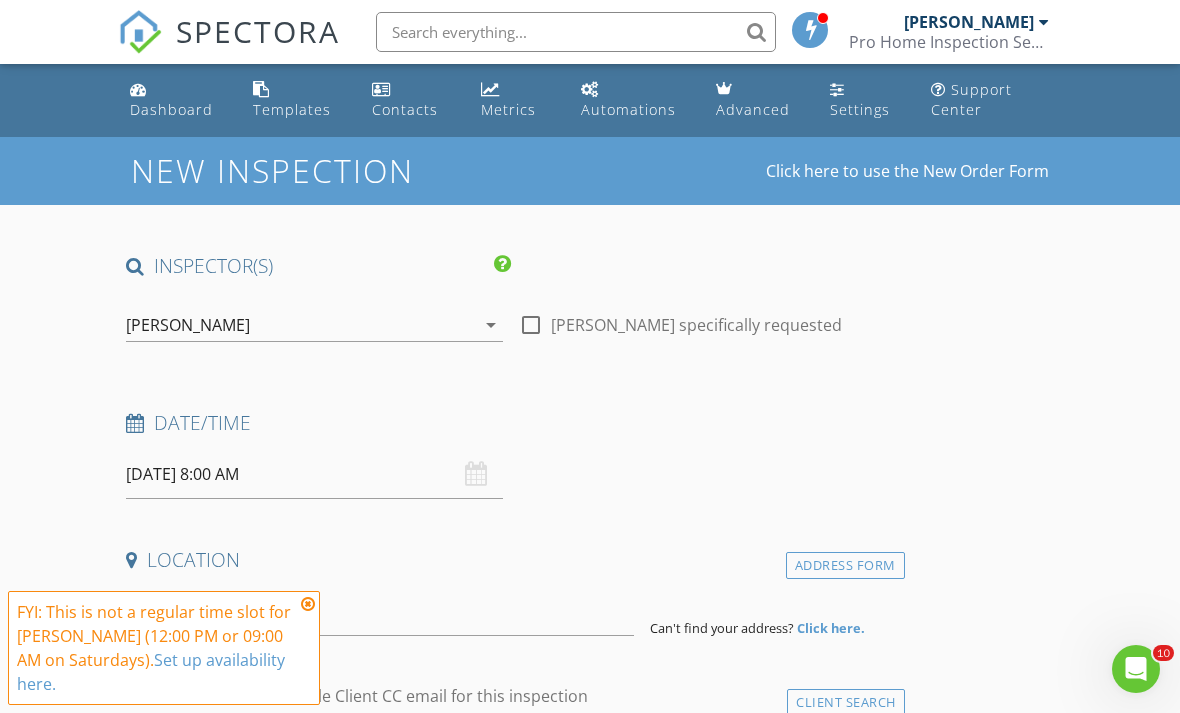 click at bounding box center [308, 604] 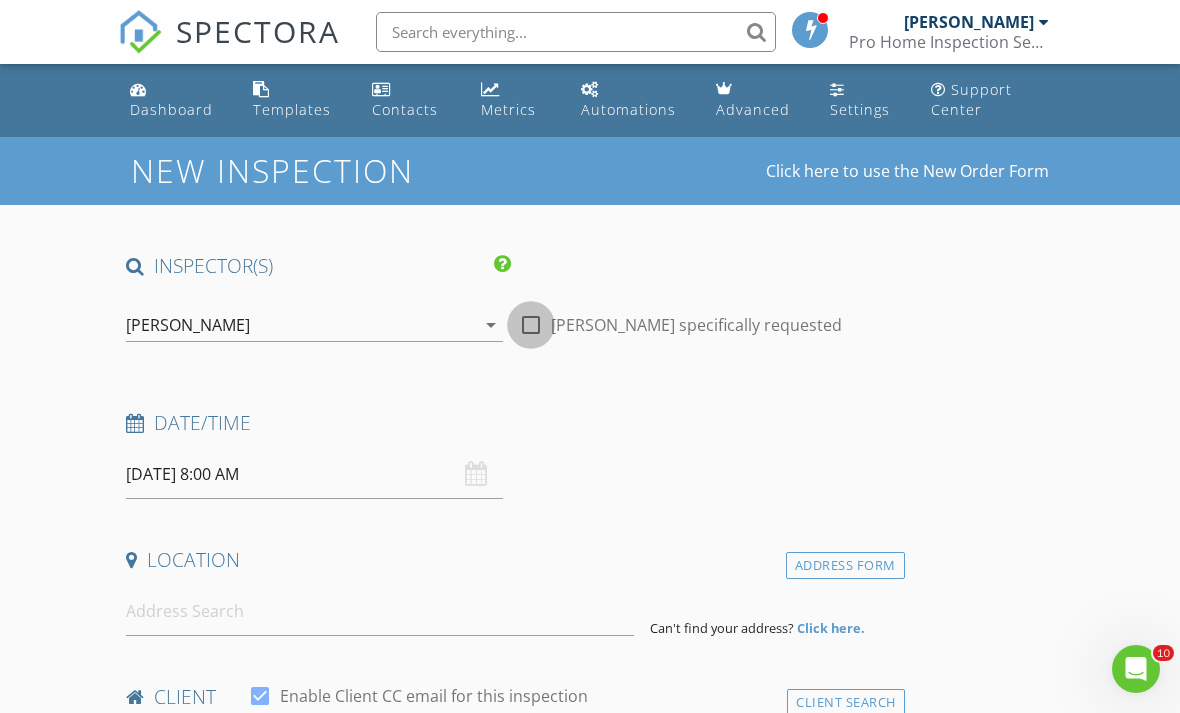 click at bounding box center [531, 325] 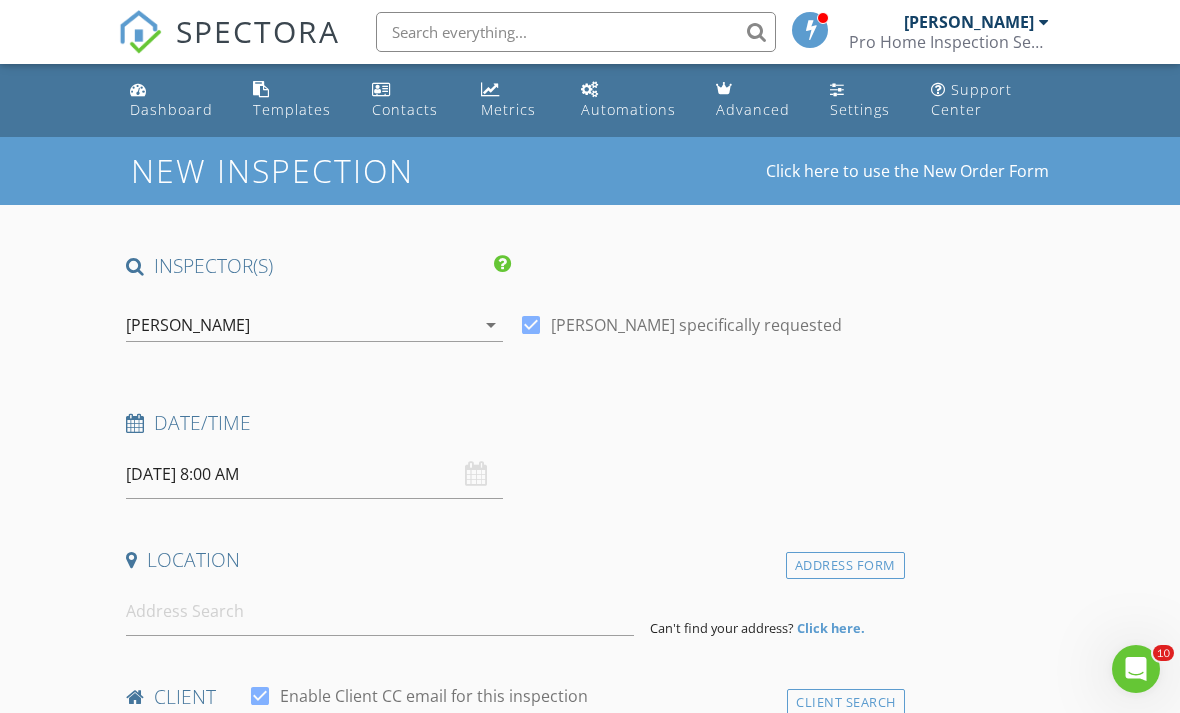 click on "07/12/2025 8:00 AM" at bounding box center (314, 474) 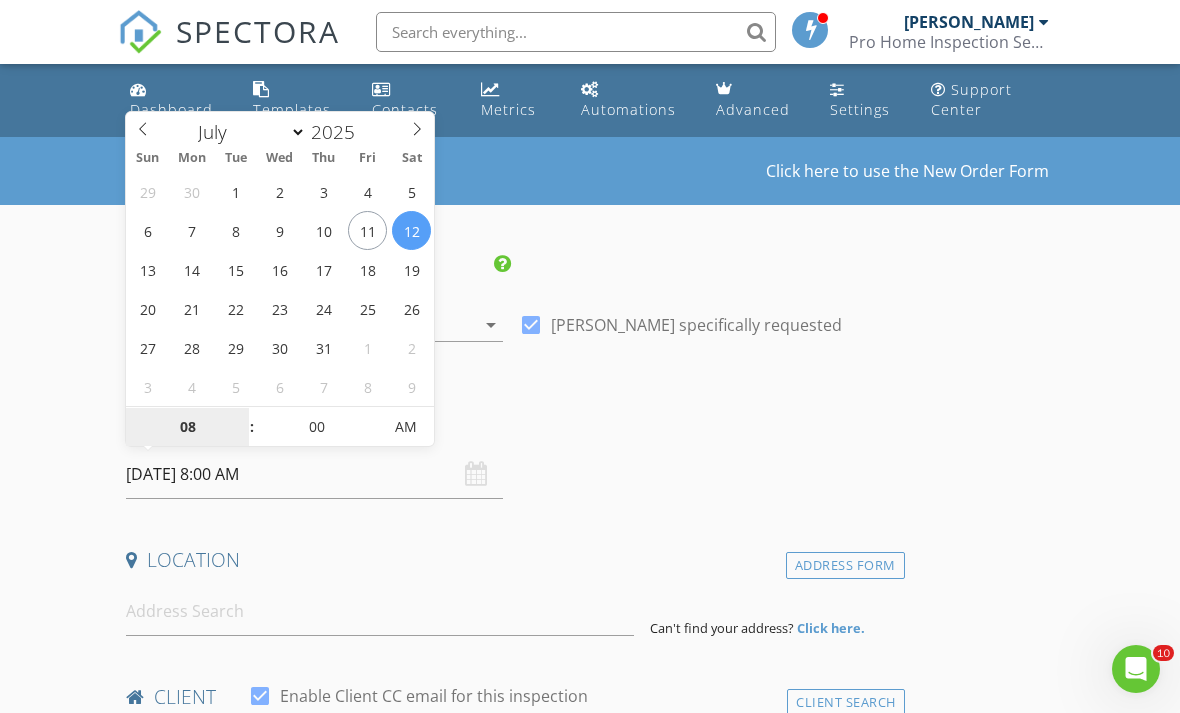 click on "08" at bounding box center [187, 428] 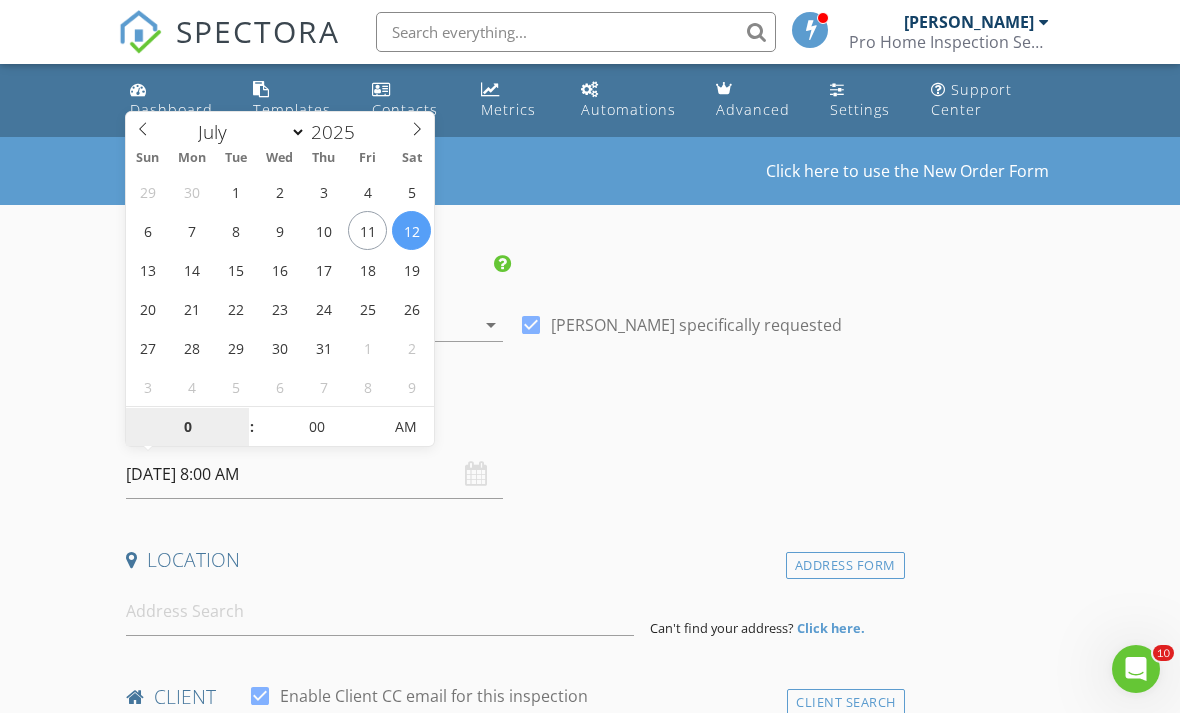 type on "03" 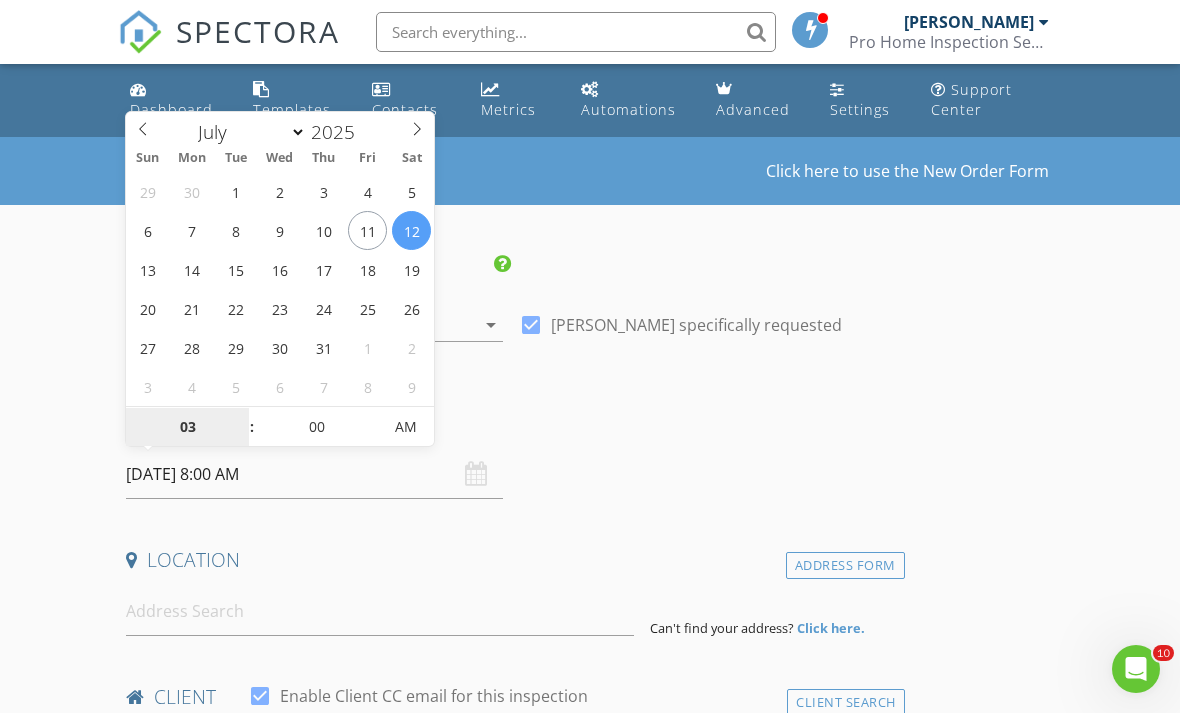 click on "AM" at bounding box center [405, 427] 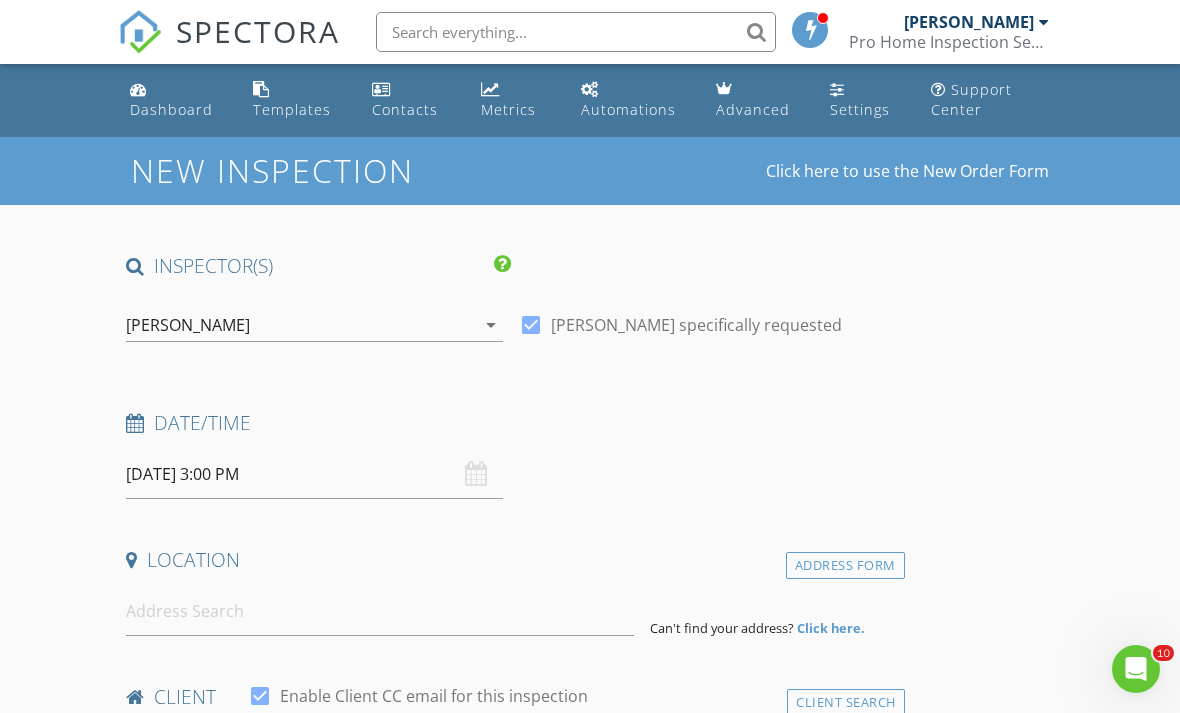 click on "Date/Time" at bounding box center [511, 423] 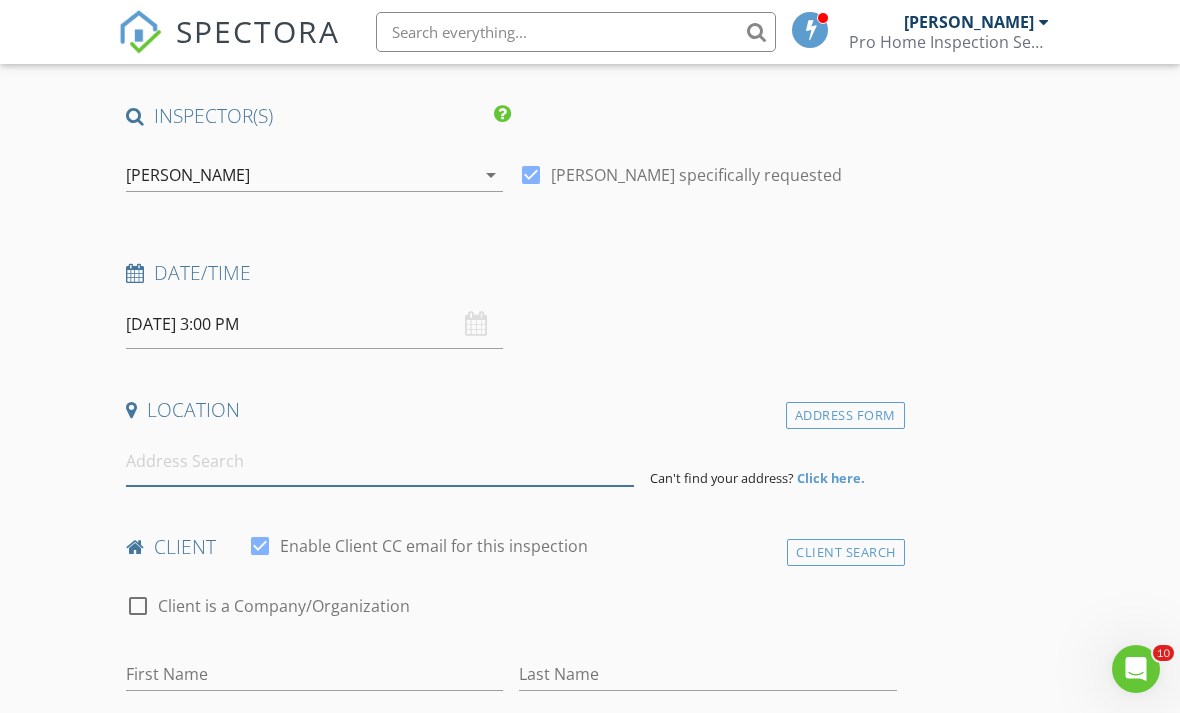 click at bounding box center [380, 461] 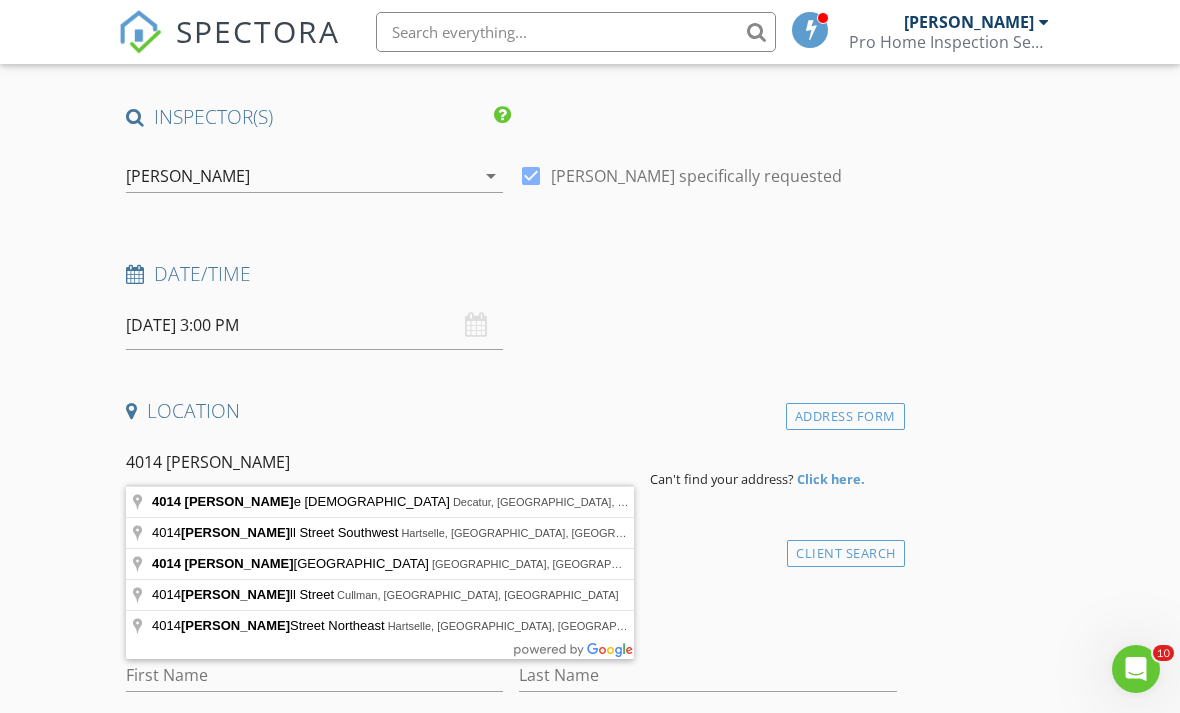 type on "4014 Sherrie St SW, Decatur, AL, USA" 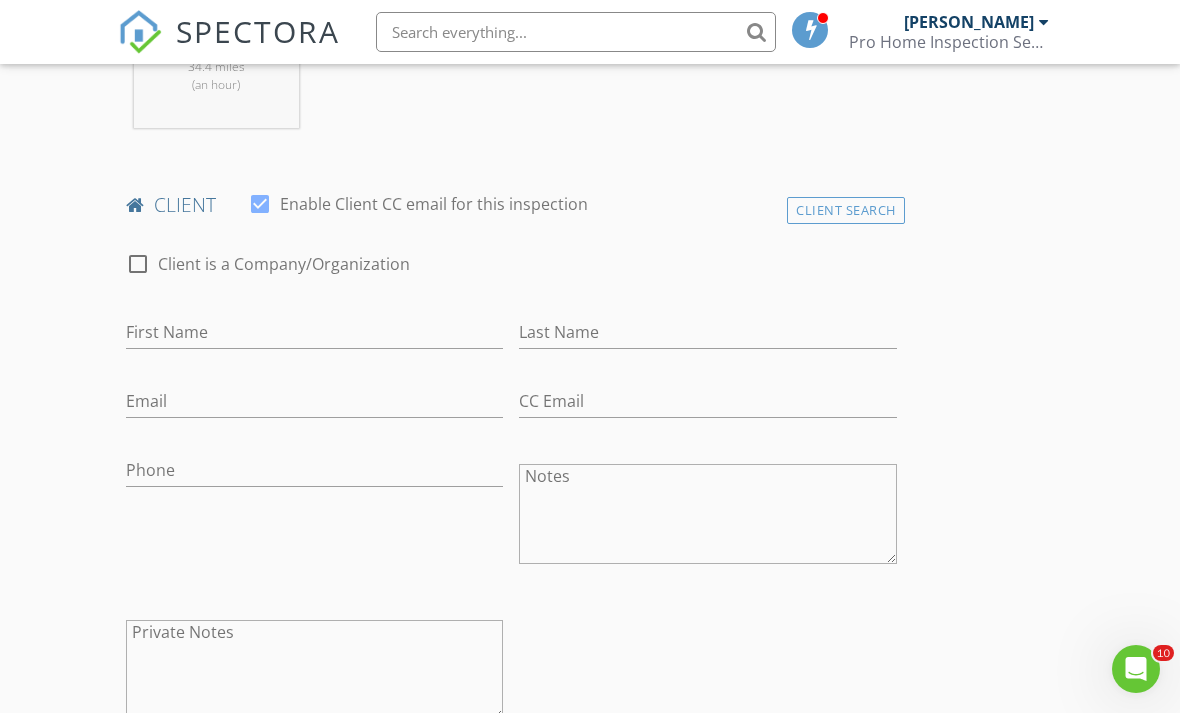 scroll, scrollTop: 902, scrollLeft: 0, axis: vertical 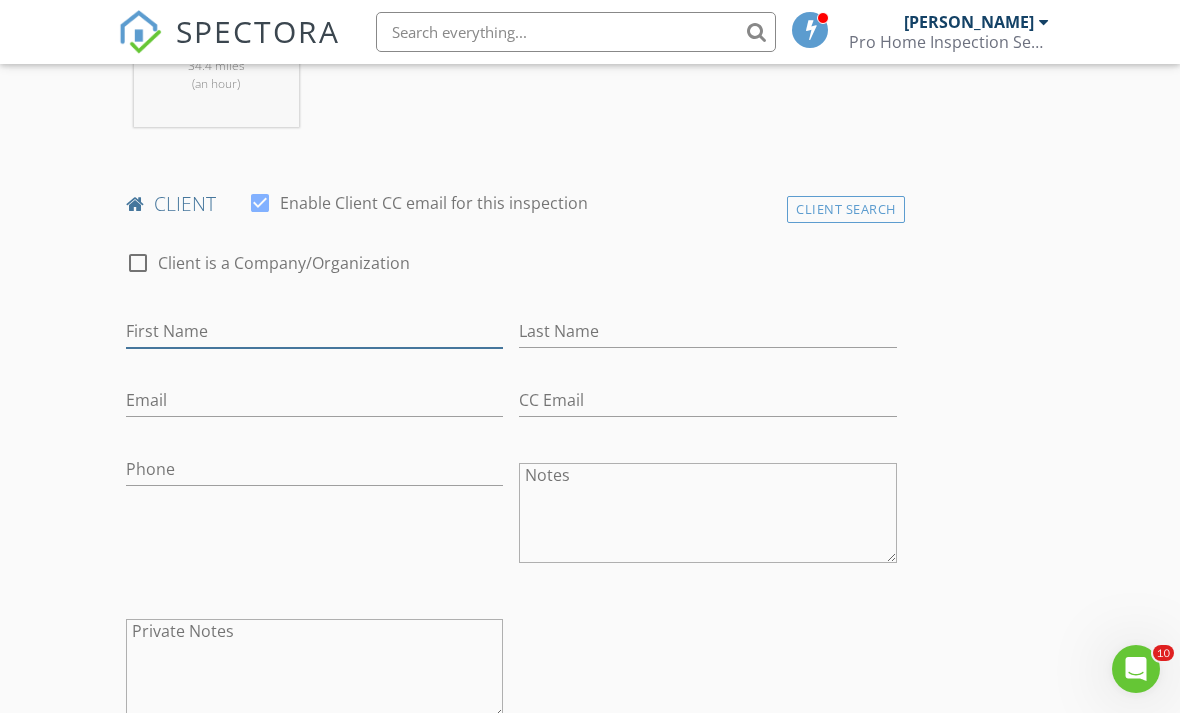 click on "First Name" at bounding box center (314, 331) 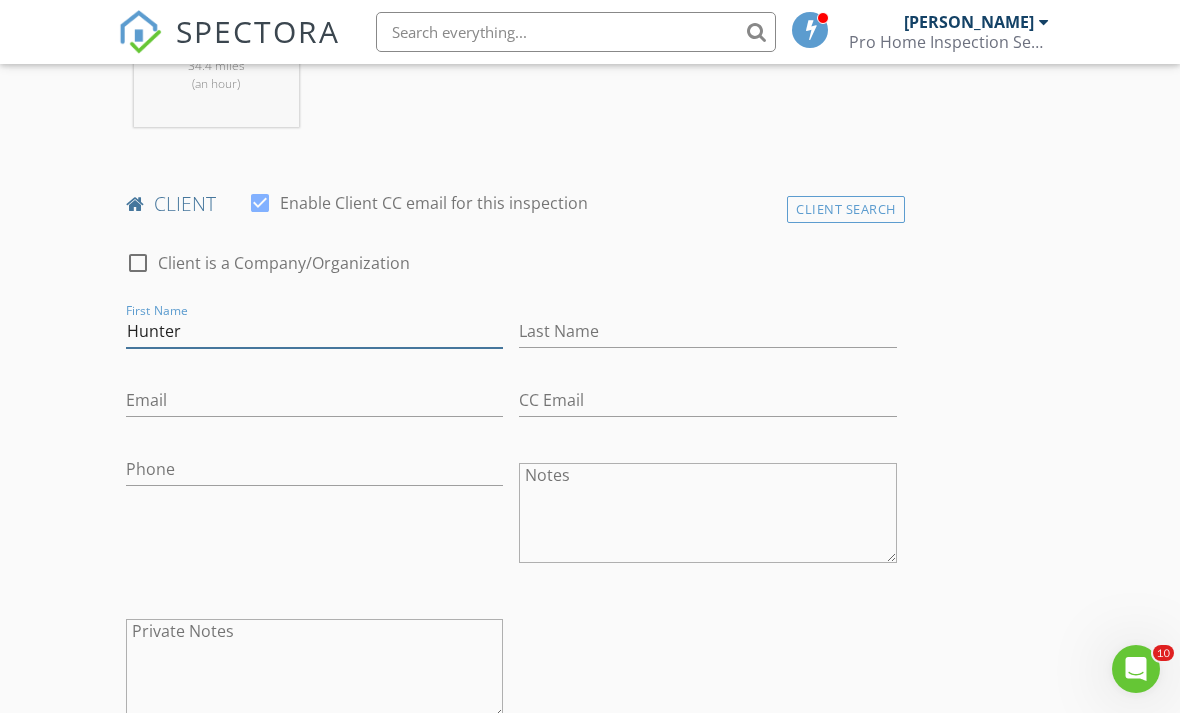 type on "Hunter" 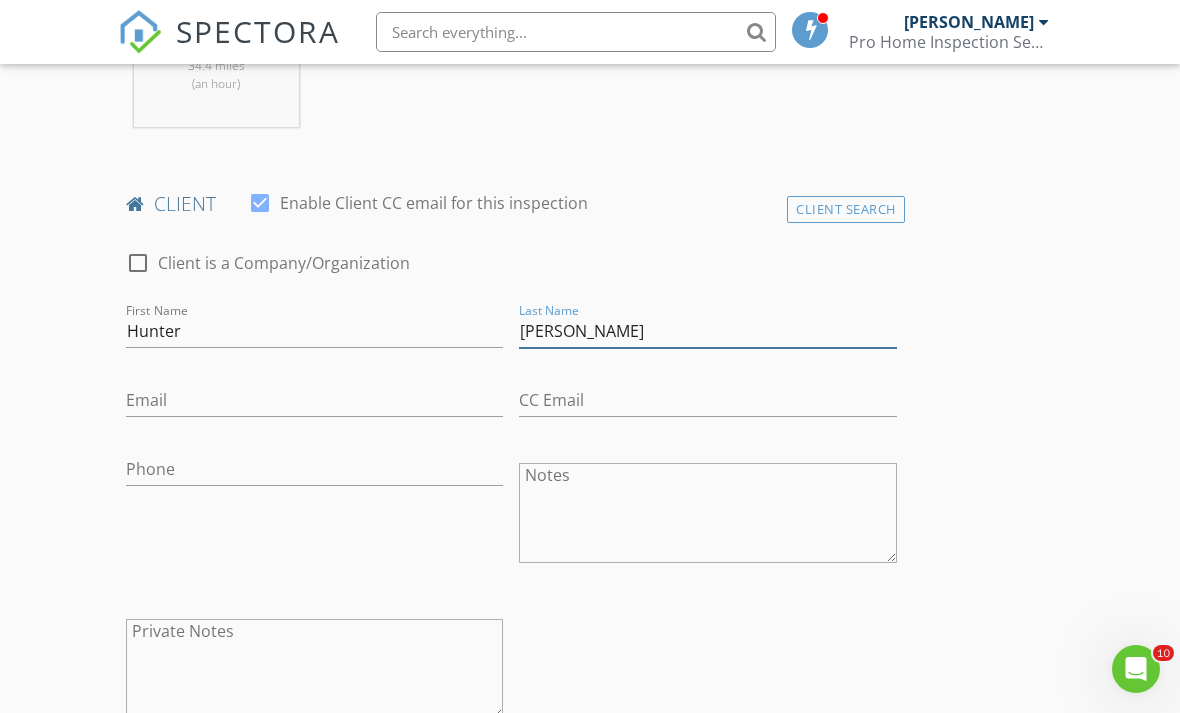type on "Alexander" 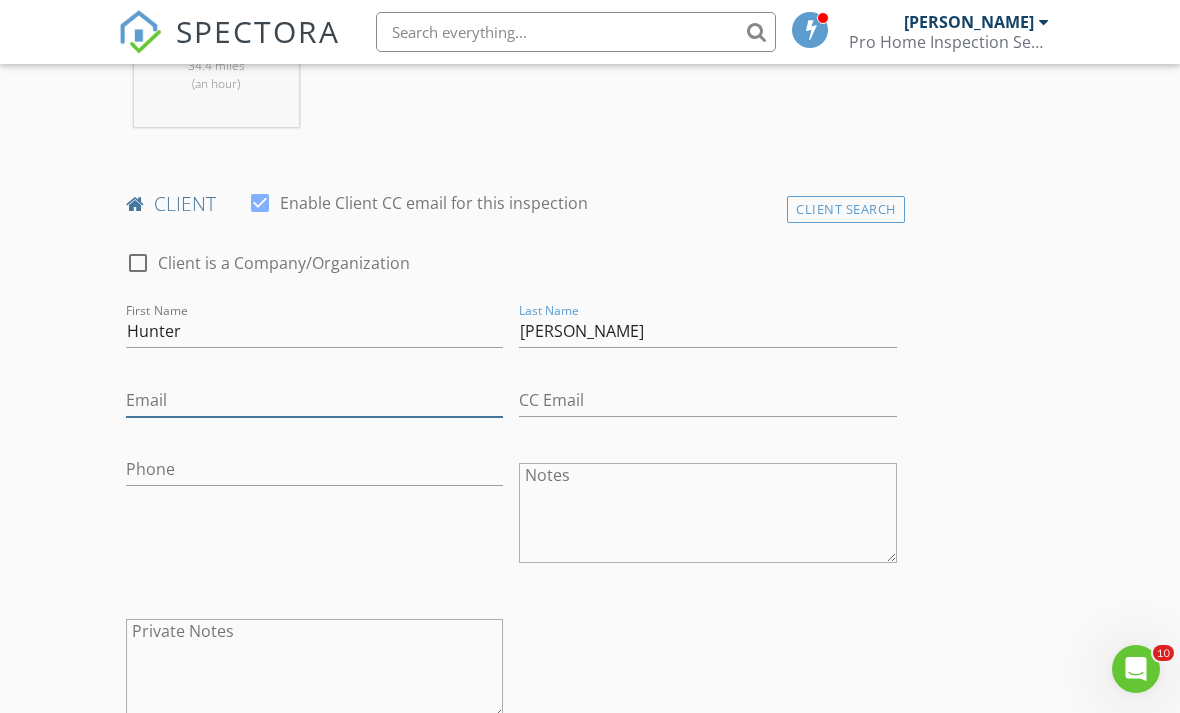 click on "Email" at bounding box center [314, 400] 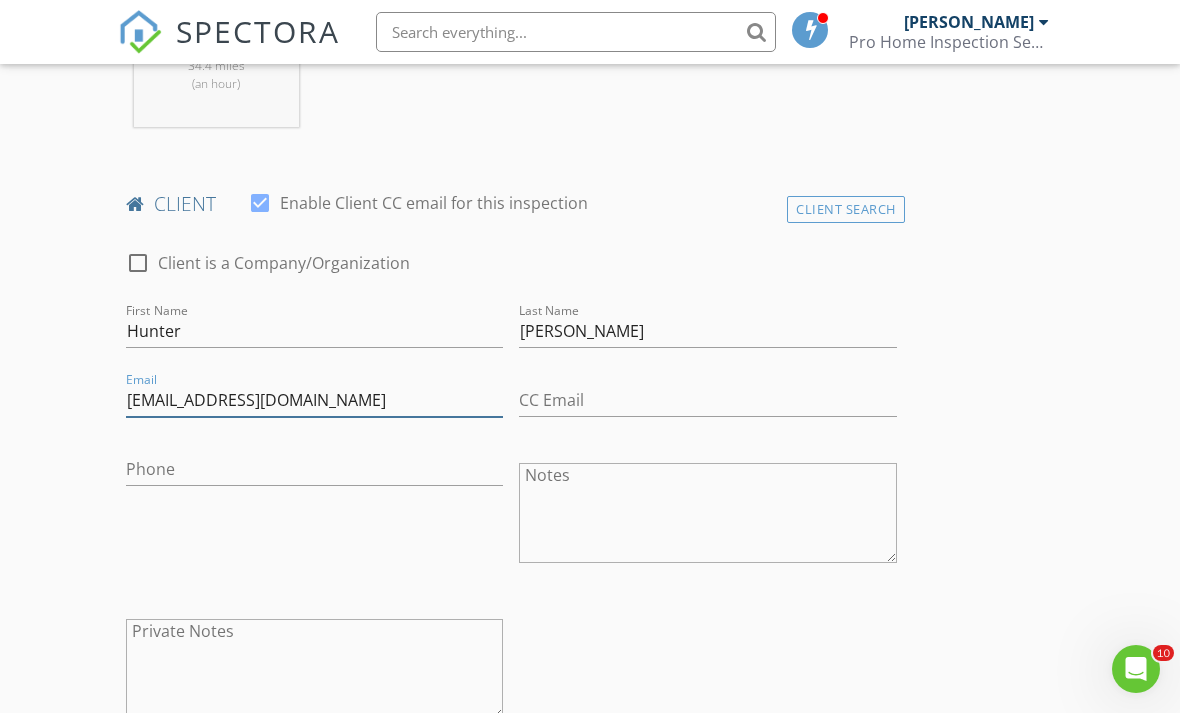 type on "hunteralexander12@gmail.com" 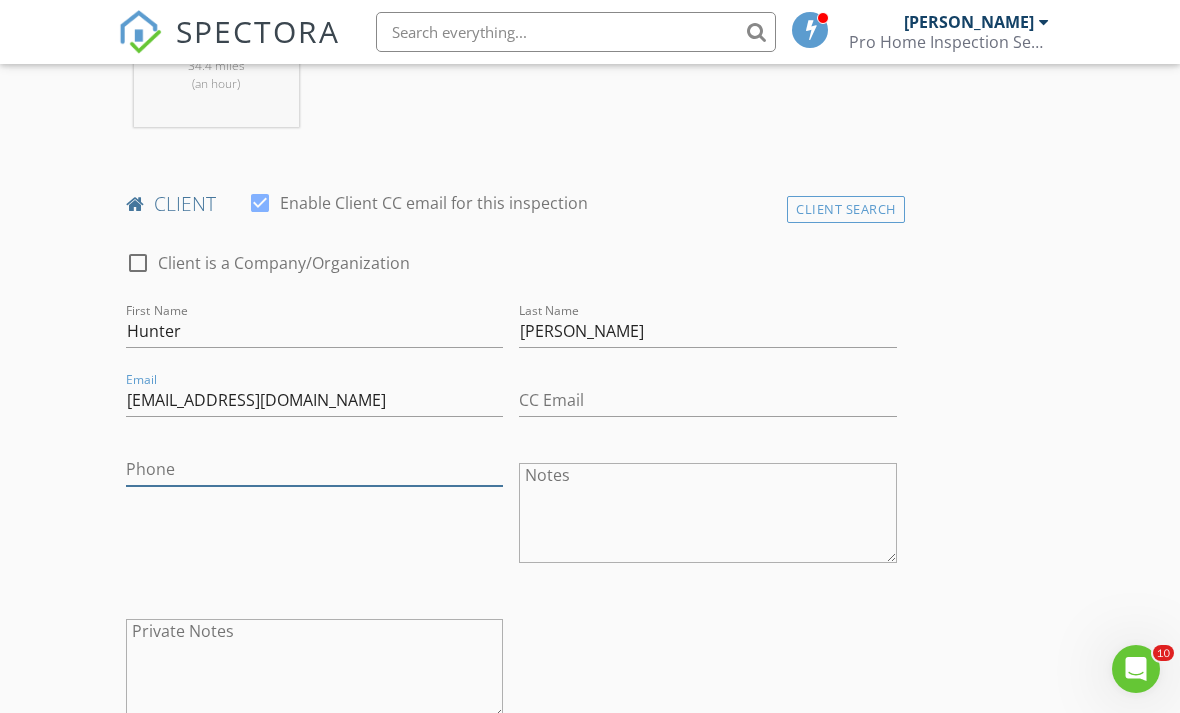 click on "Phone" at bounding box center [314, 469] 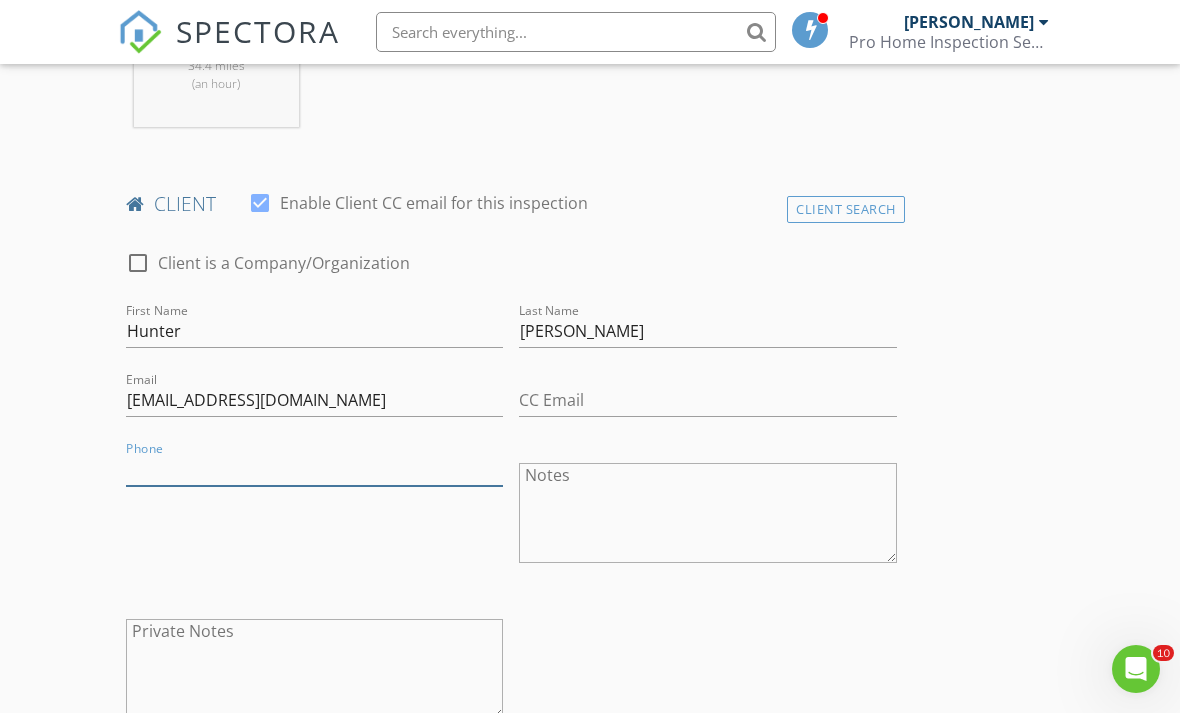 click on "Phone" at bounding box center [314, 469] 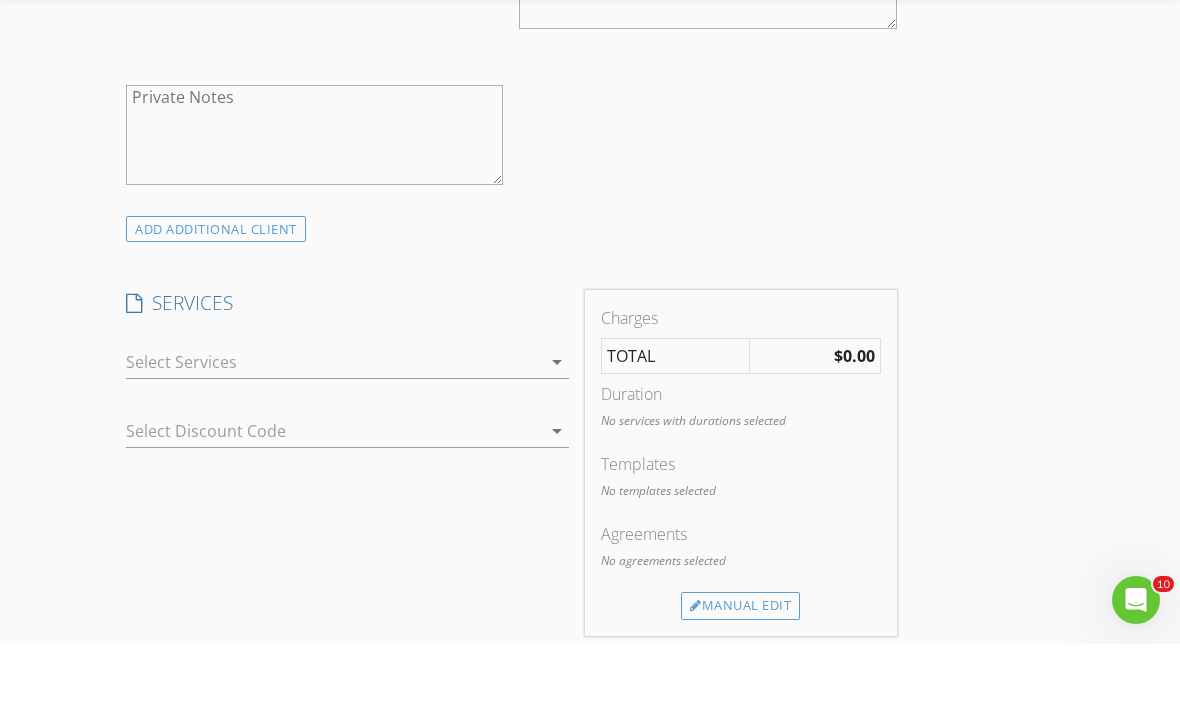 scroll, scrollTop: 1391, scrollLeft: 0, axis: vertical 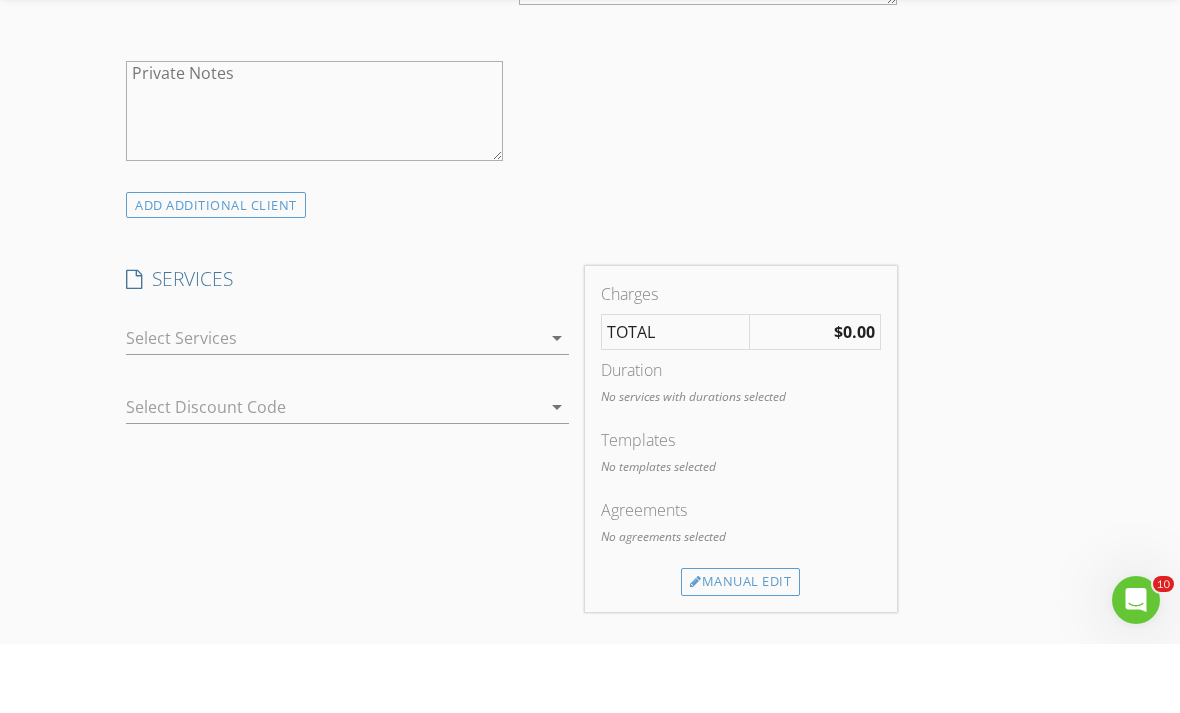 type on "[PHONE_NUMBER]" 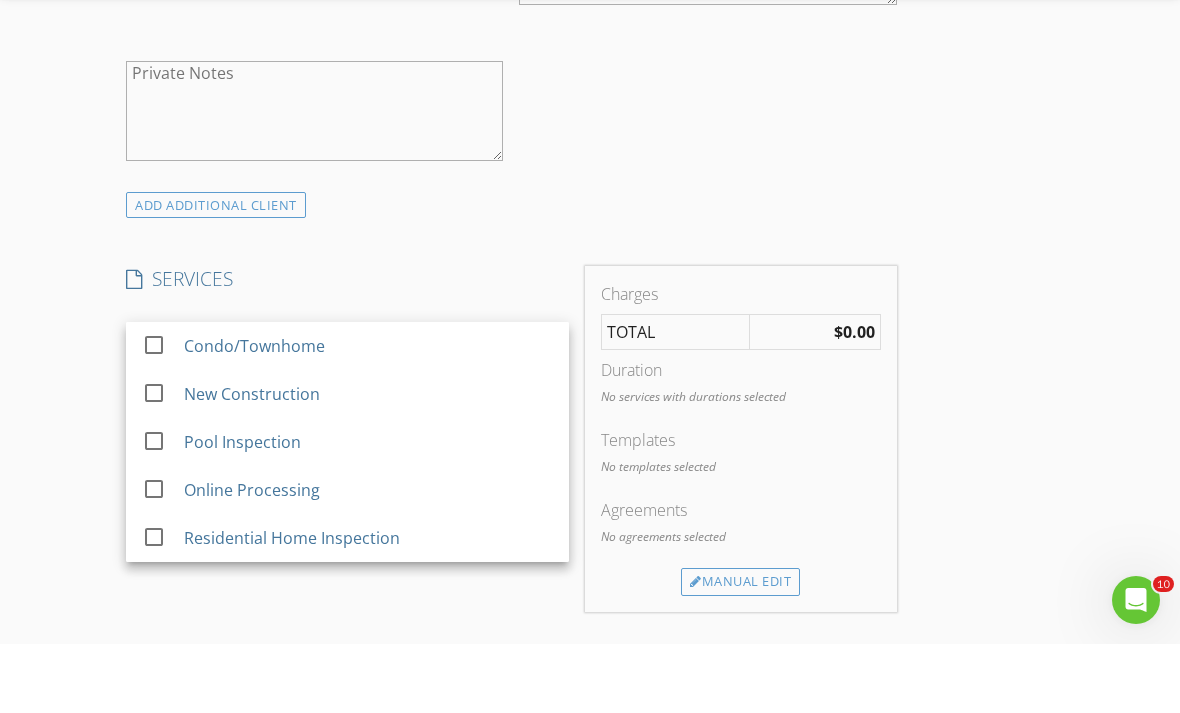 scroll, scrollTop: 1460, scrollLeft: 0, axis: vertical 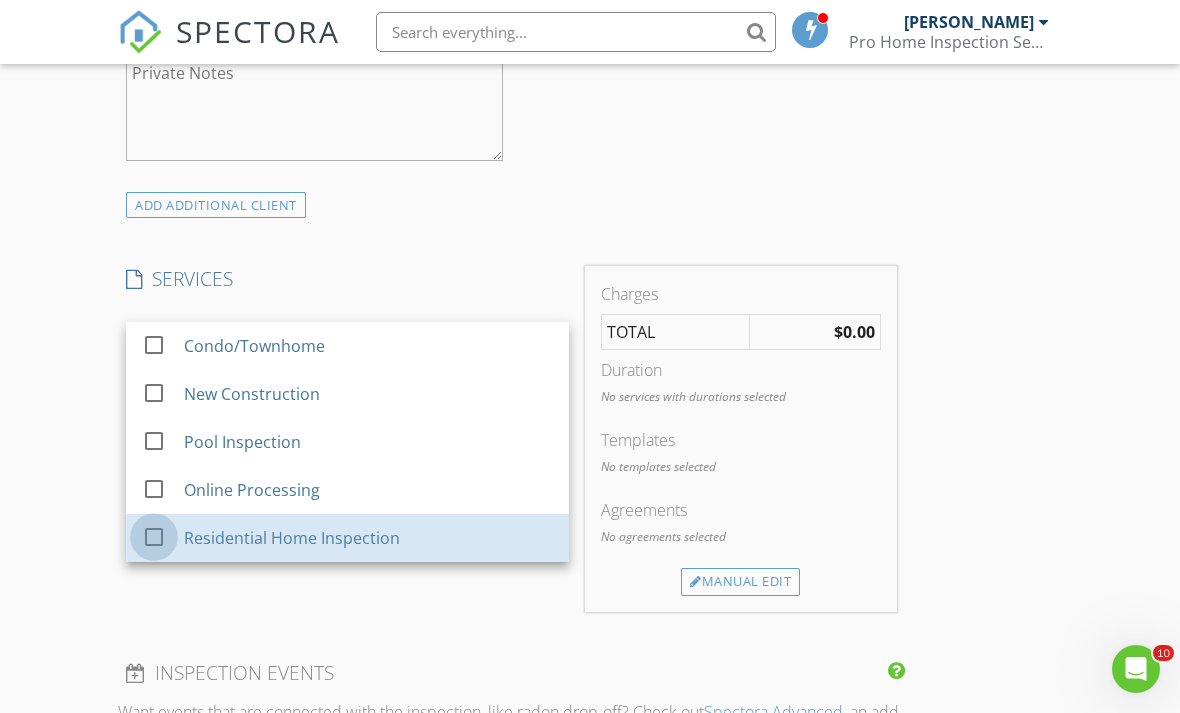 click at bounding box center [154, 537] 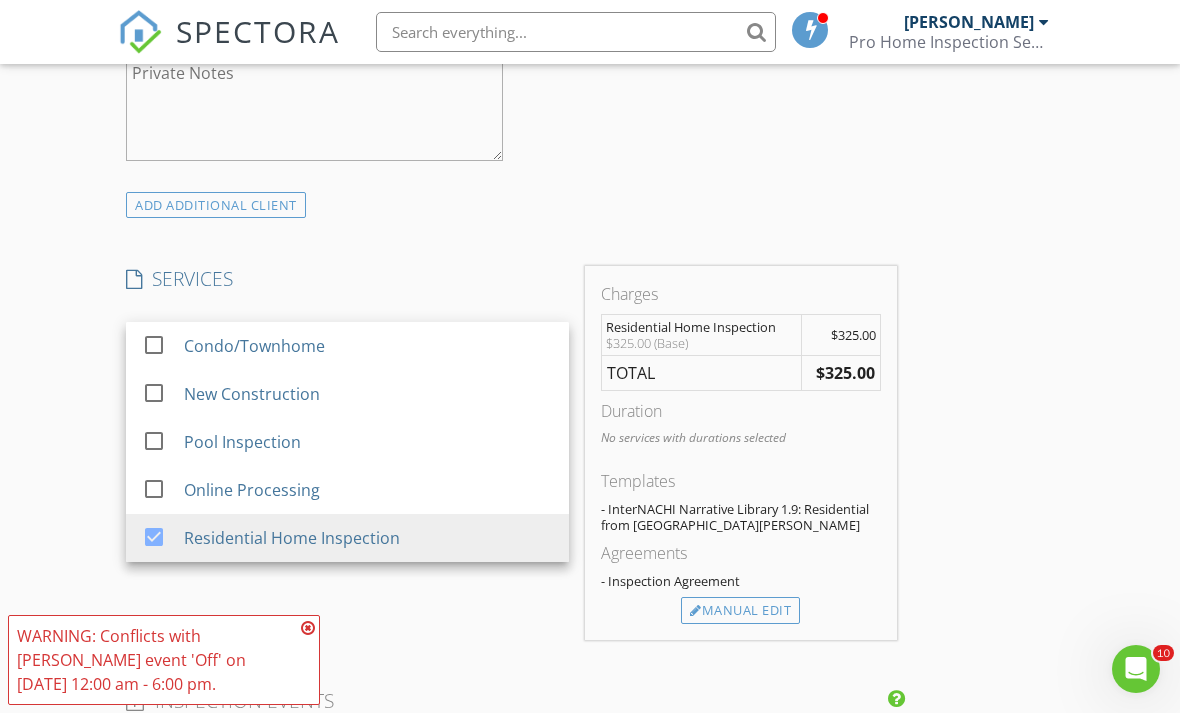 click on "Manual Edit" at bounding box center (740, 611) 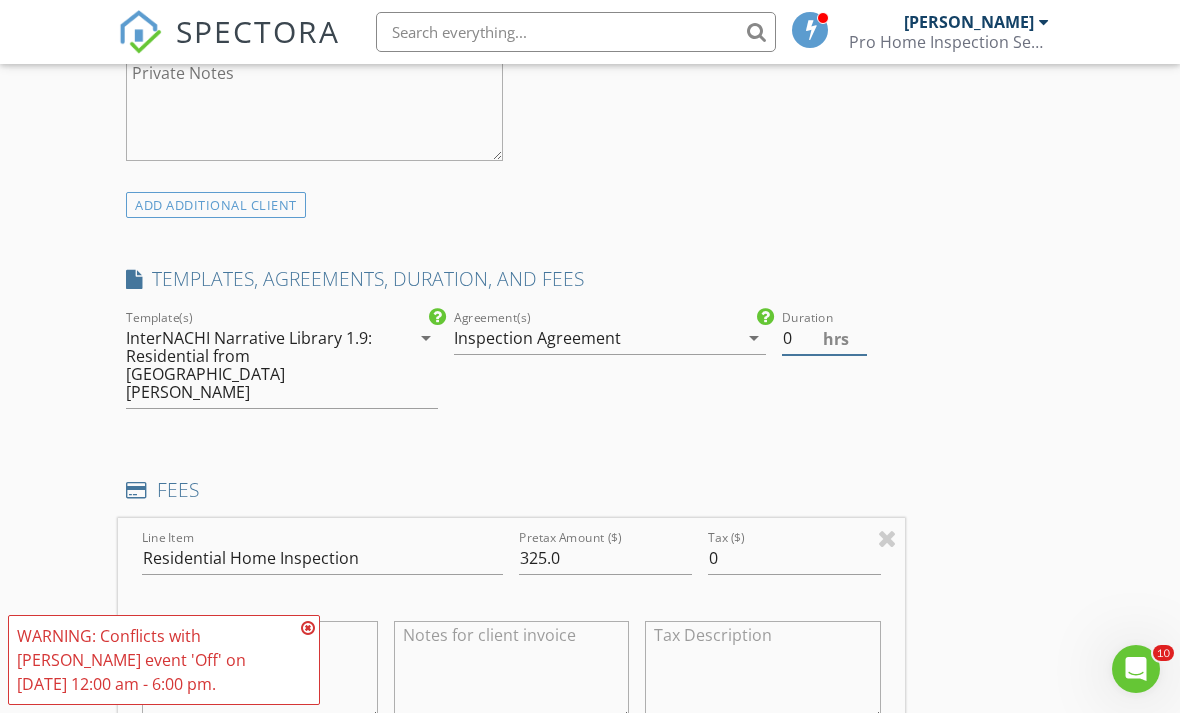 click on "0" at bounding box center (824, 338) 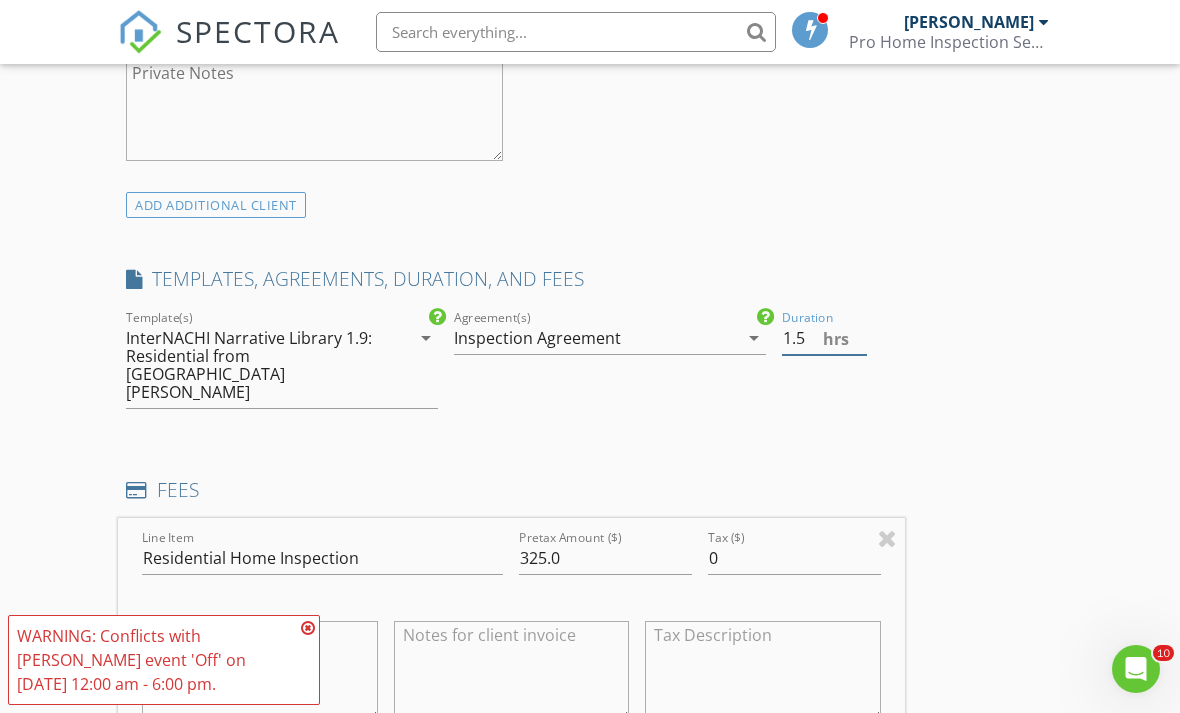 type on "1.5" 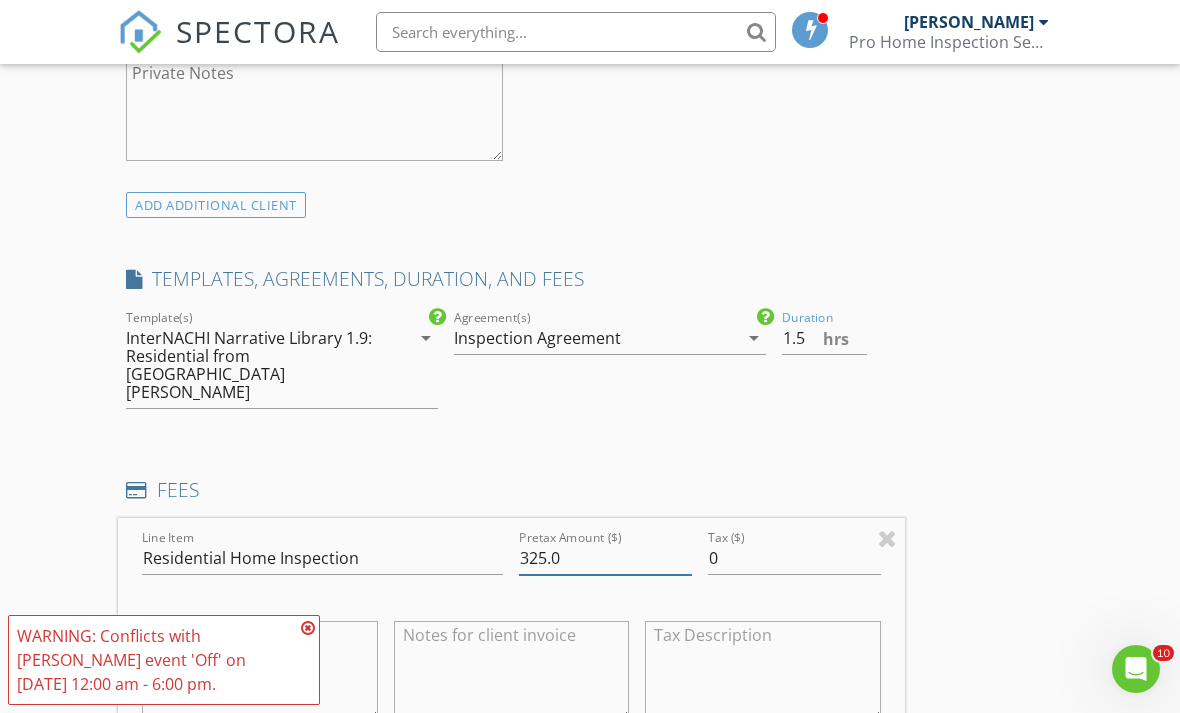 click on "325.0" at bounding box center [605, 558] 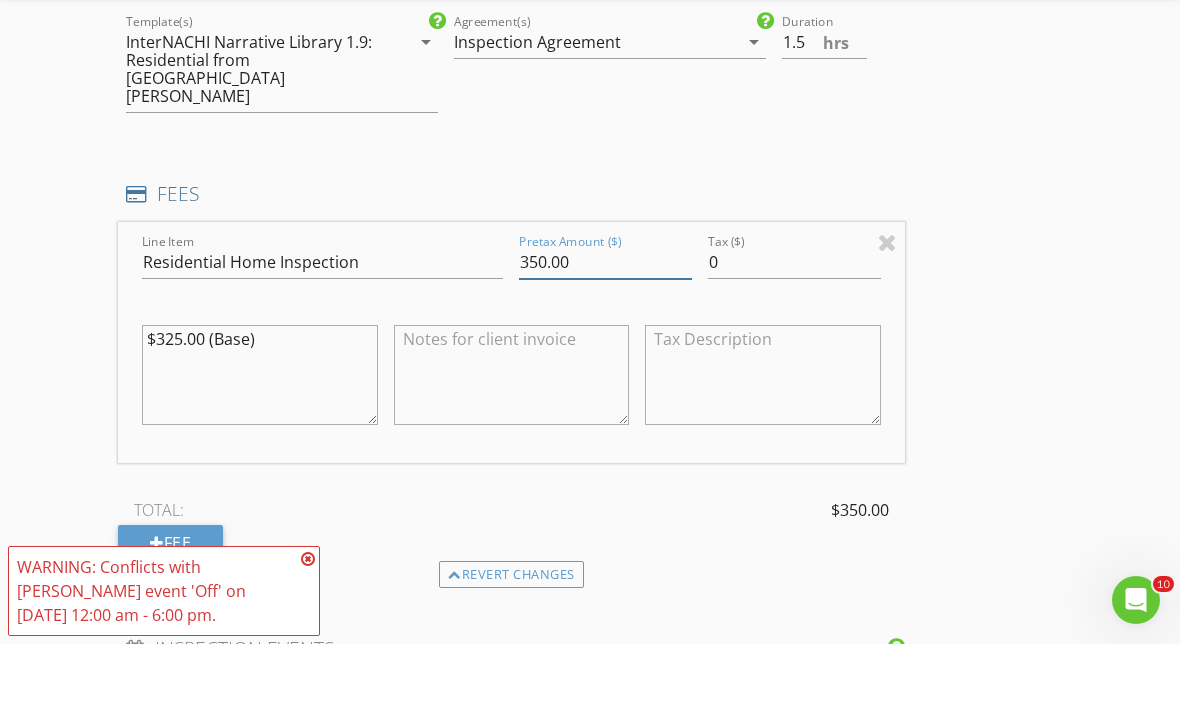 scroll, scrollTop: 1691, scrollLeft: 0, axis: vertical 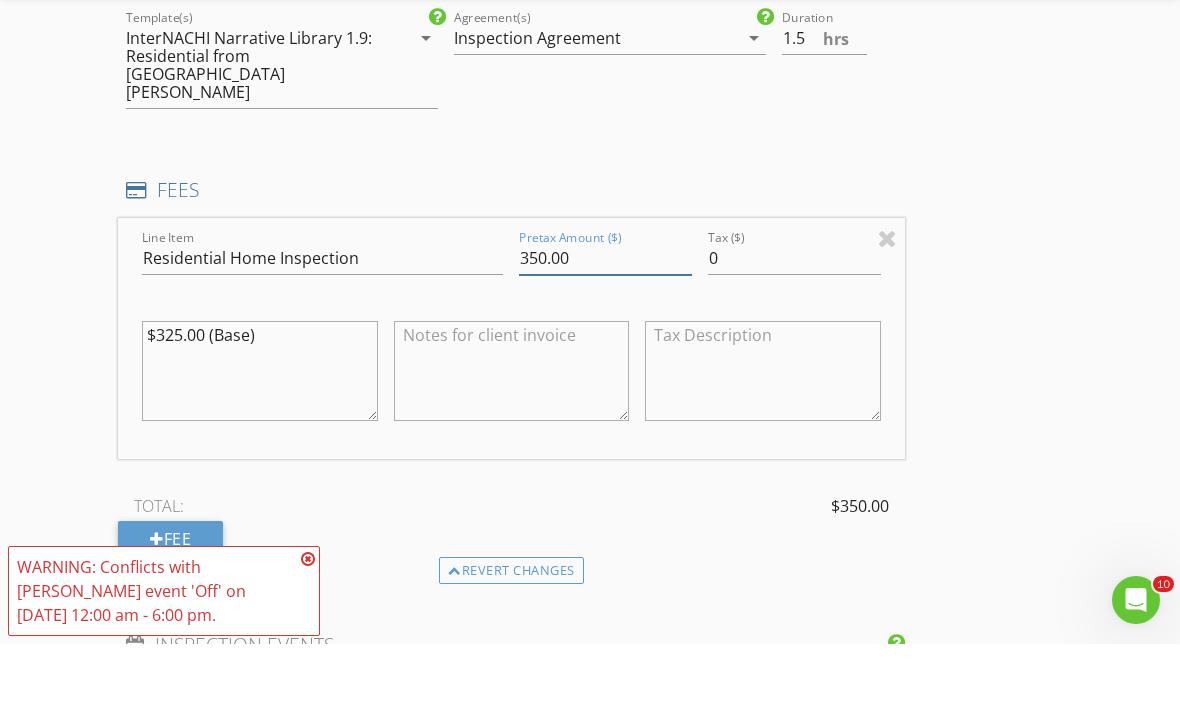 type on "350.00" 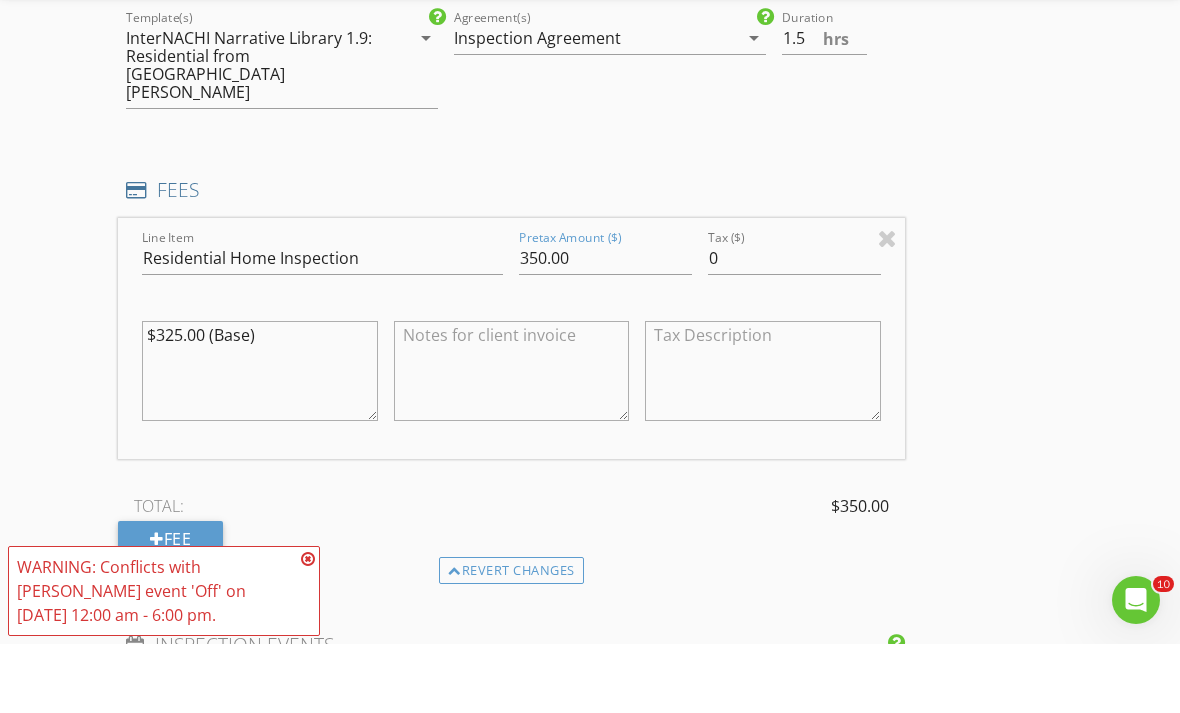 click at bounding box center [308, 628] 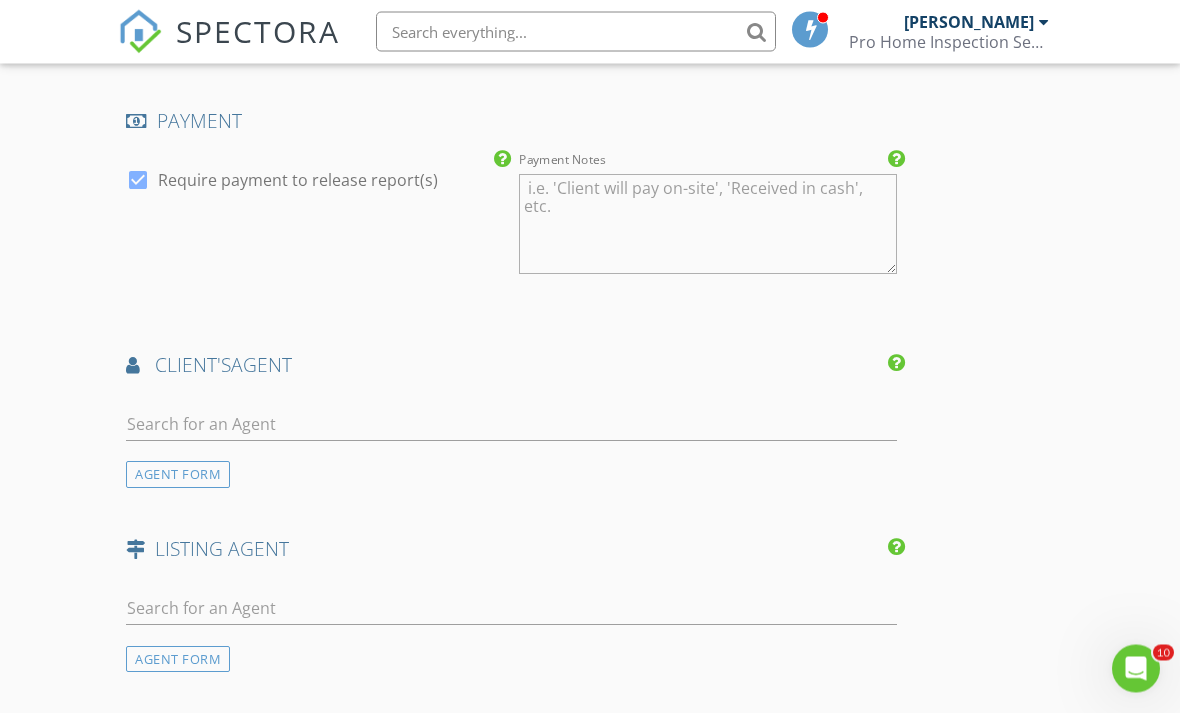 scroll, scrollTop: 2451, scrollLeft: 0, axis: vertical 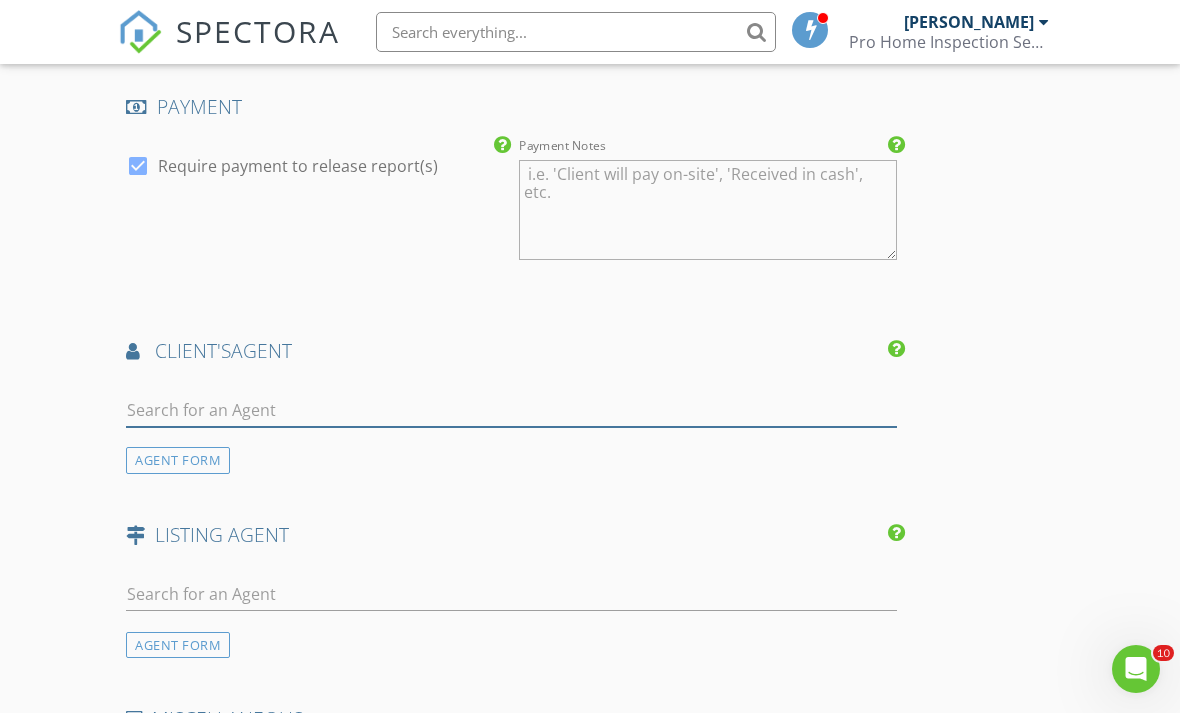 click at bounding box center (511, 410) 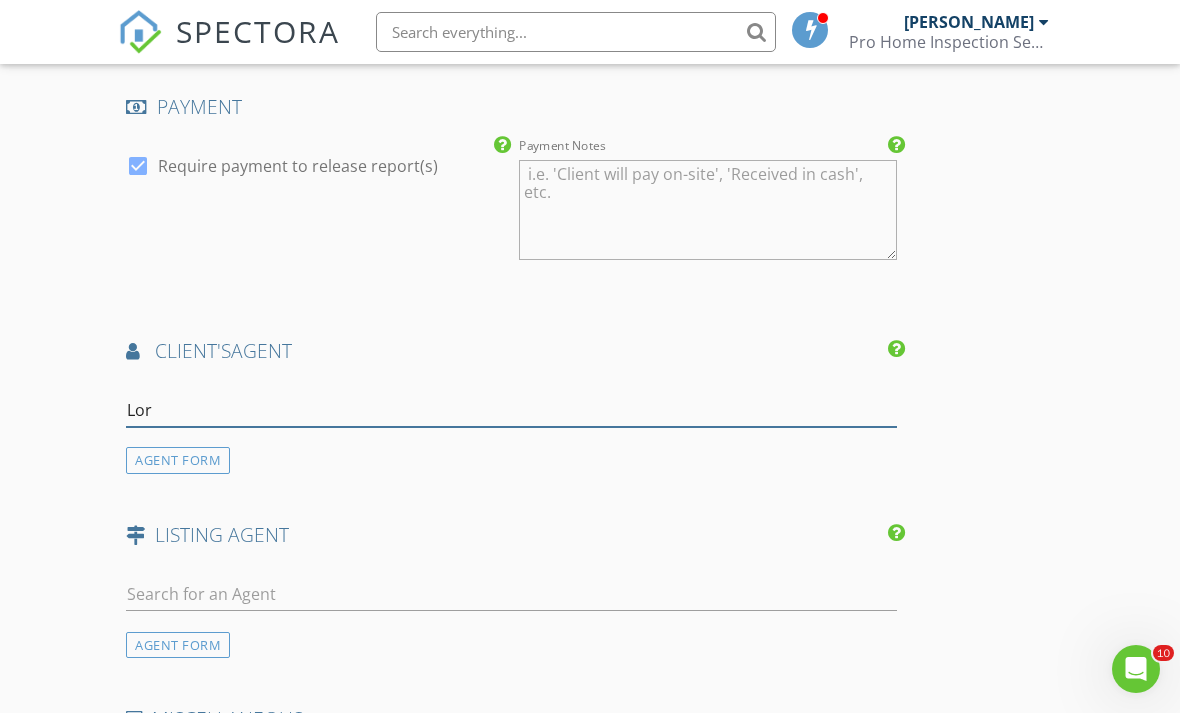 type on "Lori" 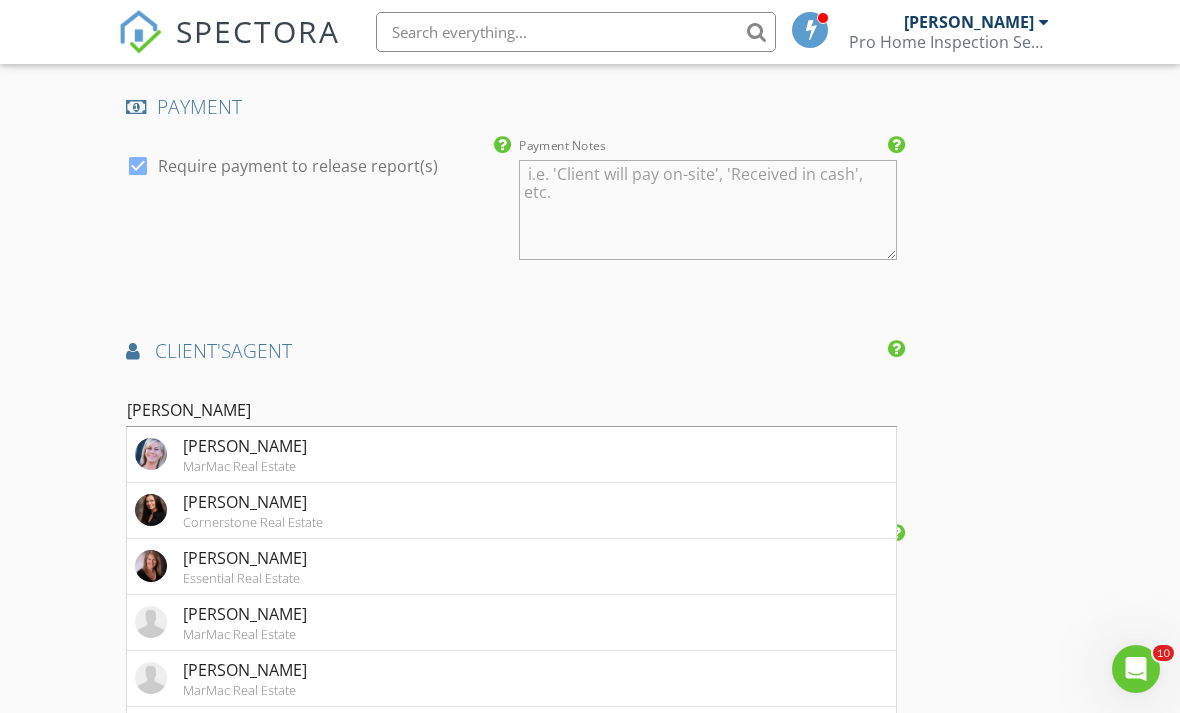 click on "[PERSON_NAME]" at bounding box center [245, 446] 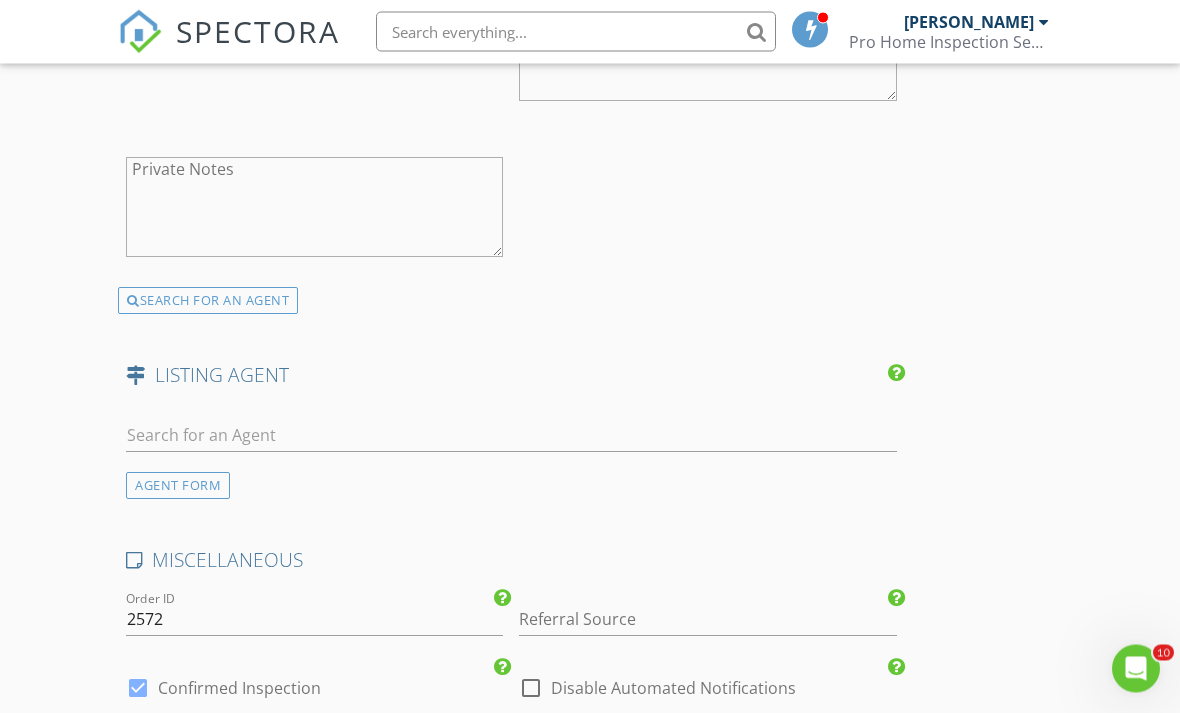 scroll, scrollTop: 3068, scrollLeft: 0, axis: vertical 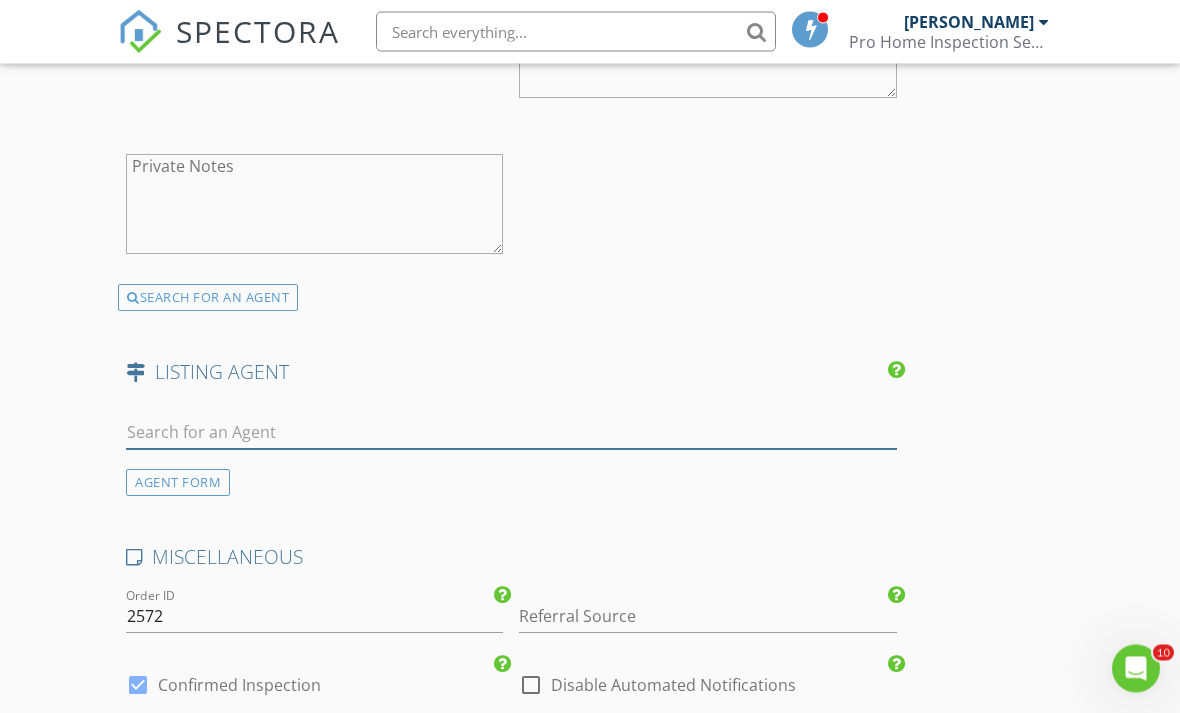 click at bounding box center [511, 433] 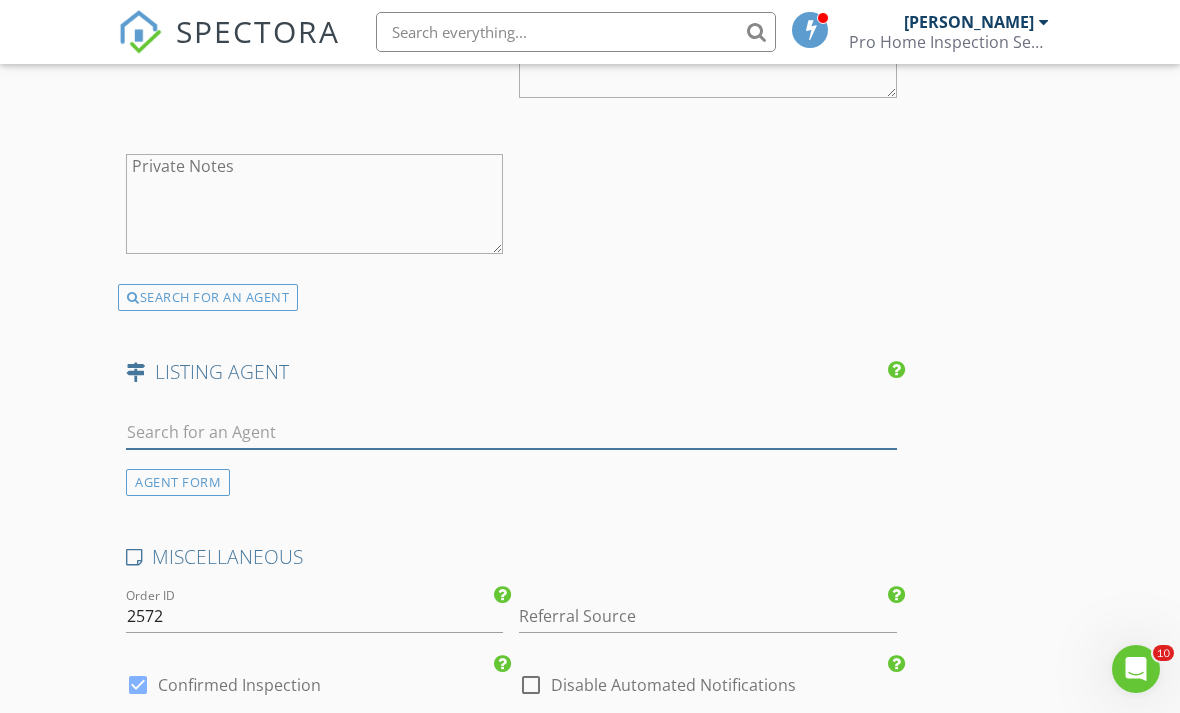 scroll, scrollTop: 3068, scrollLeft: 0, axis: vertical 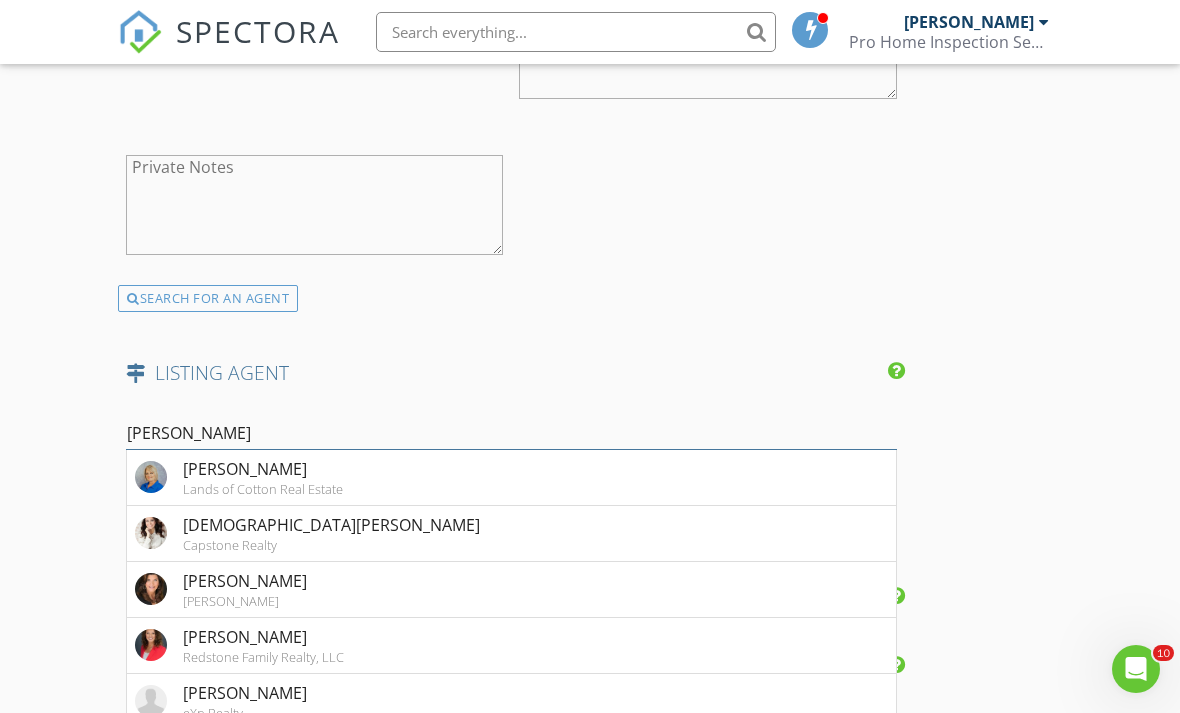 type on "Christopher" 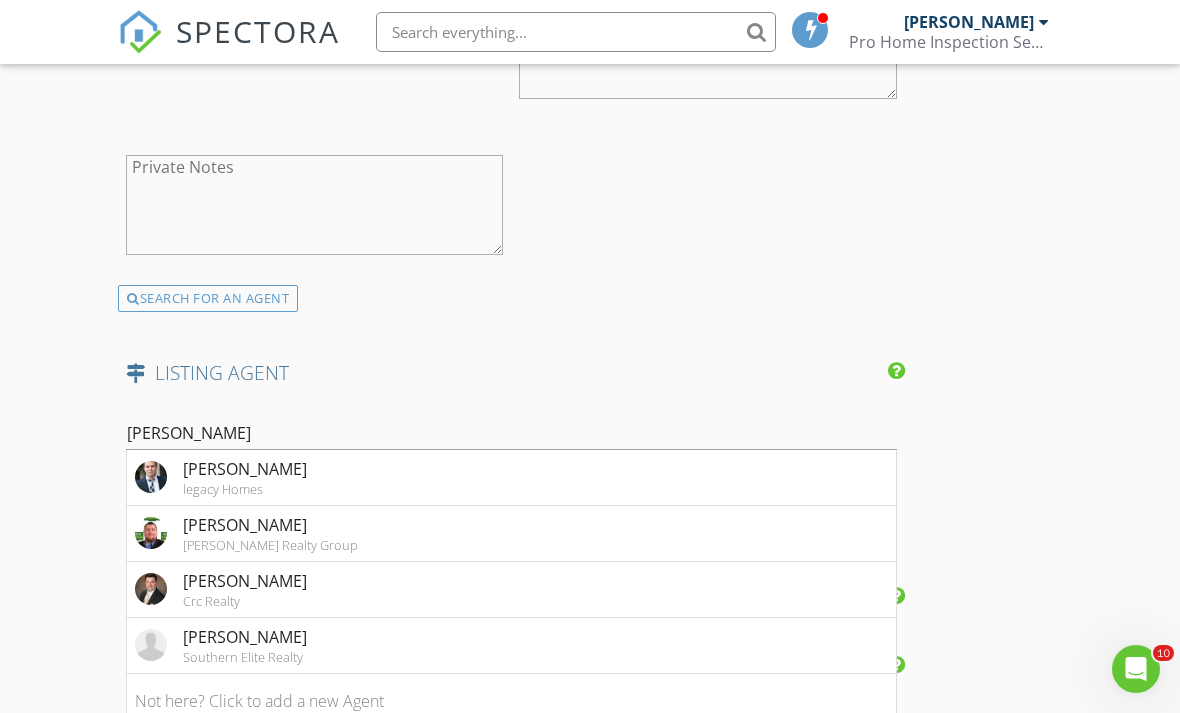 click on "Rausch Coleman Realty Group" at bounding box center [270, 545] 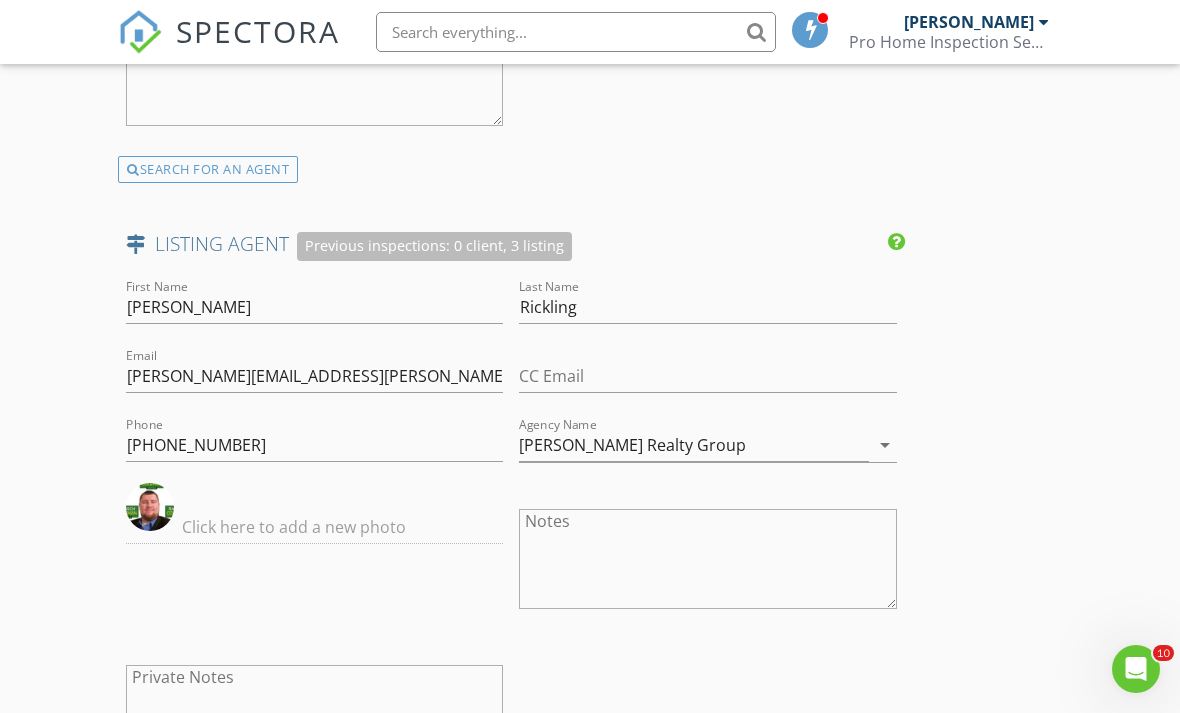 scroll, scrollTop: 3200, scrollLeft: 0, axis: vertical 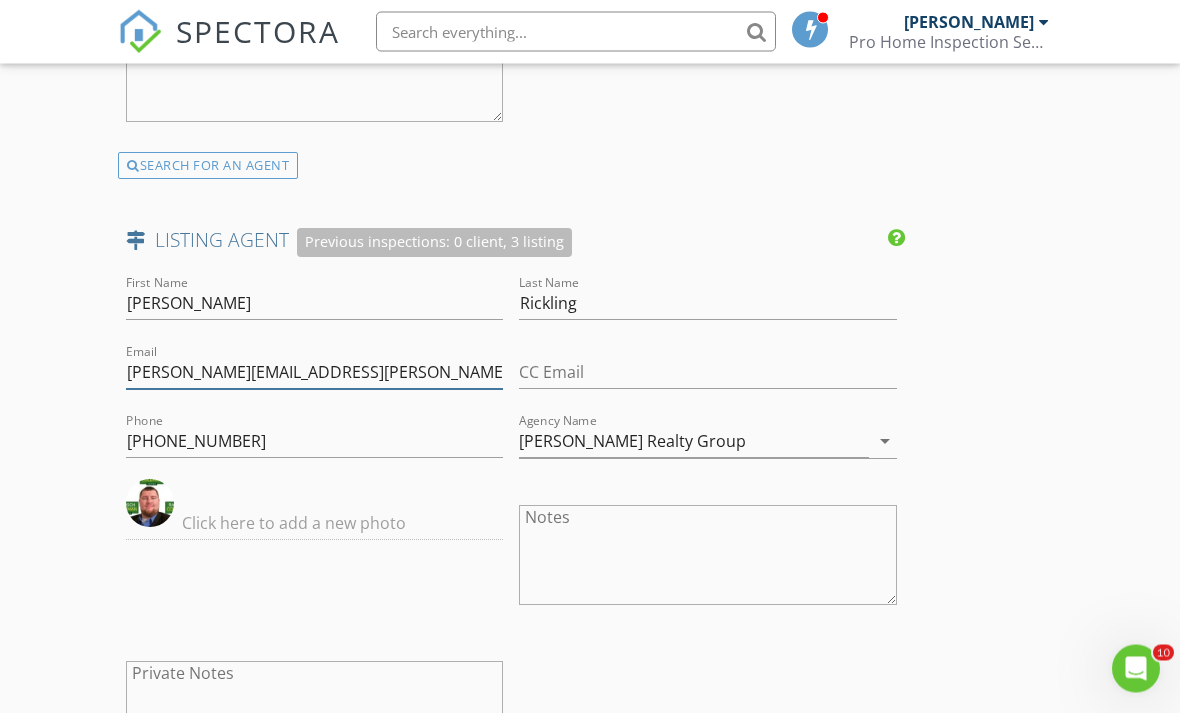click on "chris.rickling@rch.com" at bounding box center (314, 373) 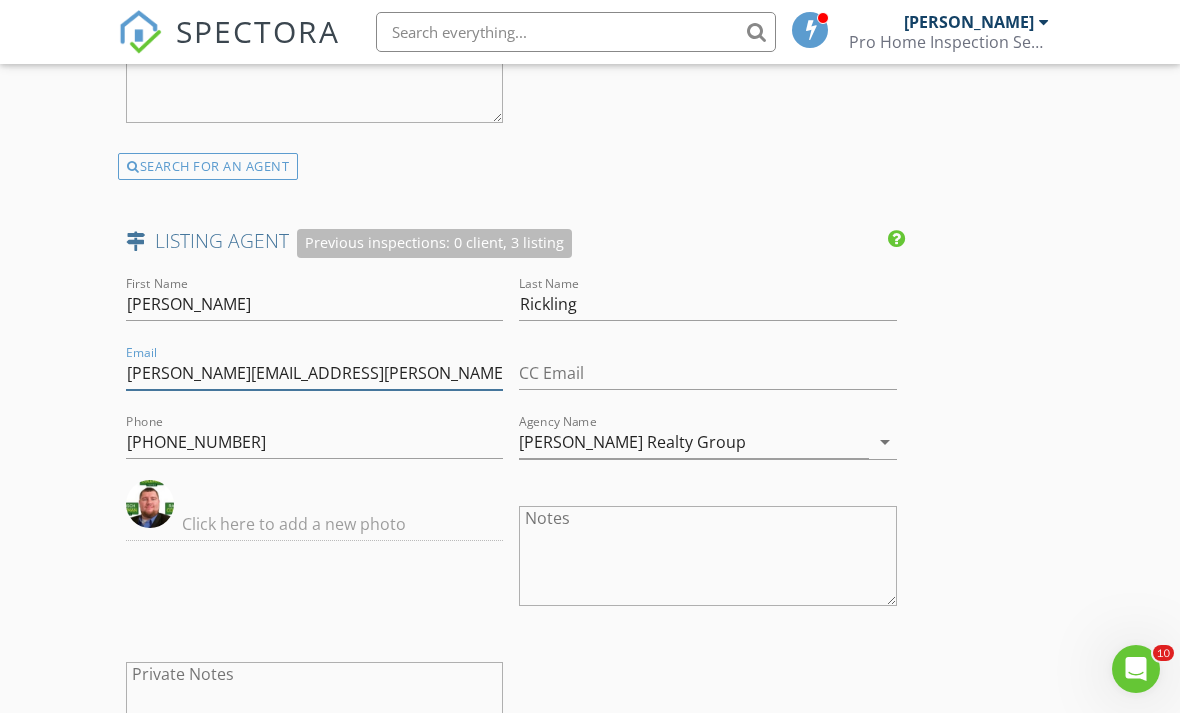 click on "chris.rickling@rch.com" at bounding box center (314, 373) 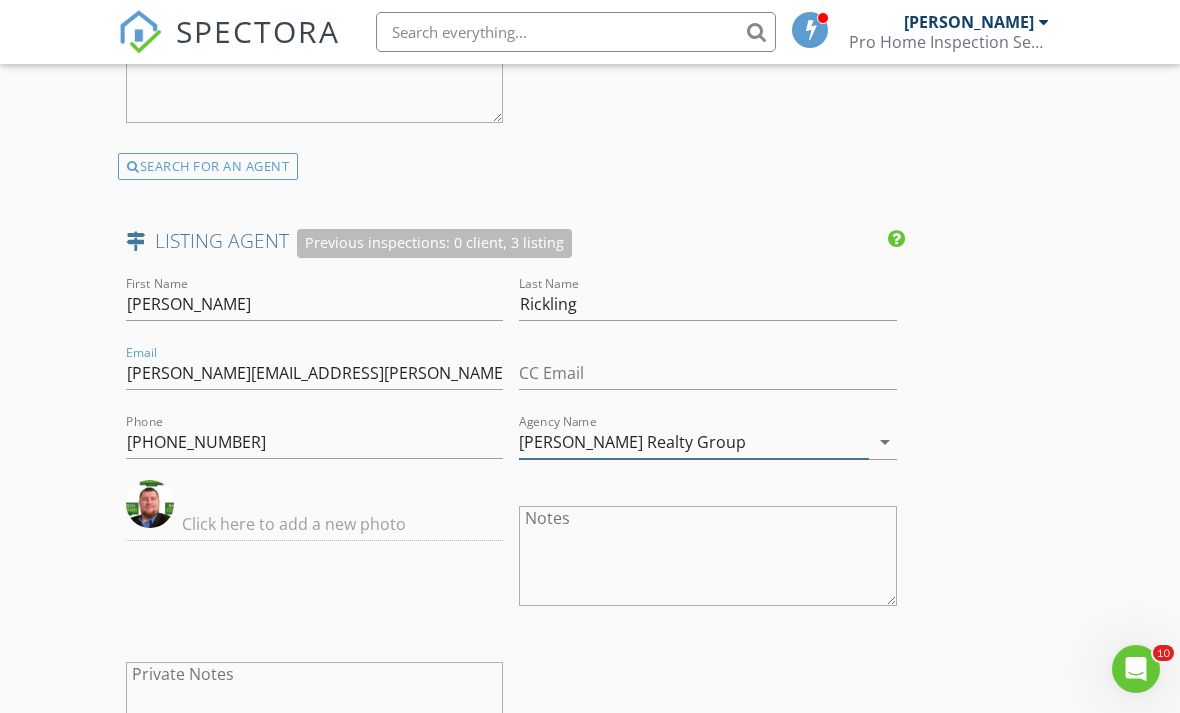 click on "Rausch Coleman Realty Group" at bounding box center [693, 442] 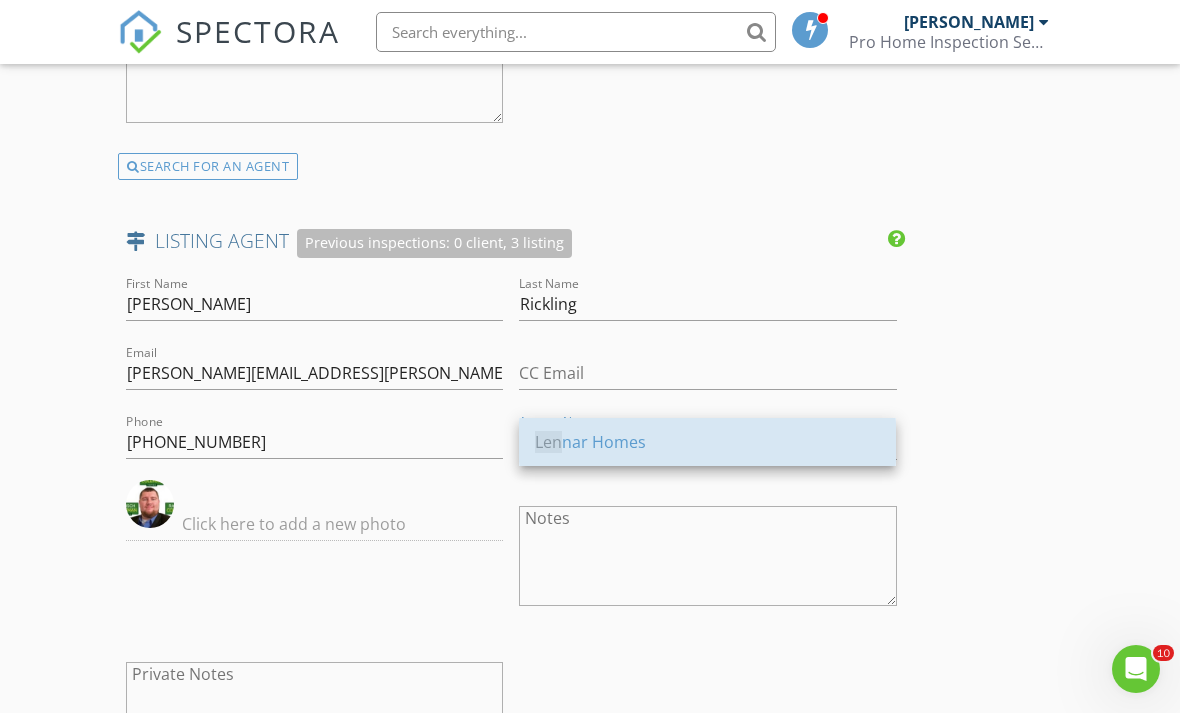 click on "Len nar Homes" at bounding box center [707, 442] 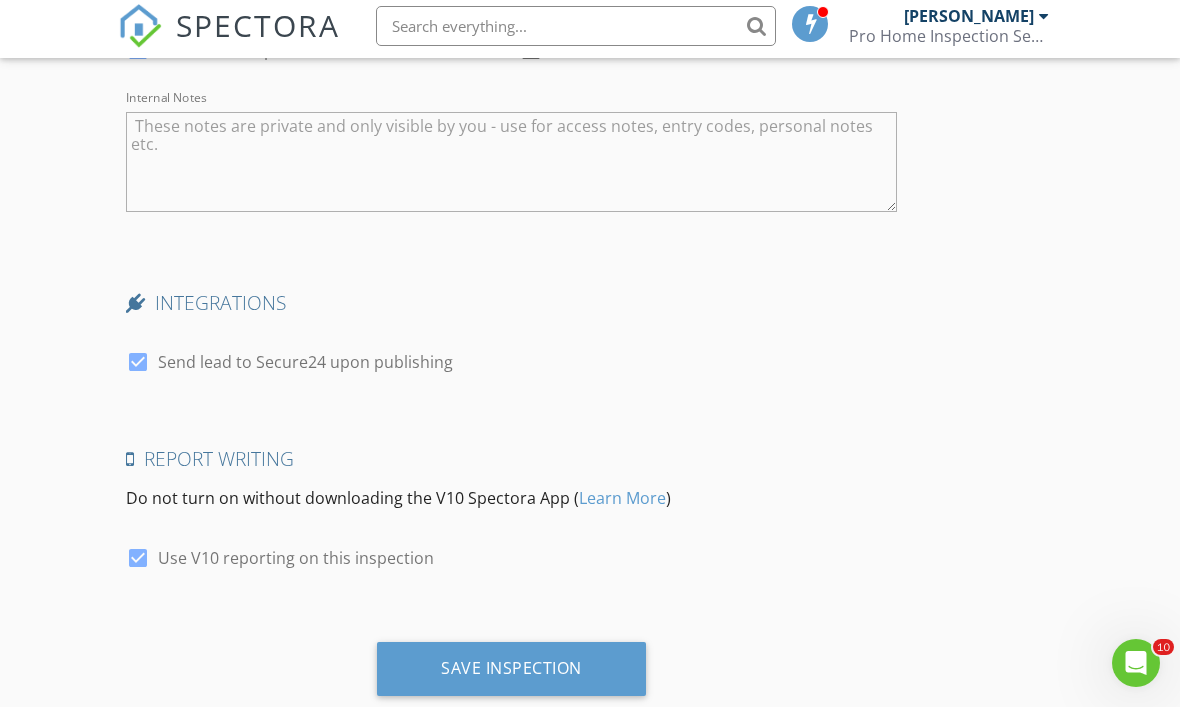 scroll, scrollTop: 4160, scrollLeft: 0, axis: vertical 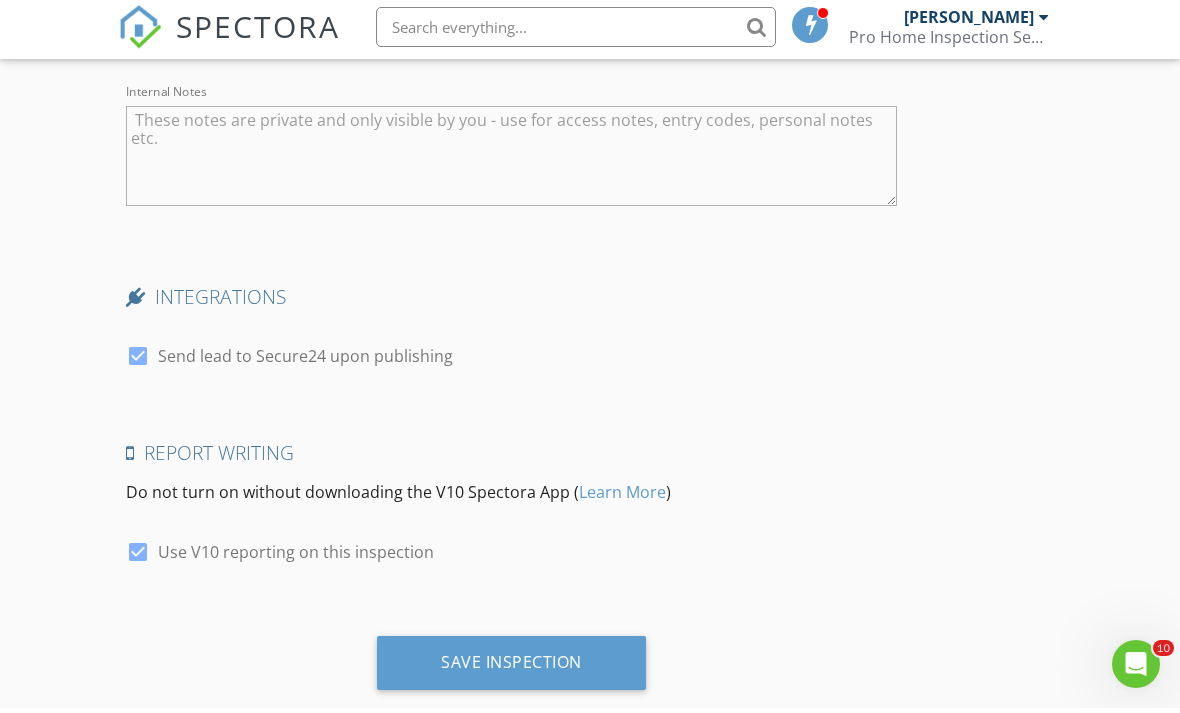 click on "Save Inspection" at bounding box center [511, 667] 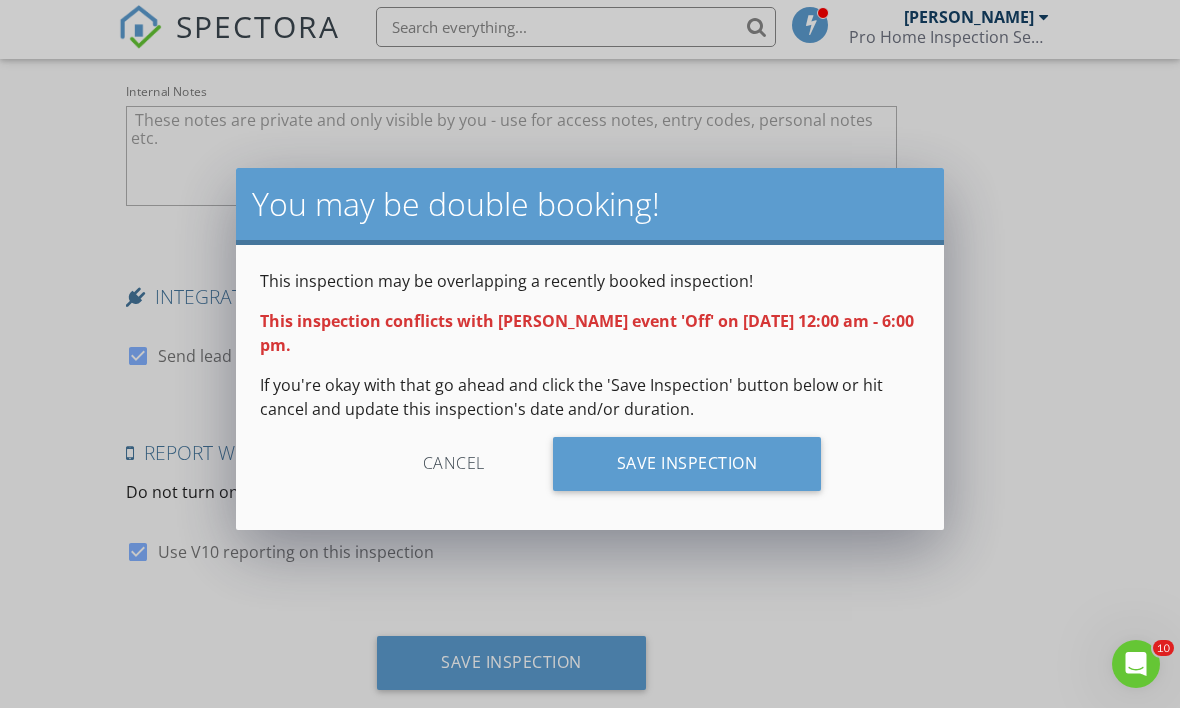 scroll, scrollTop: 4096, scrollLeft: 0, axis: vertical 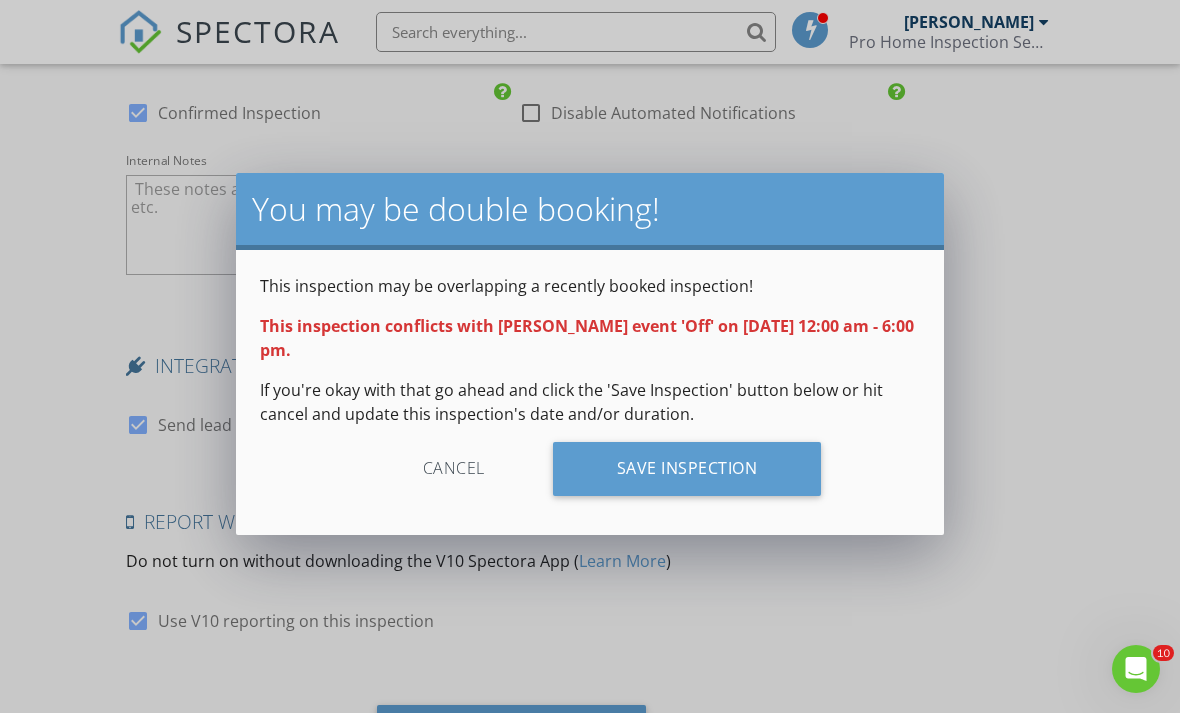 click on "Save Inspection" at bounding box center [687, 469] 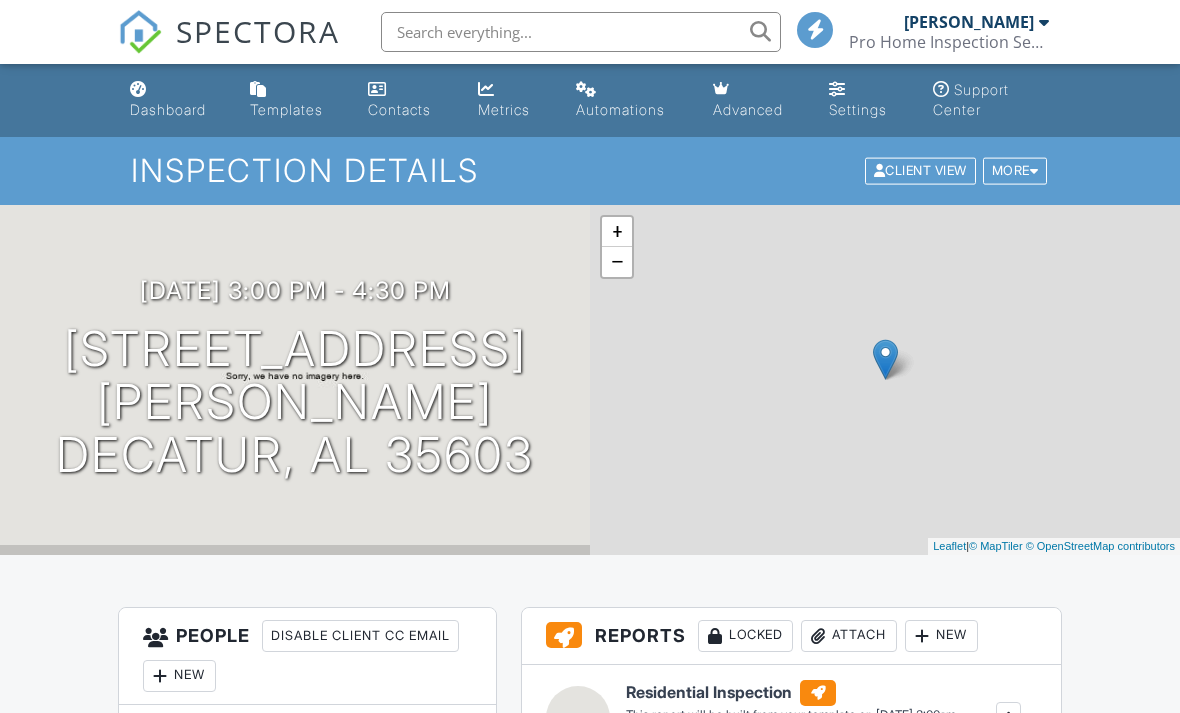 scroll, scrollTop: 0, scrollLeft: 0, axis: both 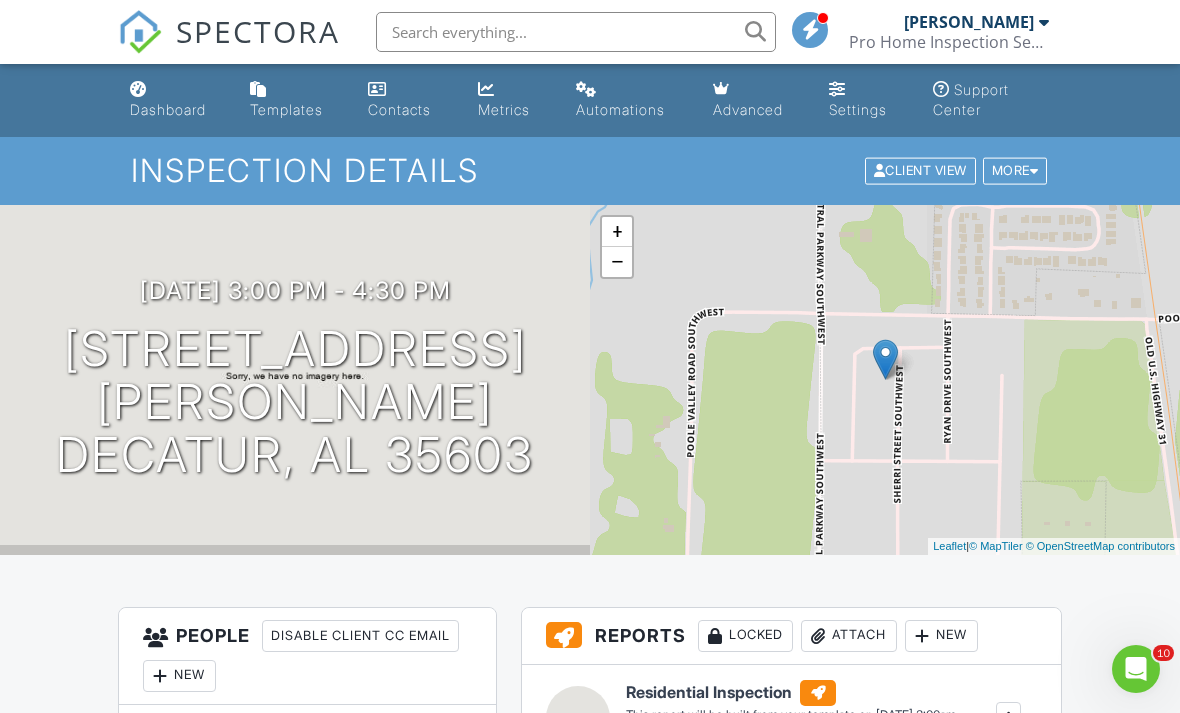 click on "Dashboard" at bounding box center [174, 100] 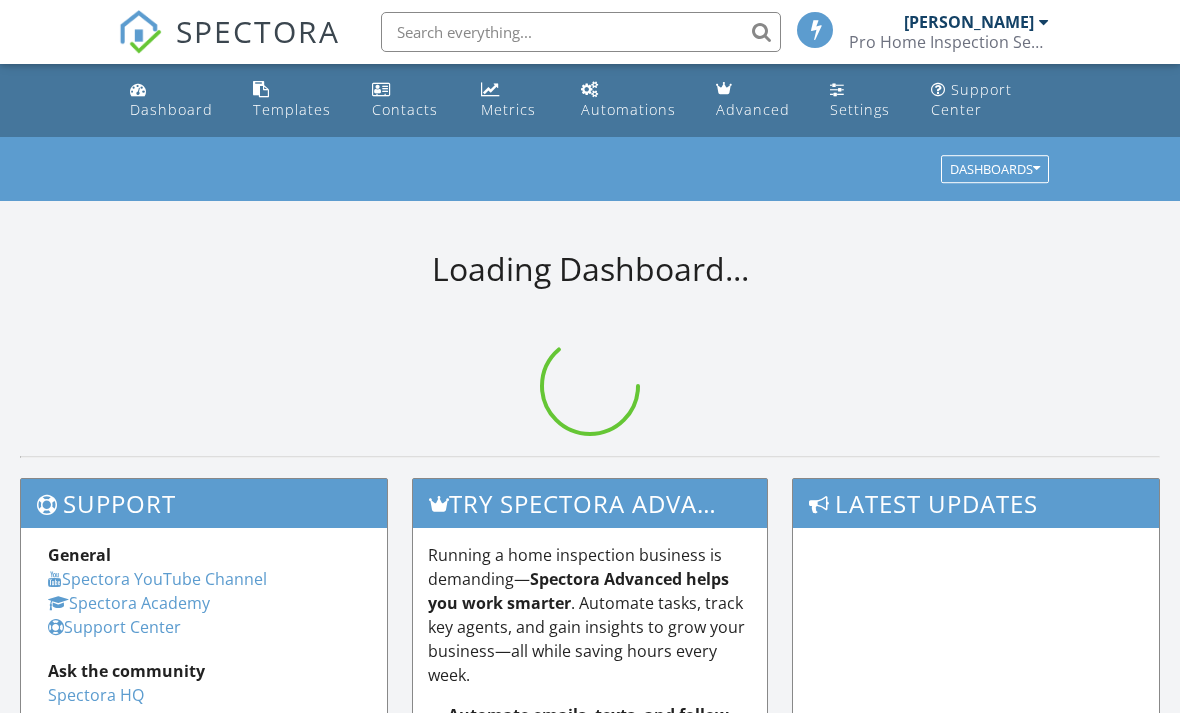 scroll, scrollTop: 0, scrollLeft: 0, axis: both 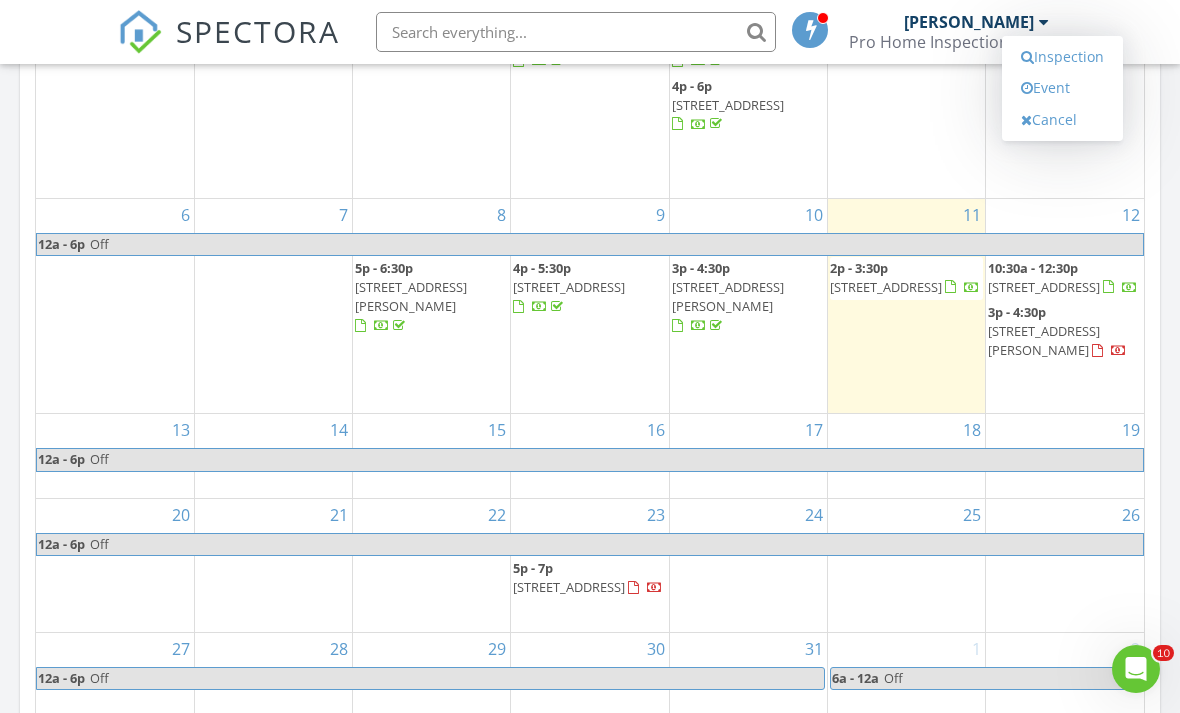 click on "Inspection" at bounding box center [1062, 57] 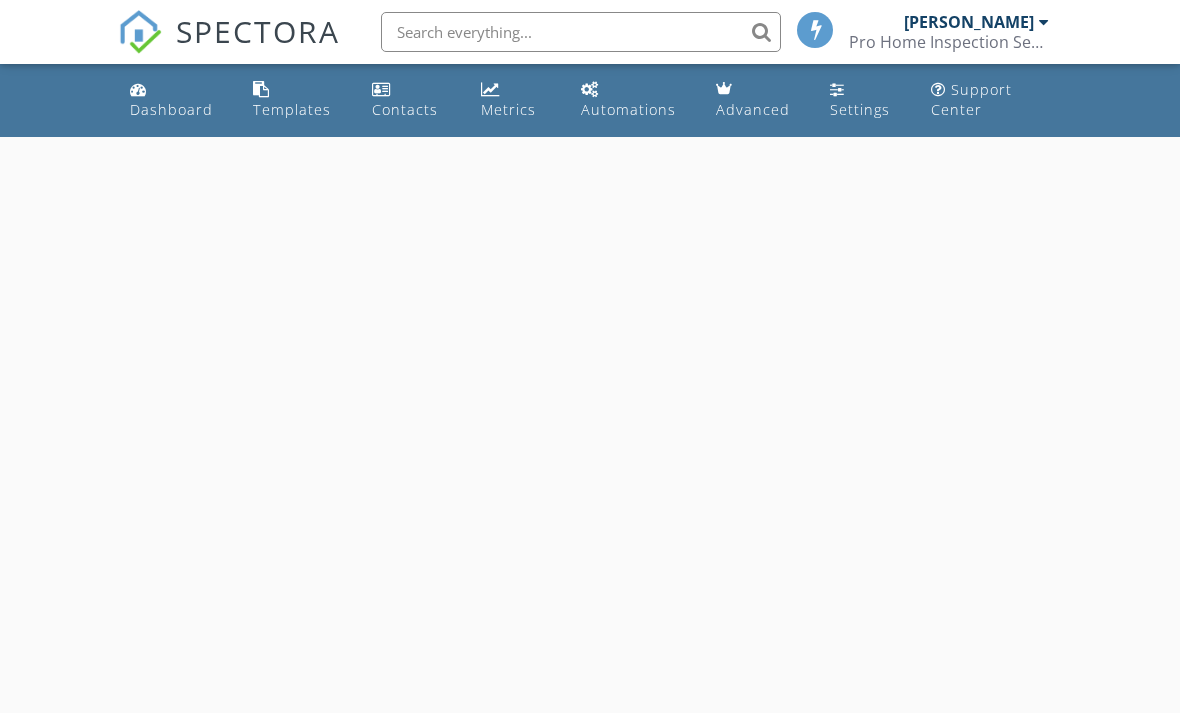 scroll, scrollTop: 0, scrollLeft: 0, axis: both 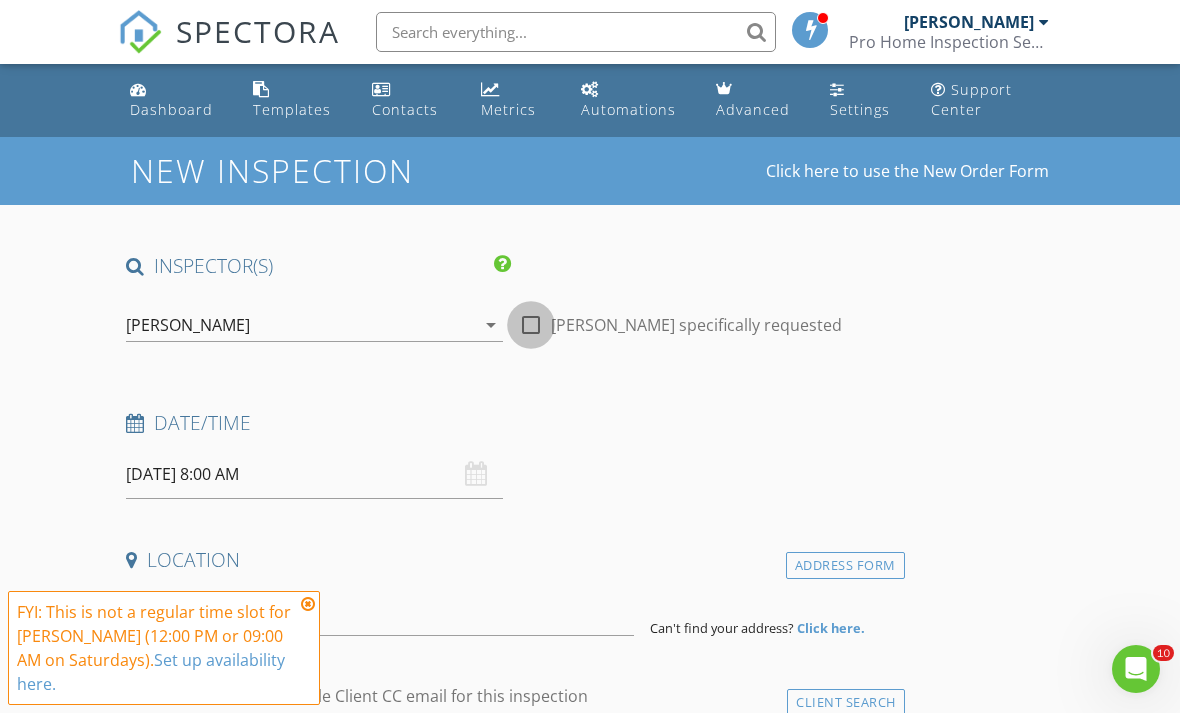 click at bounding box center (531, 325) 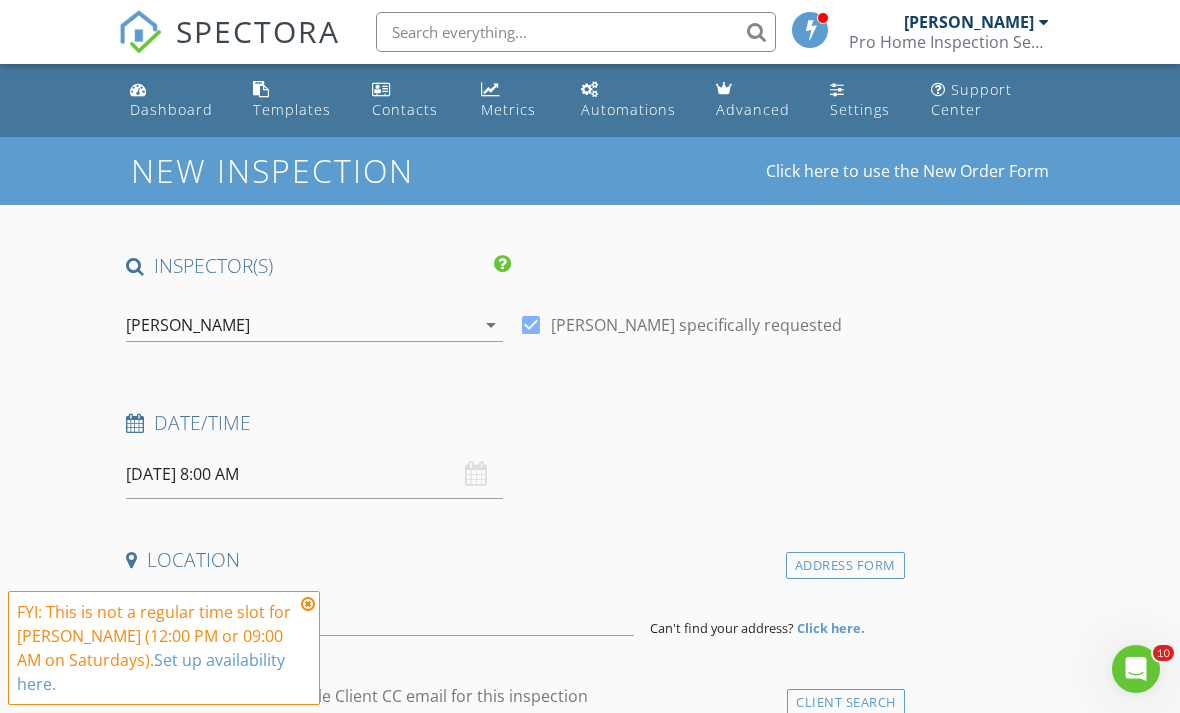 click at bounding box center [308, 604] 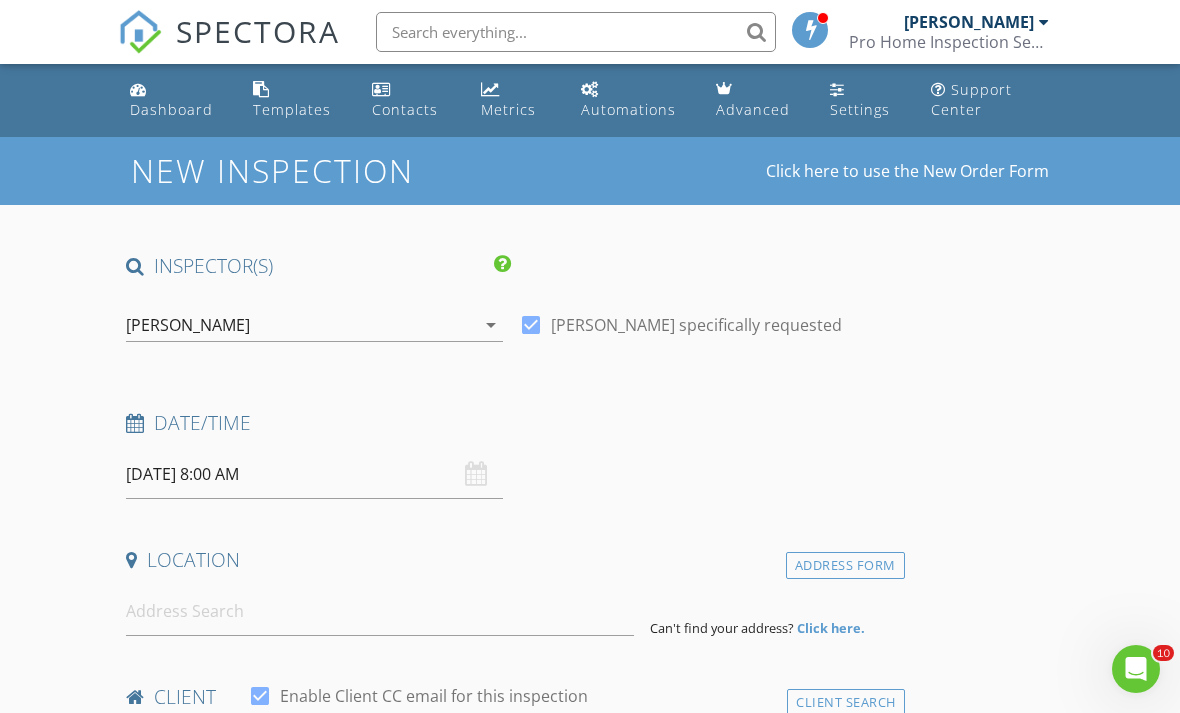 click on "07/12/2025 8:00 AM" at bounding box center [314, 474] 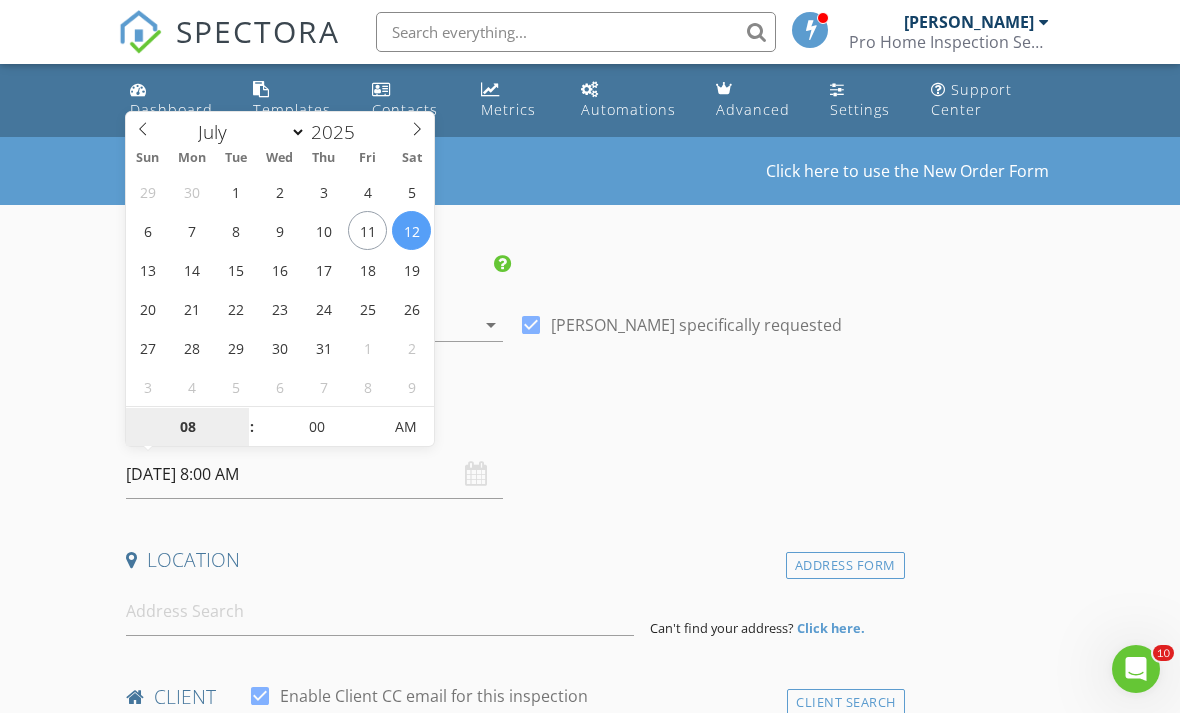 click on "08" at bounding box center (187, 428) 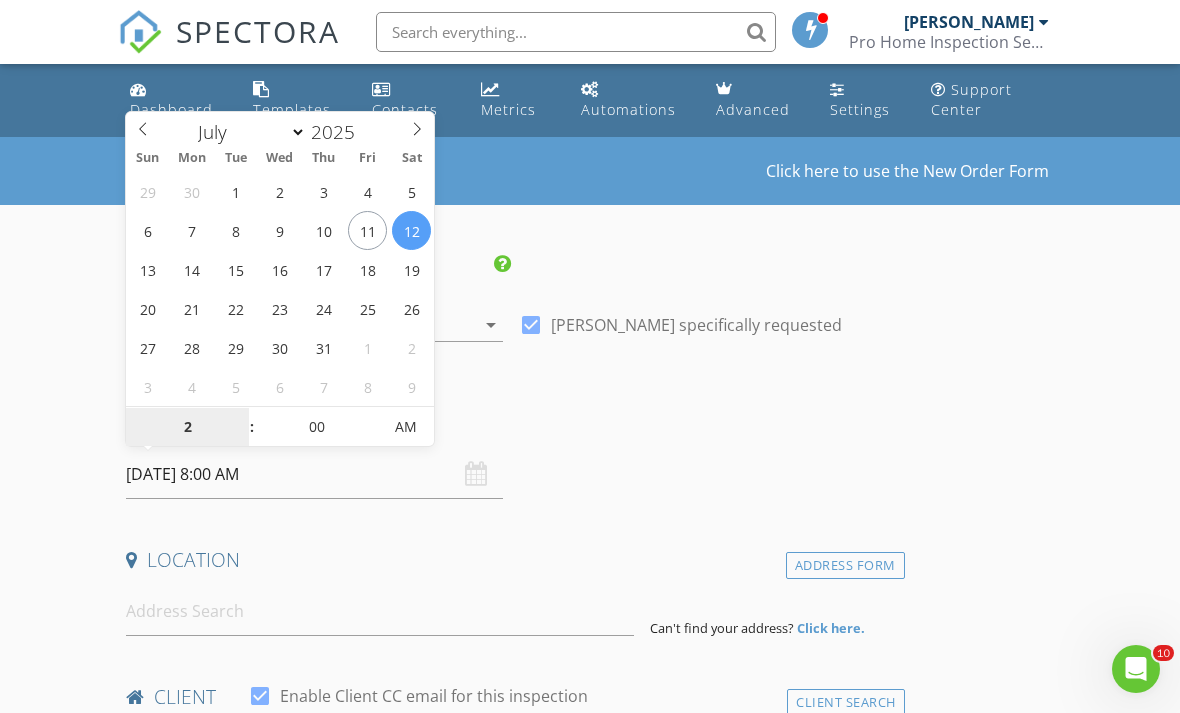 type on "02" 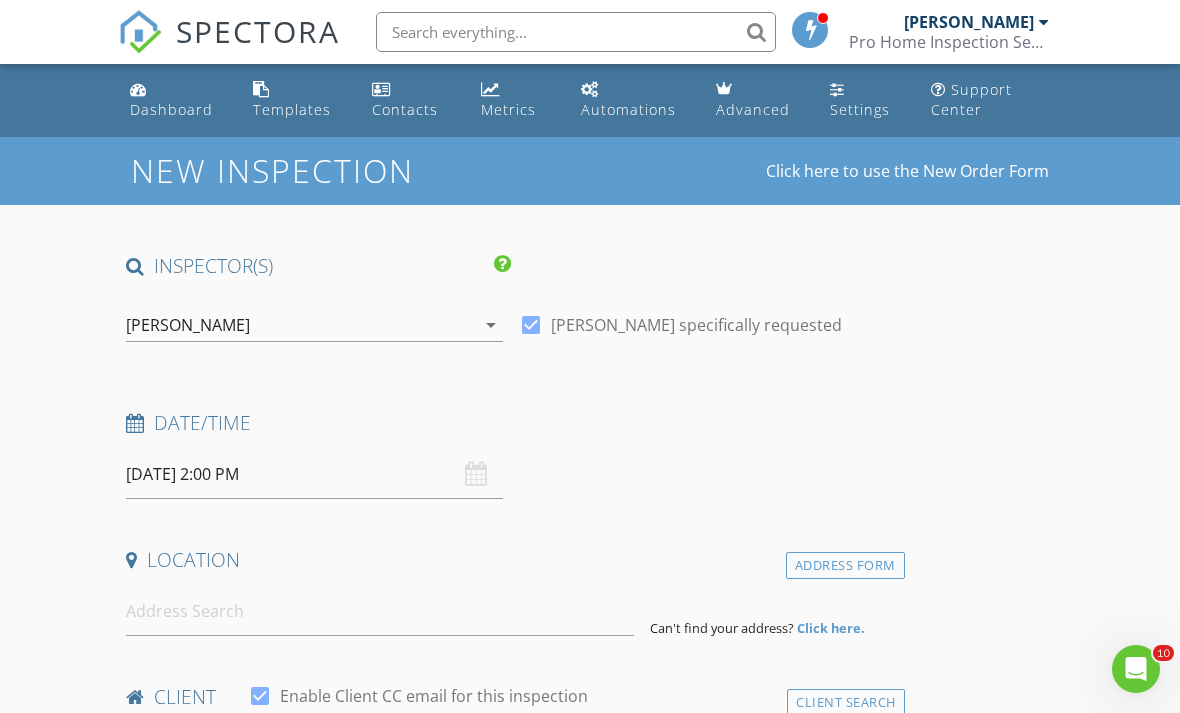click on "Date/Time" at bounding box center [511, 423] 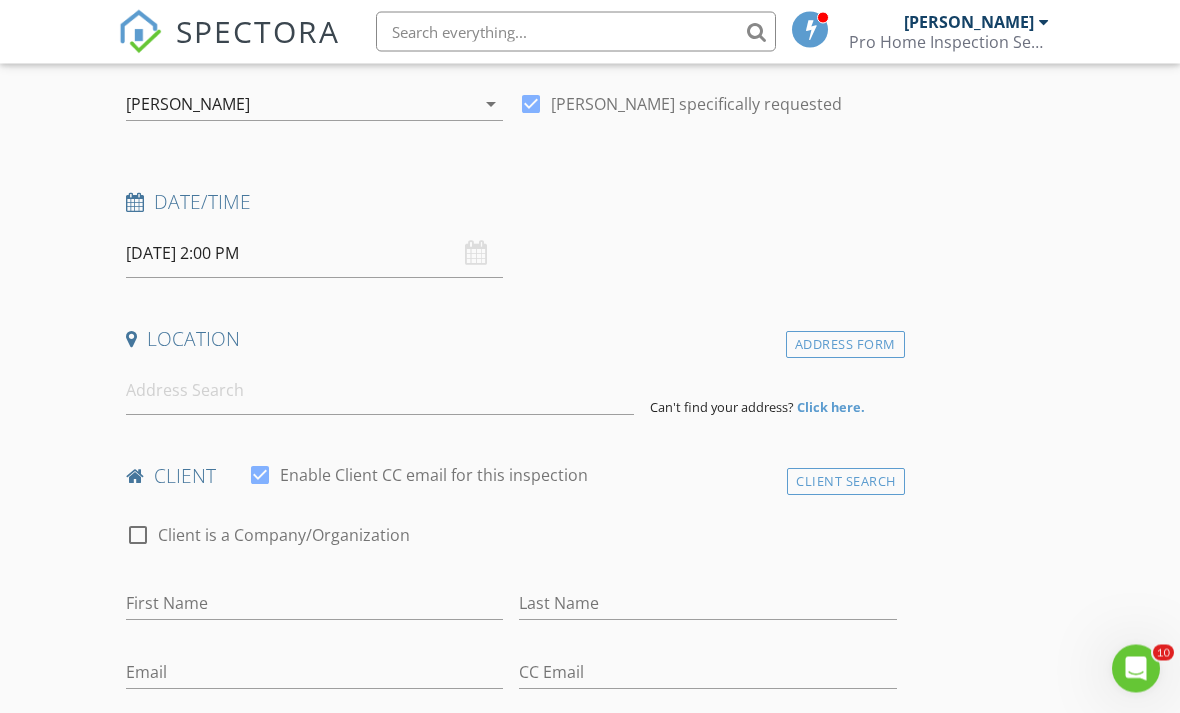 scroll, scrollTop: 222, scrollLeft: 0, axis: vertical 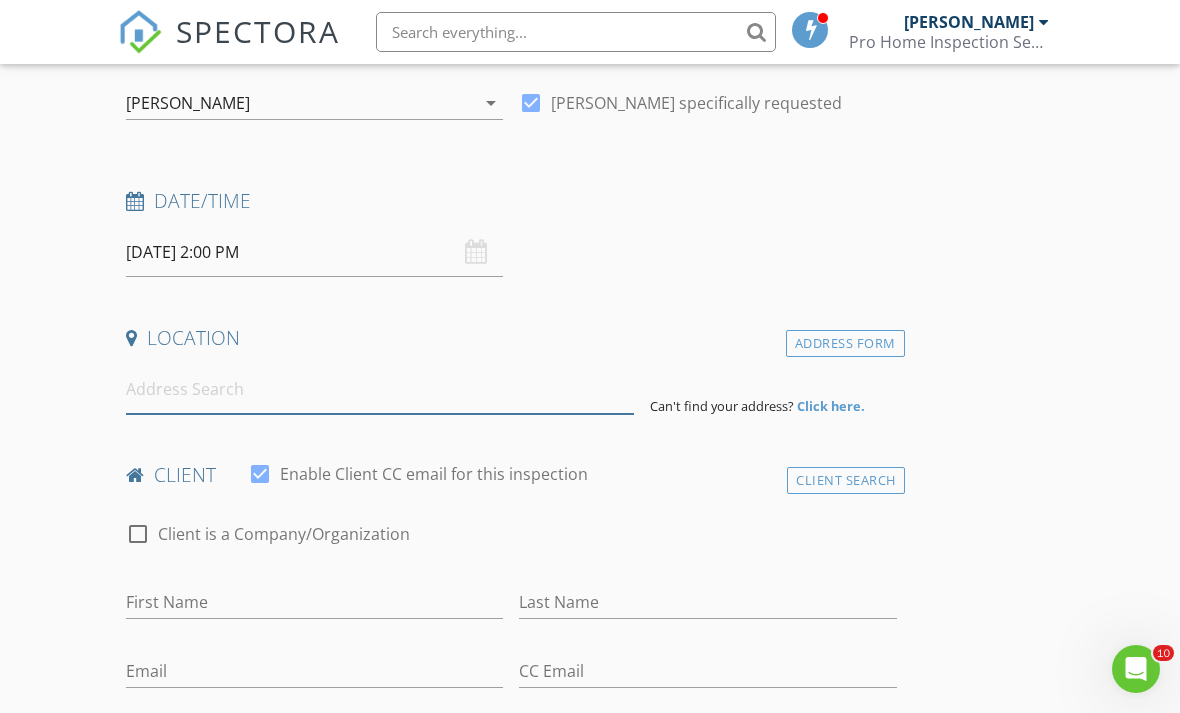 click at bounding box center (380, 389) 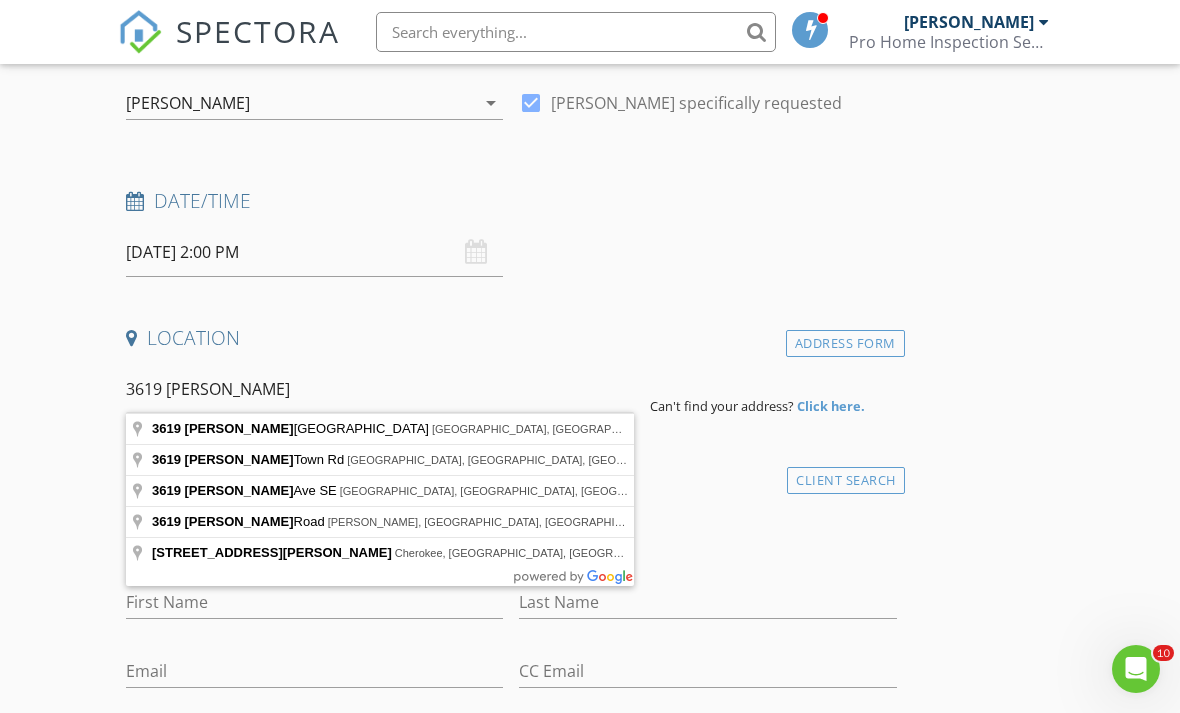 type on "3619 Hester Lane Northwest, Huntsville, AL, USA" 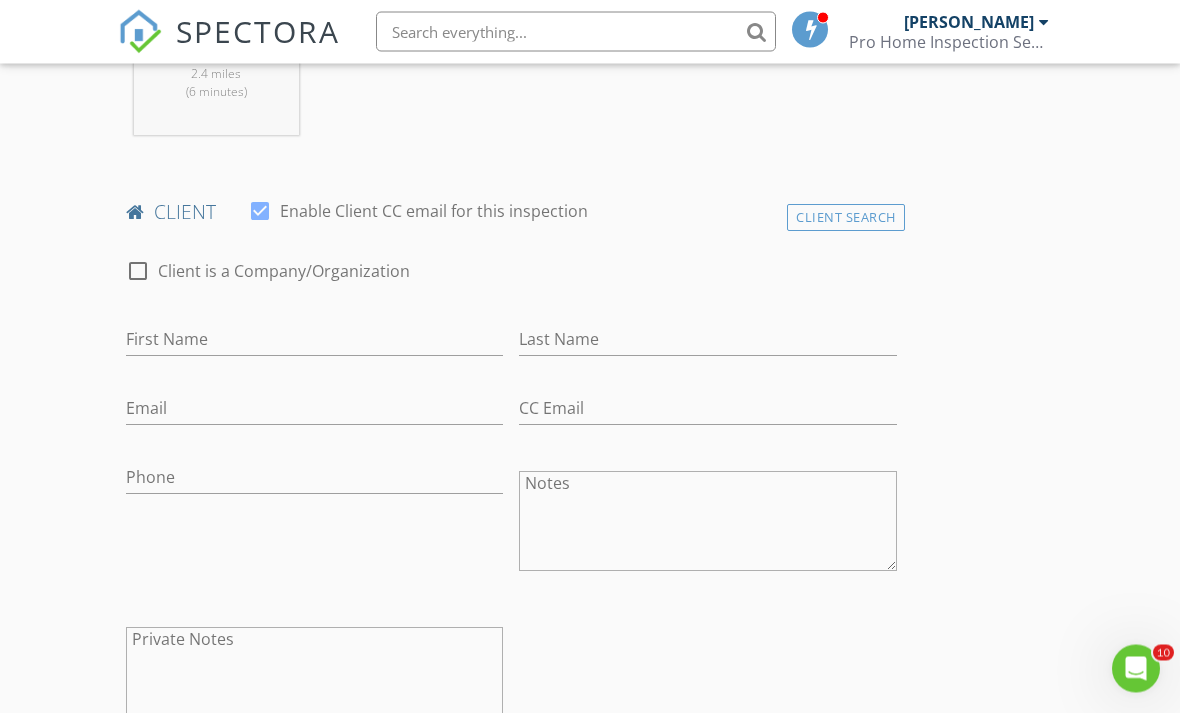 scroll, scrollTop: 898, scrollLeft: 0, axis: vertical 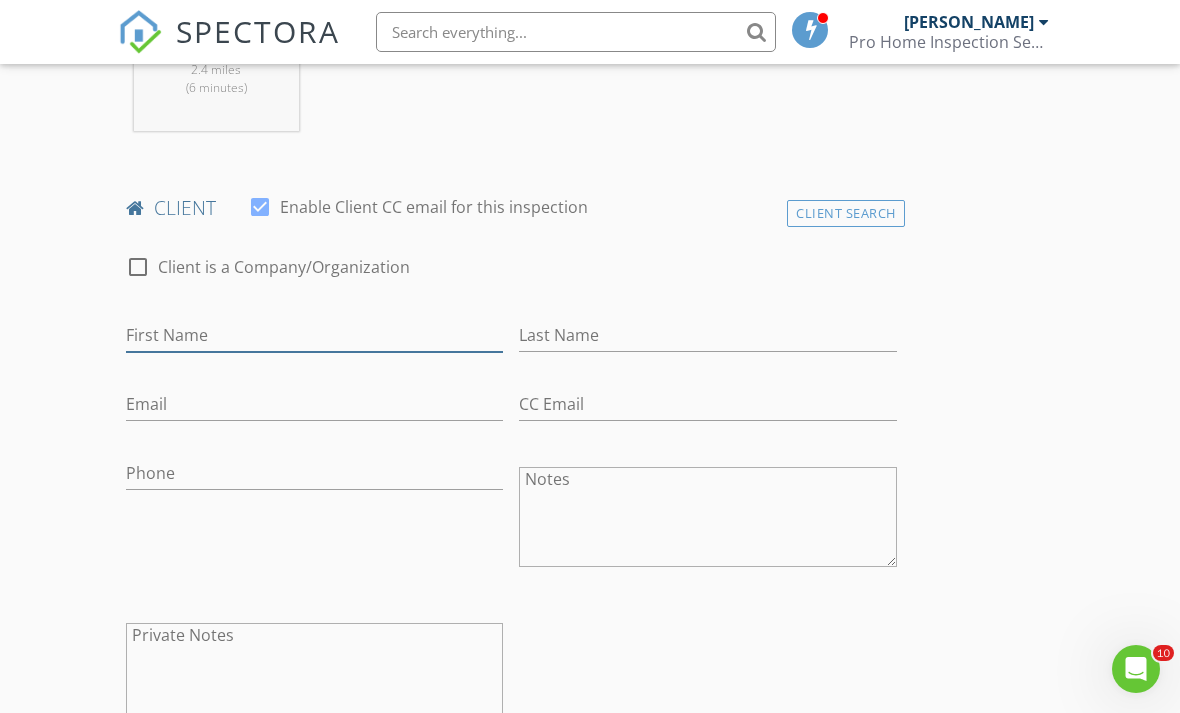 click on "First Name" at bounding box center (314, 335) 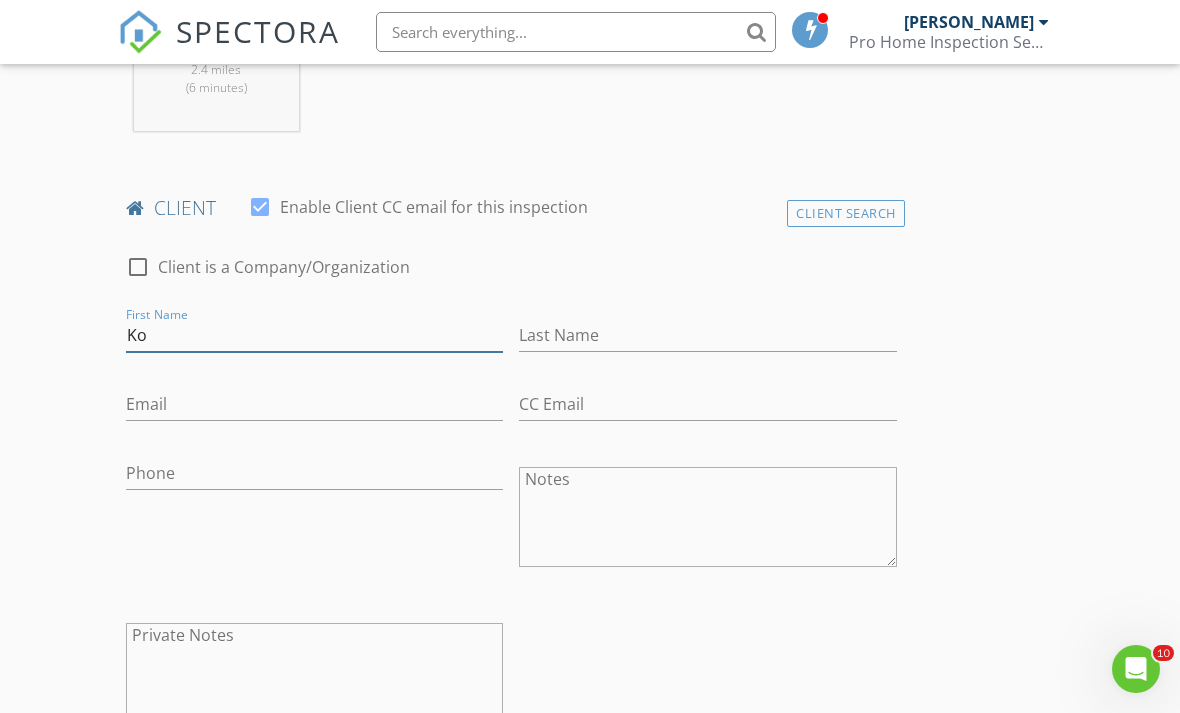 type on "Ko" 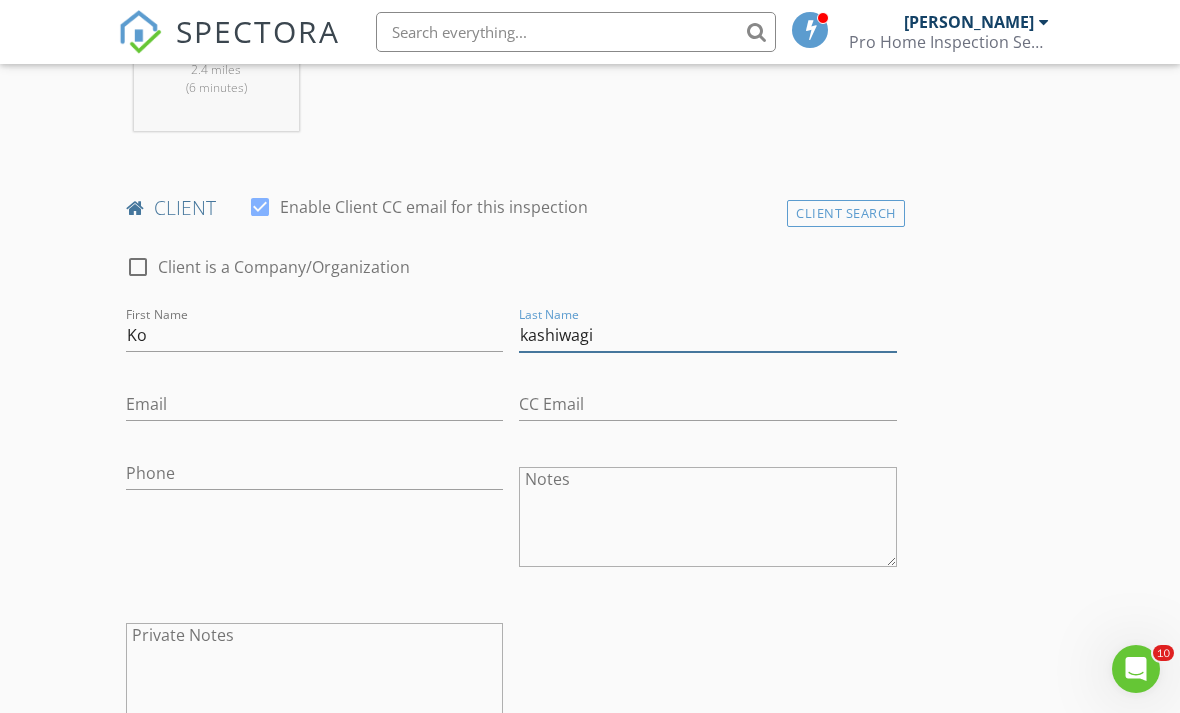 type on "kashiwagi" 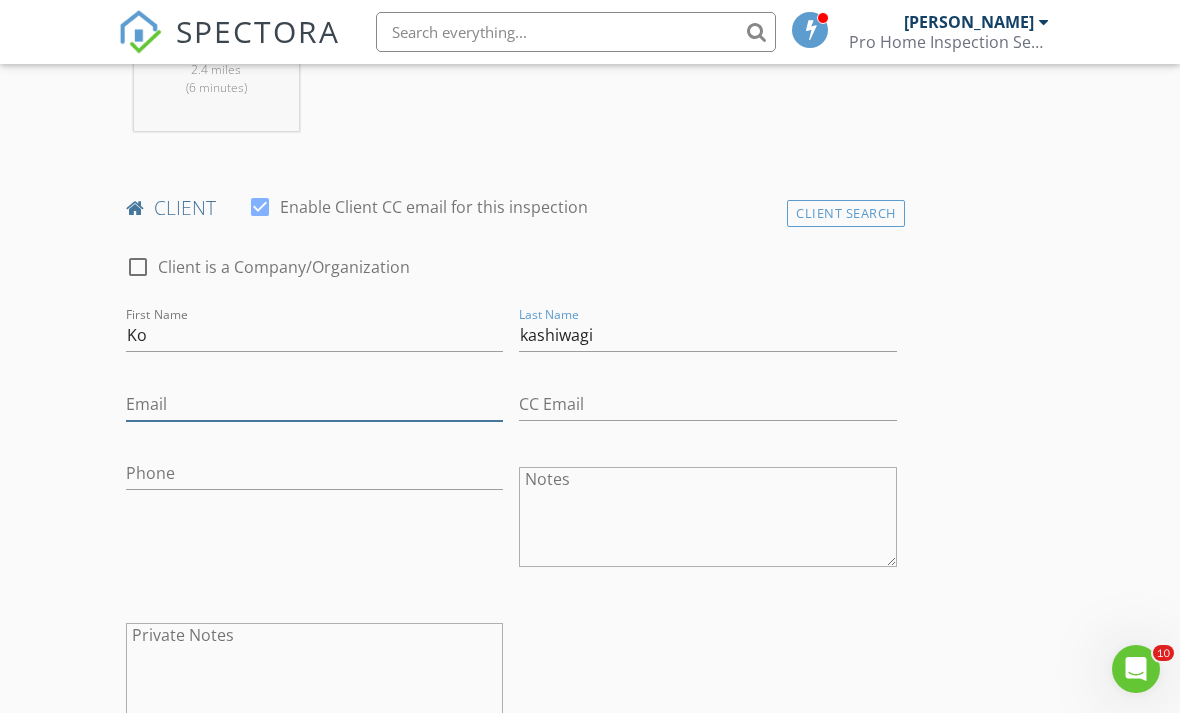 click on "Email" at bounding box center (314, 404) 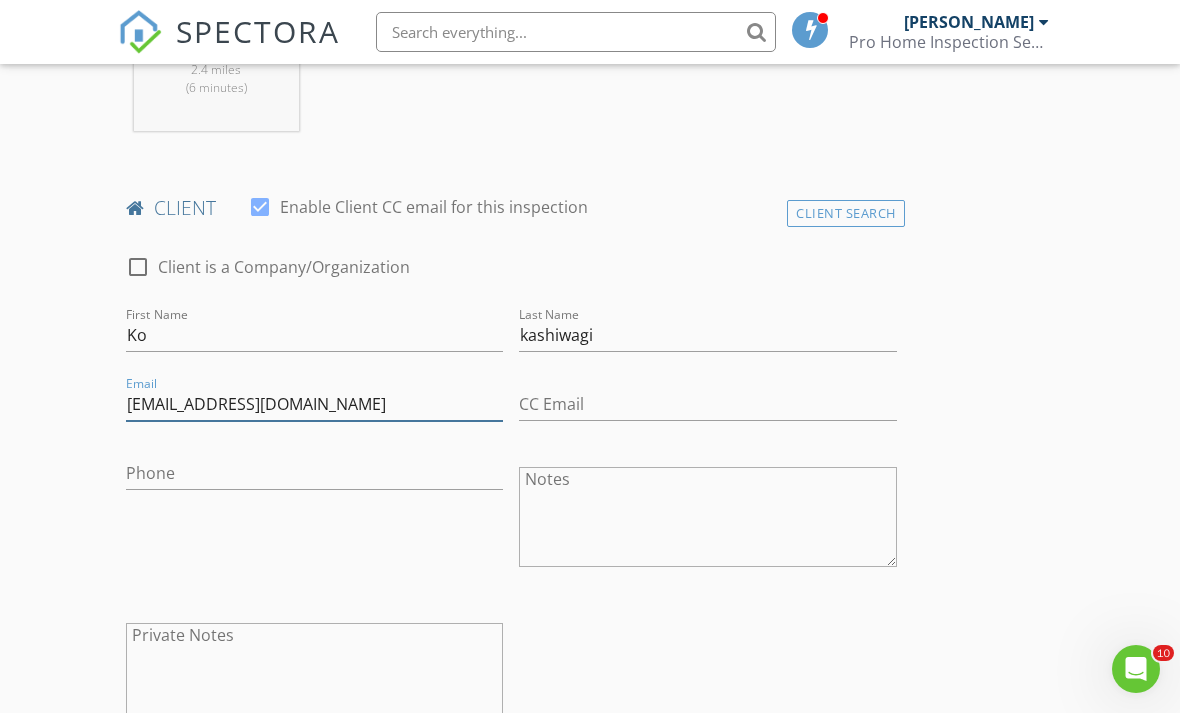 type on "[EMAIL_ADDRESS][DOMAIN_NAME]" 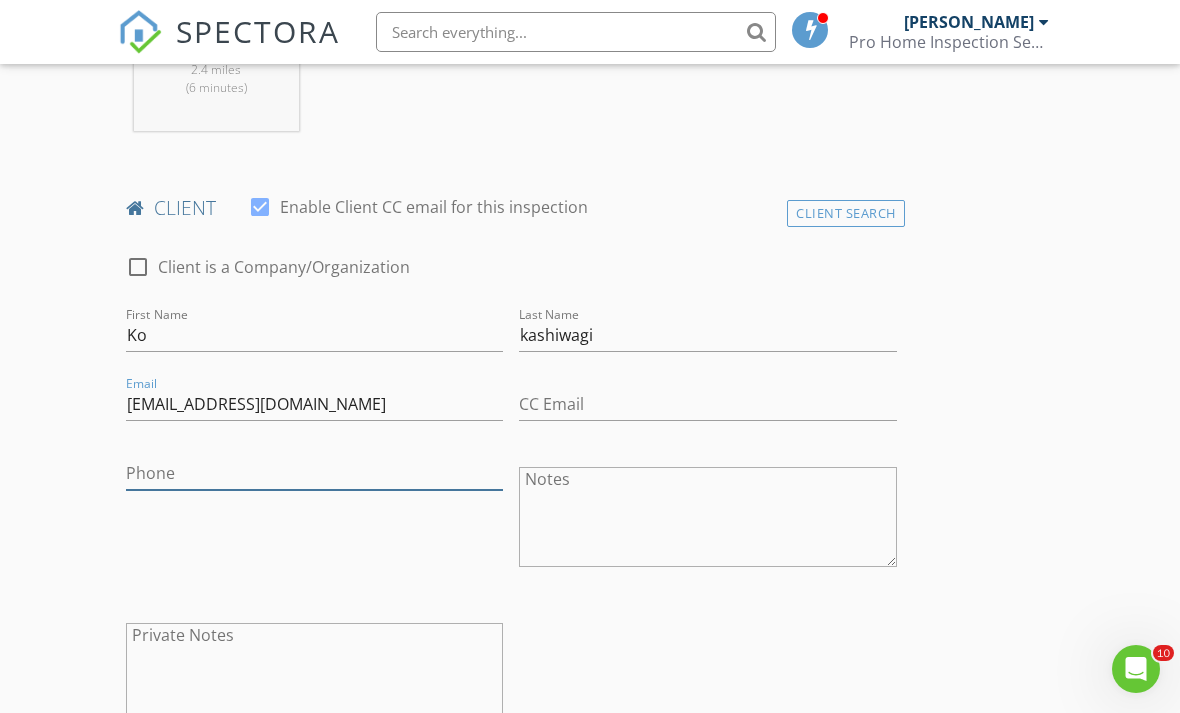 click on "Phone" at bounding box center (314, 473) 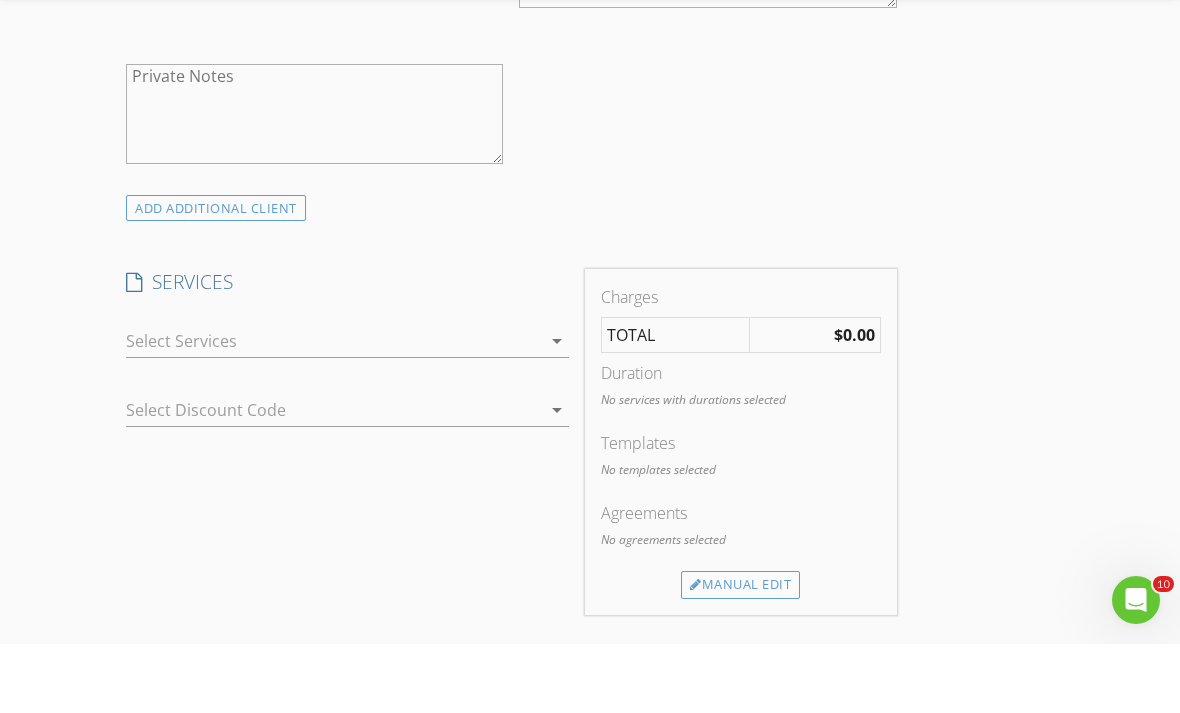 scroll, scrollTop: 1390, scrollLeft: 0, axis: vertical 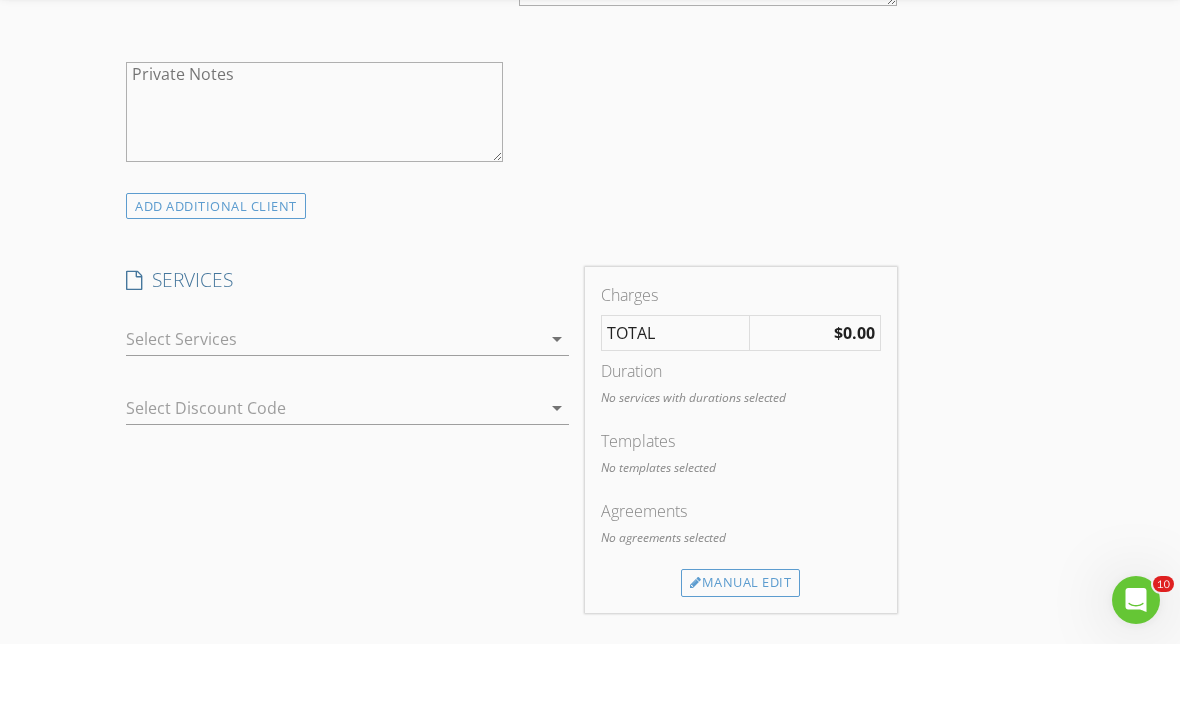 type on "[PHONE_NUMBER]" 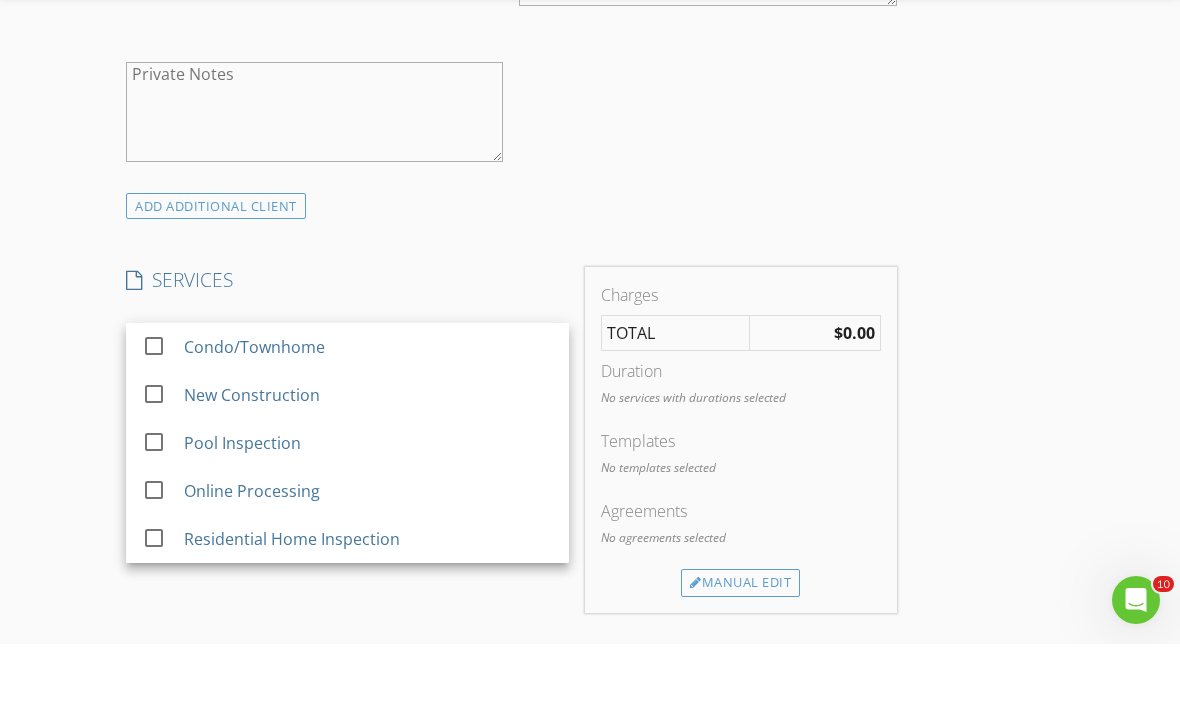 scroll, scrollTop: 1460, scrollLeft: 0, axis: vertical 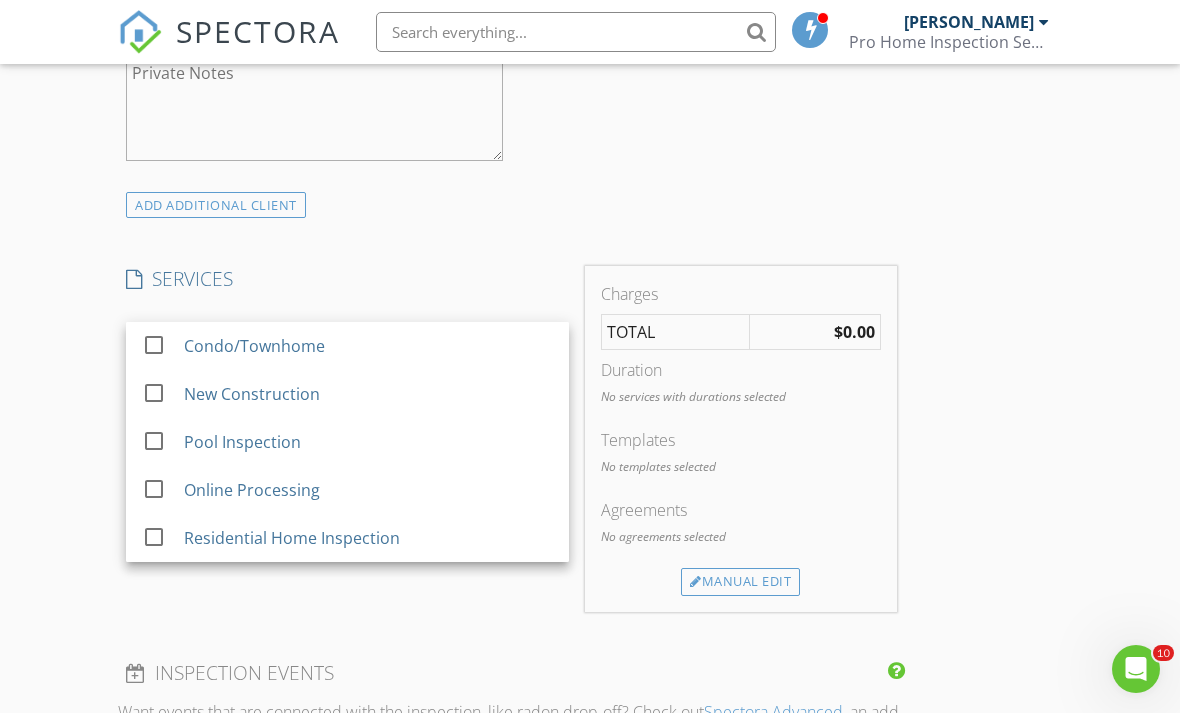 click at bounding box center (154, 537) 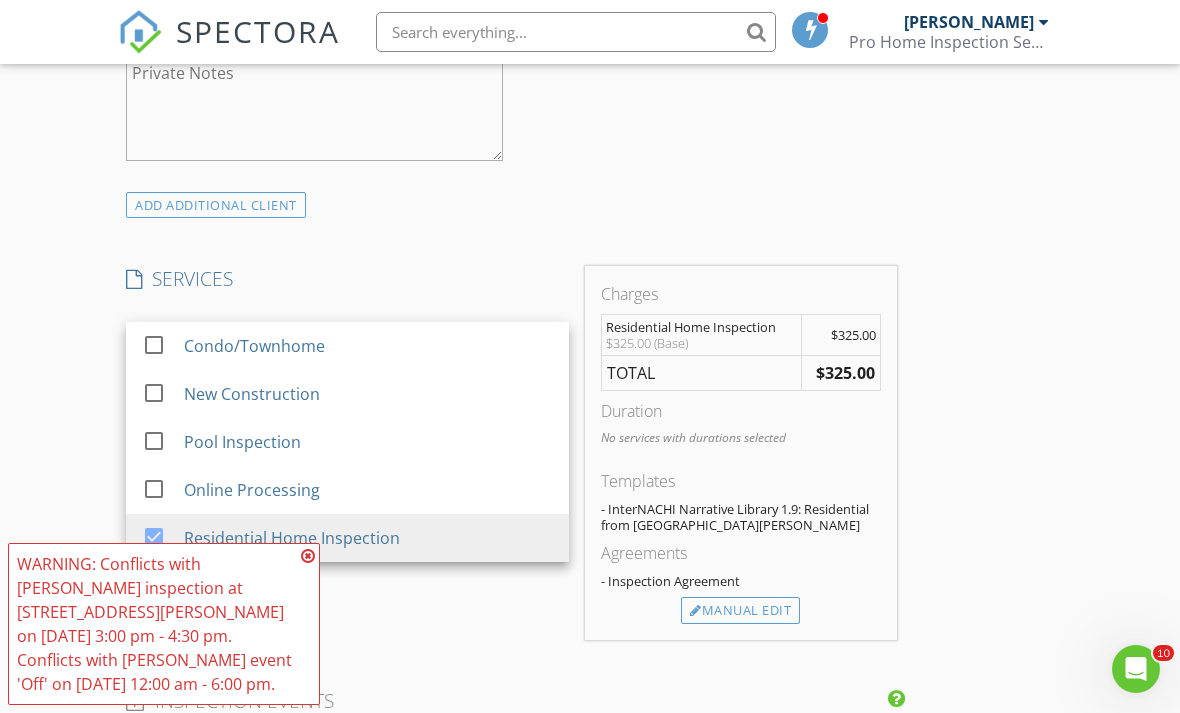 click on "New Inspection
Click here to use the New Order Form
INSPECTOR(S)
check_box   Joshua Trotter   PRIMARY   Joshua Trotter arrow_drop_down   check_box Joshua Trotter specifically requested
Date/Time
07/12/2025 2:00 PM
Location
Address Search       Address 3619 Hester Ln NW   Unit   City Huntsville   State AL   Zip 35810   County Madison     Square Feet 1600   Year Built 1964   Foundation arrow_drop_down     Joshua Trotter     2.4 miles     (6 minutes)
client
check_box Enable Client CC email for this inspection   Client Search     check_box_outline_blank Client is a Company/Organization     First Name Ko   Last Name kashiwagi   Email kookashiwagi@gmail.com   CC Email   Phone 205-861-0502           Notes   Private Notes
ADD ADDITIONAL client
SERVICES" at bounding box center [590, 490] 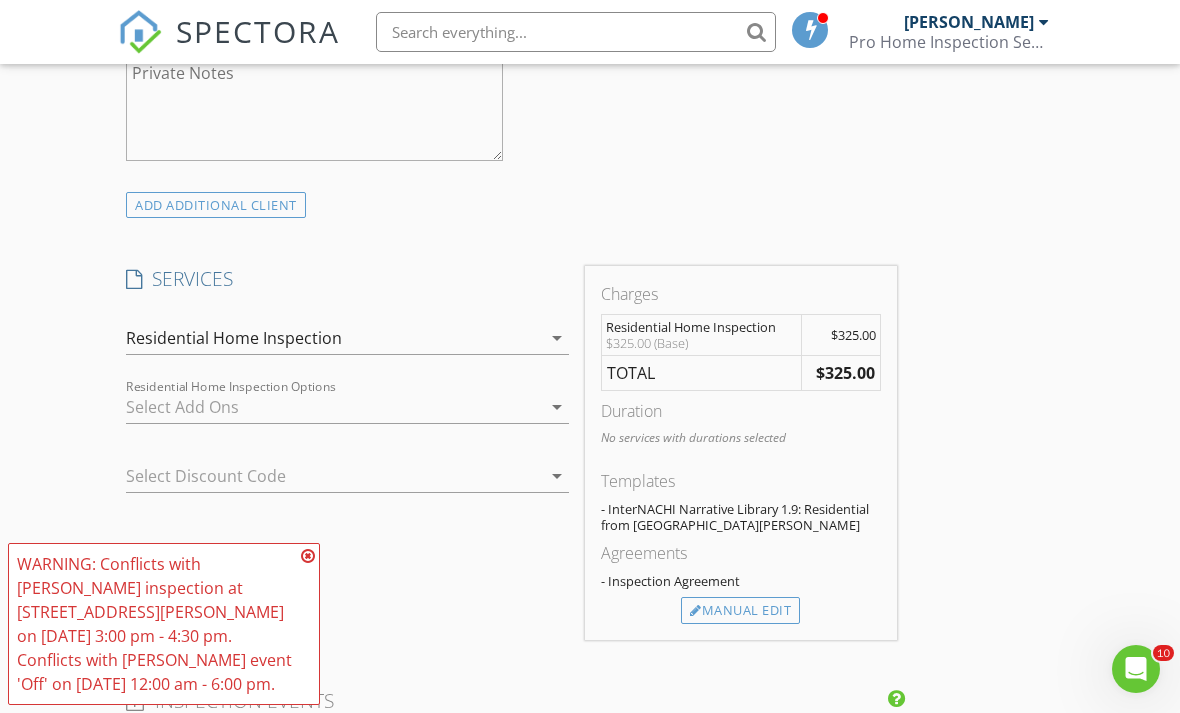 click at bounding box center (308, 556) 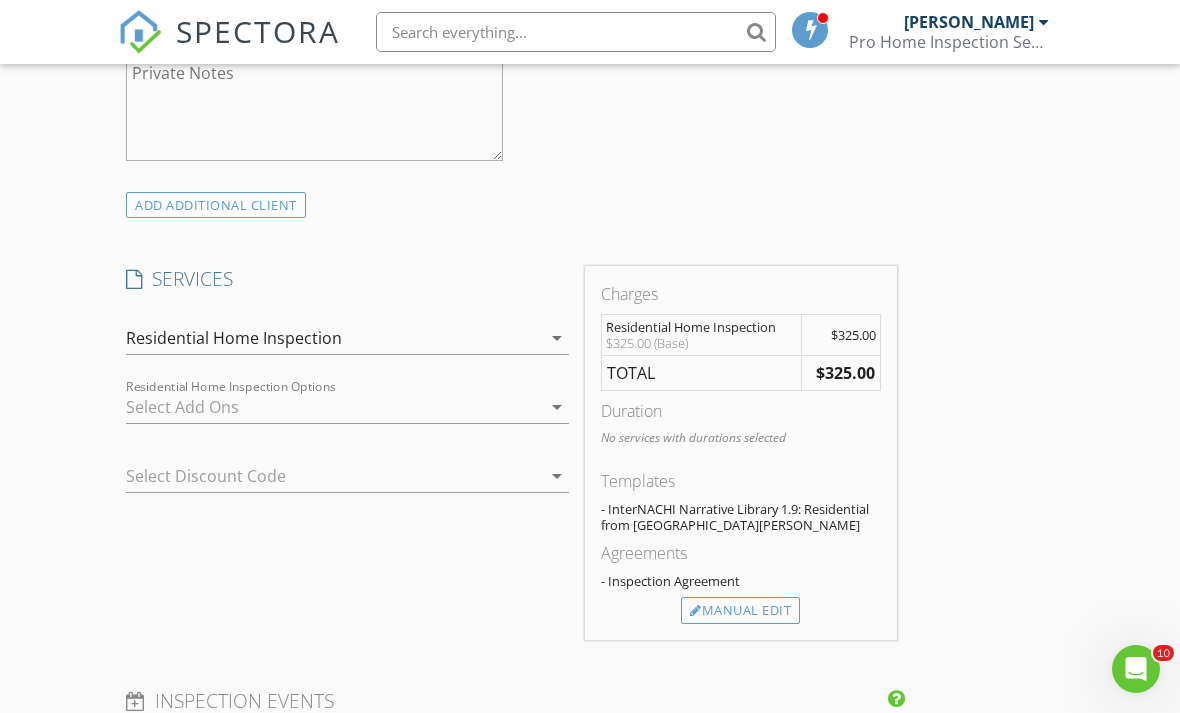 click on "Manual Edit" at bounding box center (740, 611) 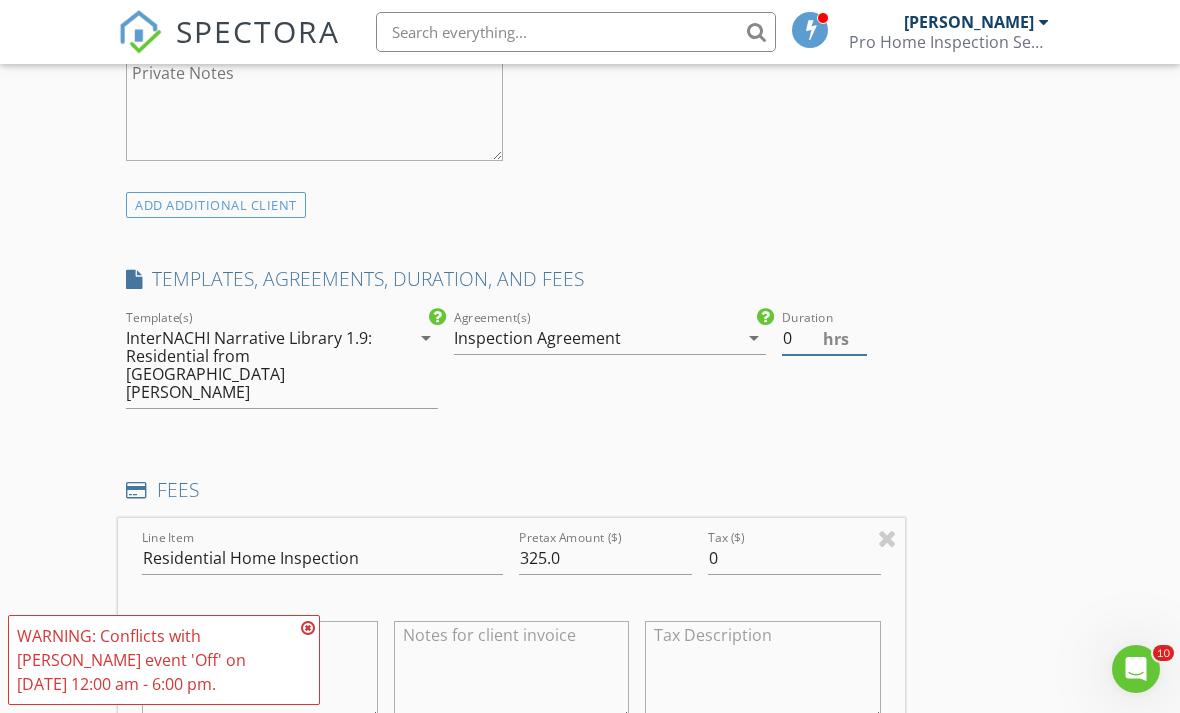 click on "0" at bounding box center (824, 338) 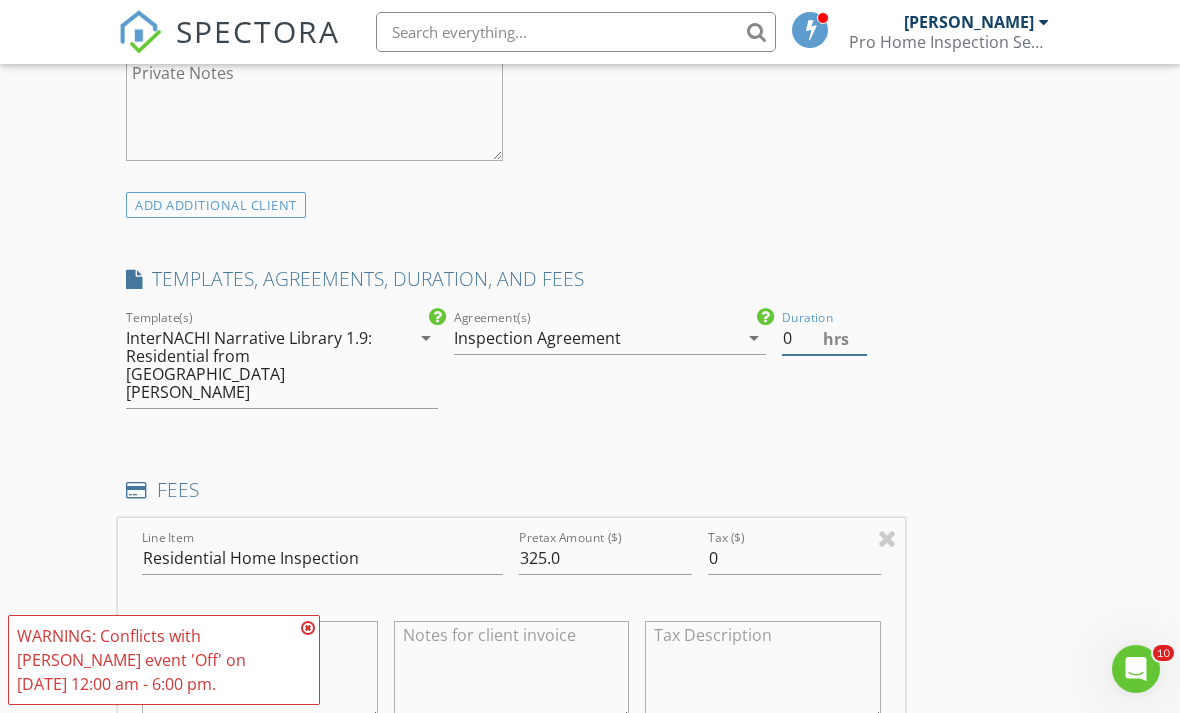 scroll, scrollTop: 1459, scrollLeft: 0, axis: vertical 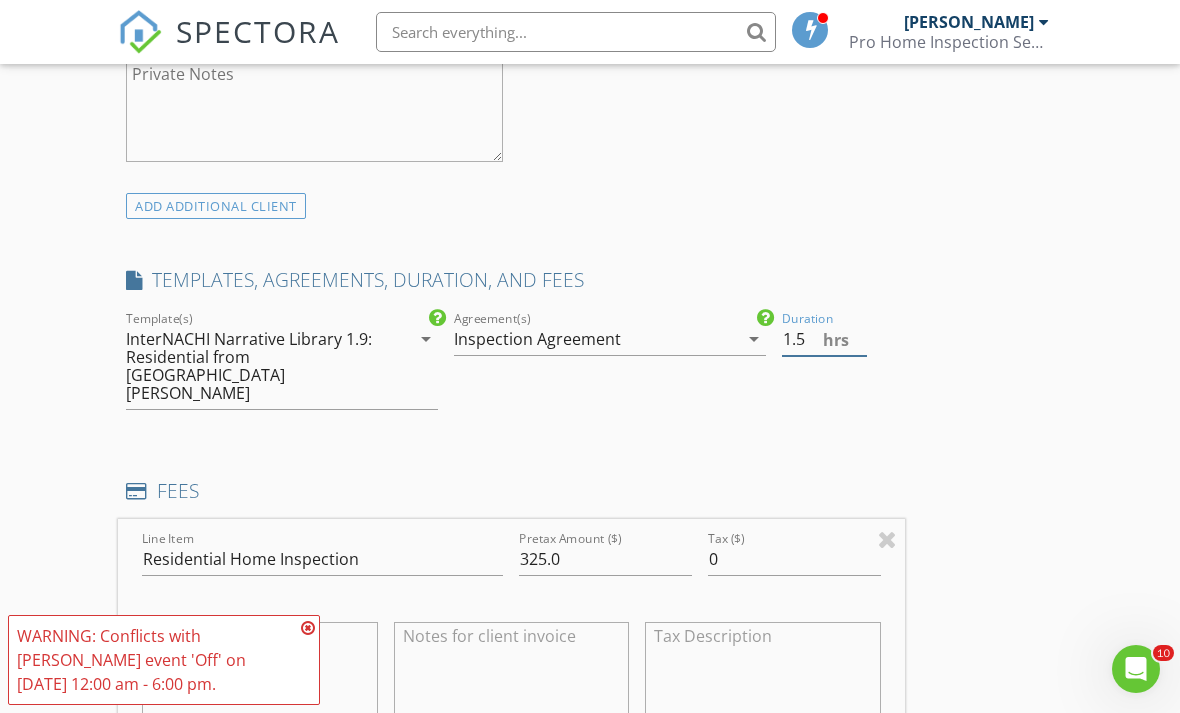type on "1.5" 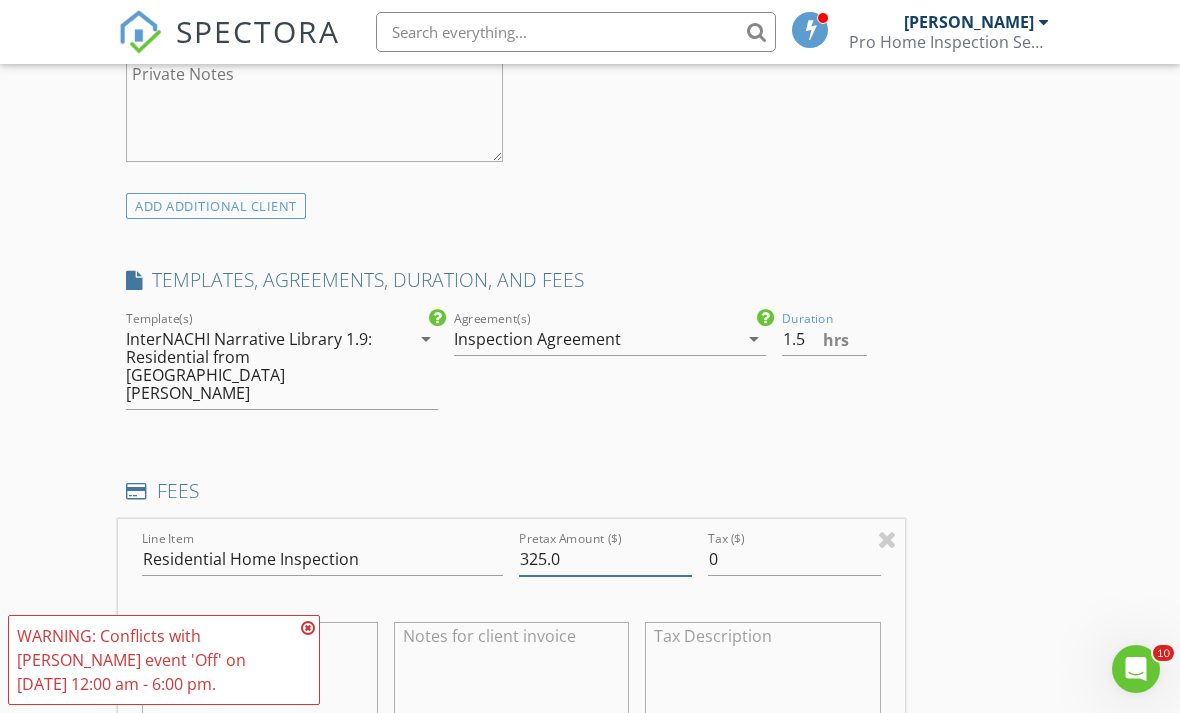 click on "325.0" at bounding box center [605, 559] 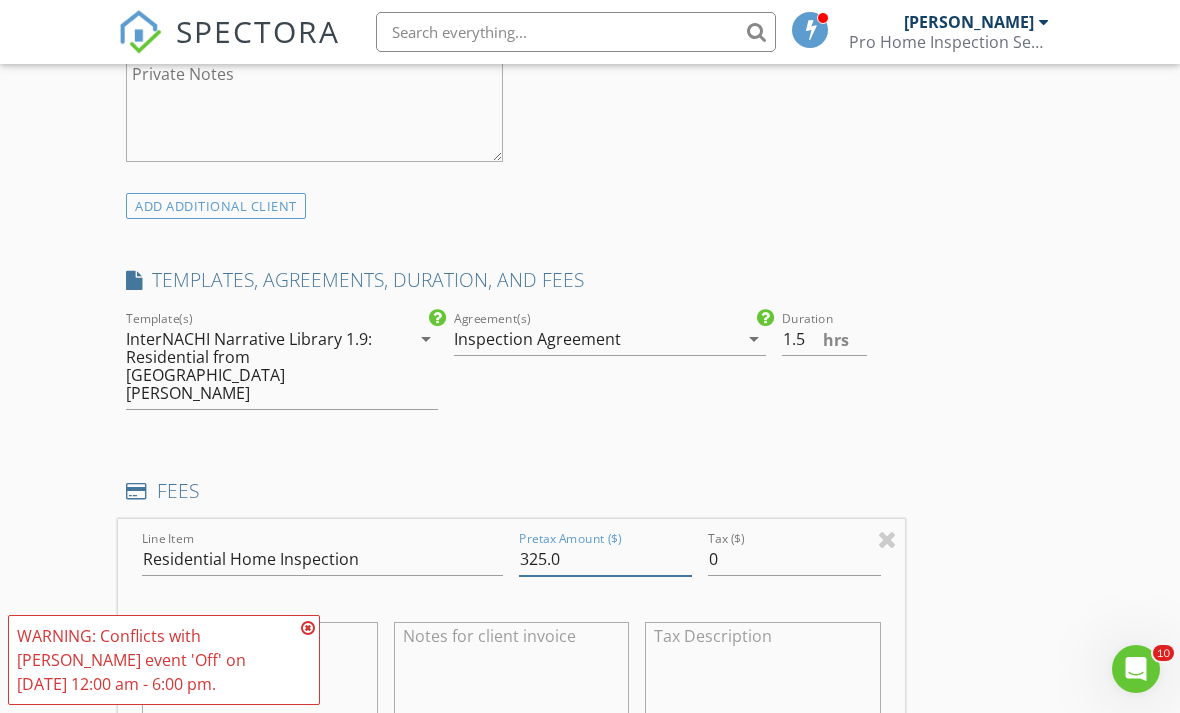 click on "325.0" at bounding box center (605, 559) 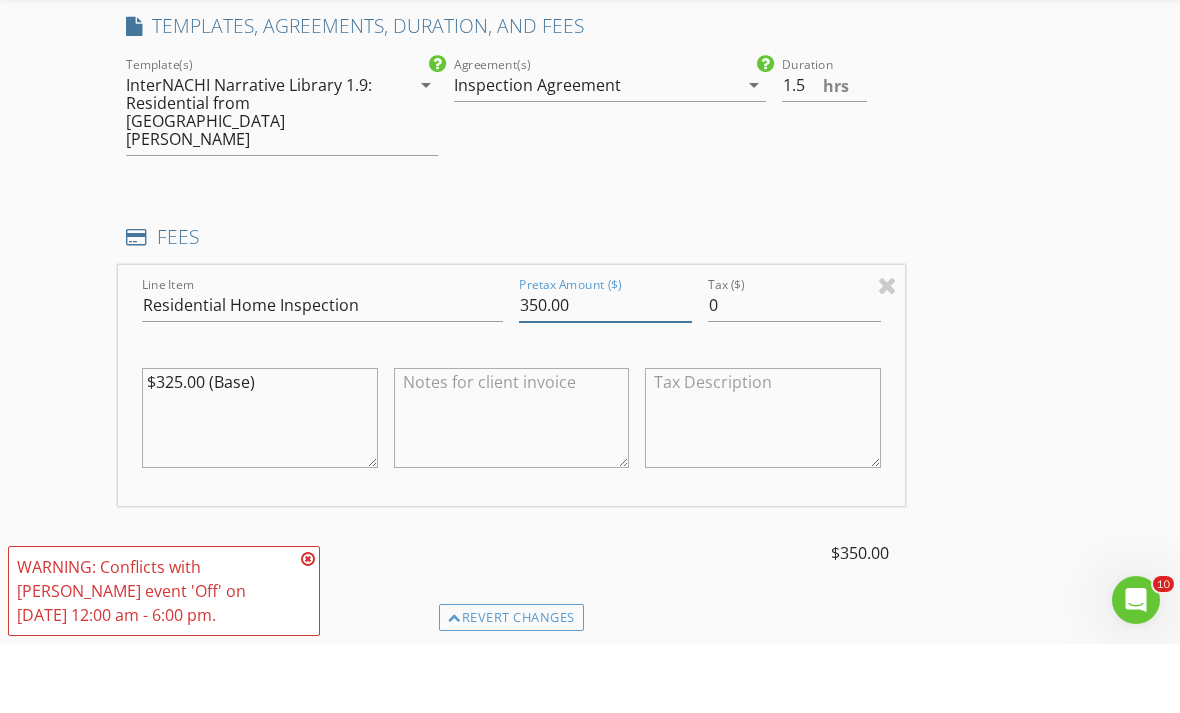 scroll, scrollTop: 1650, scrollLeft: 0, axis: vertical 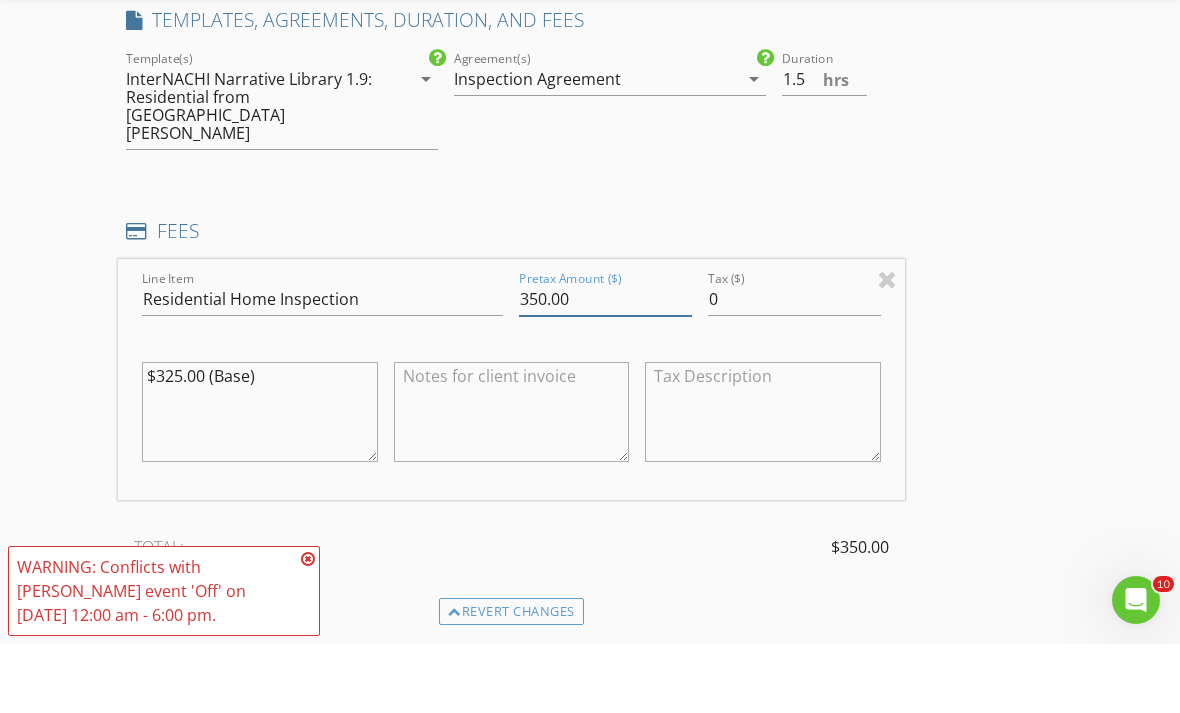 type on "350.00" 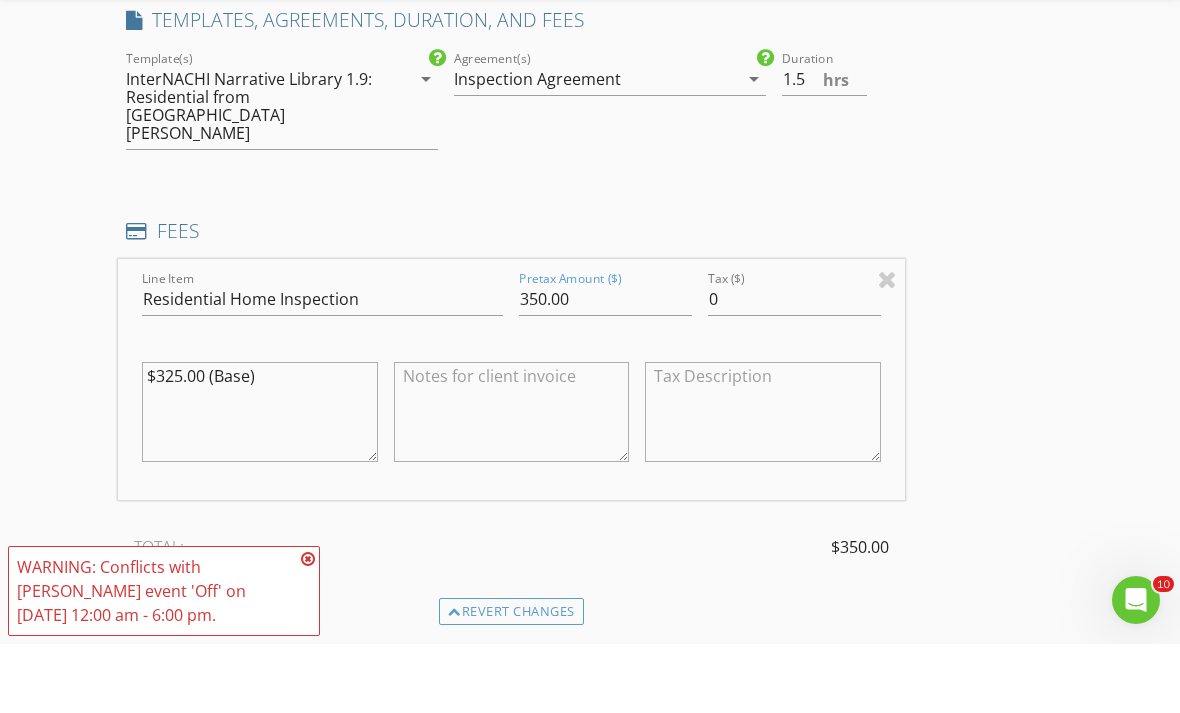 click at bounding box center [308, 628] 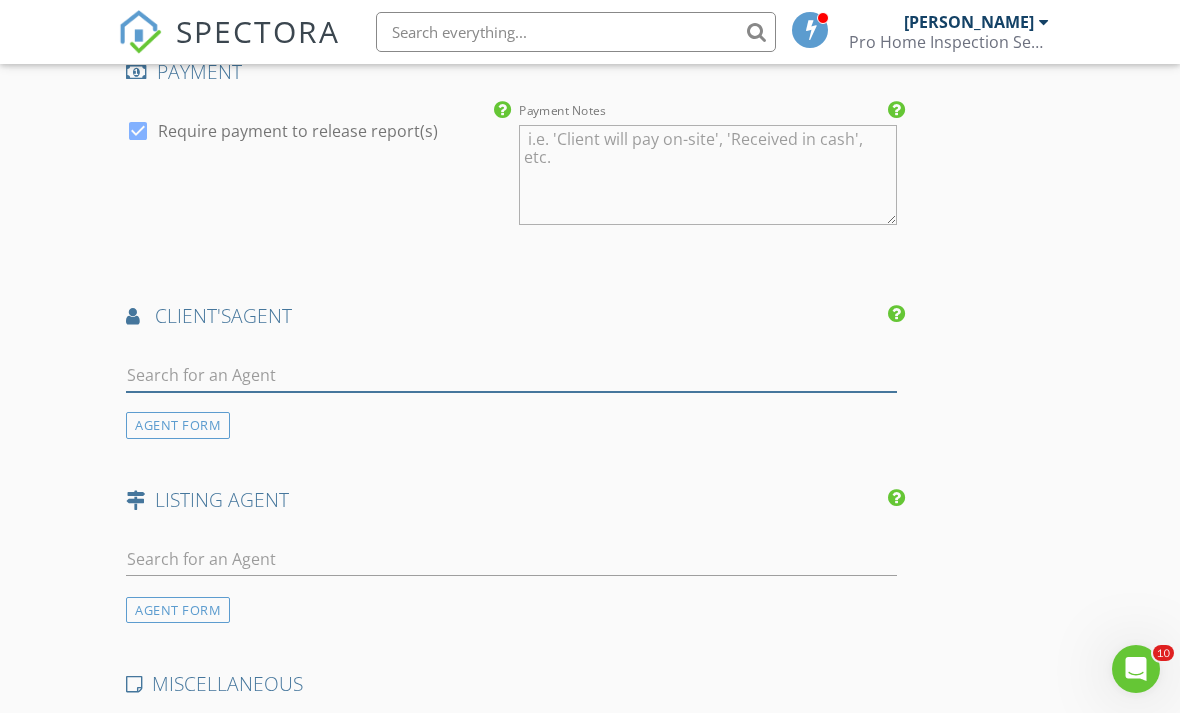 click at bounding box center (511, 375) 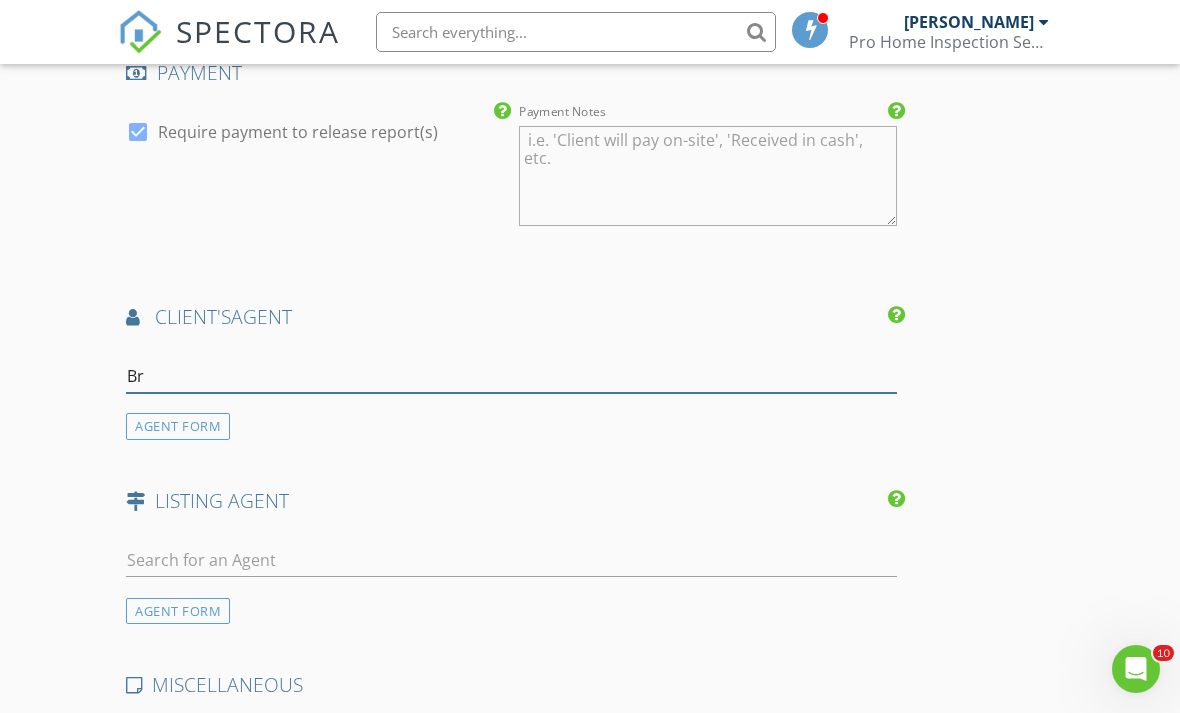 type on "B" 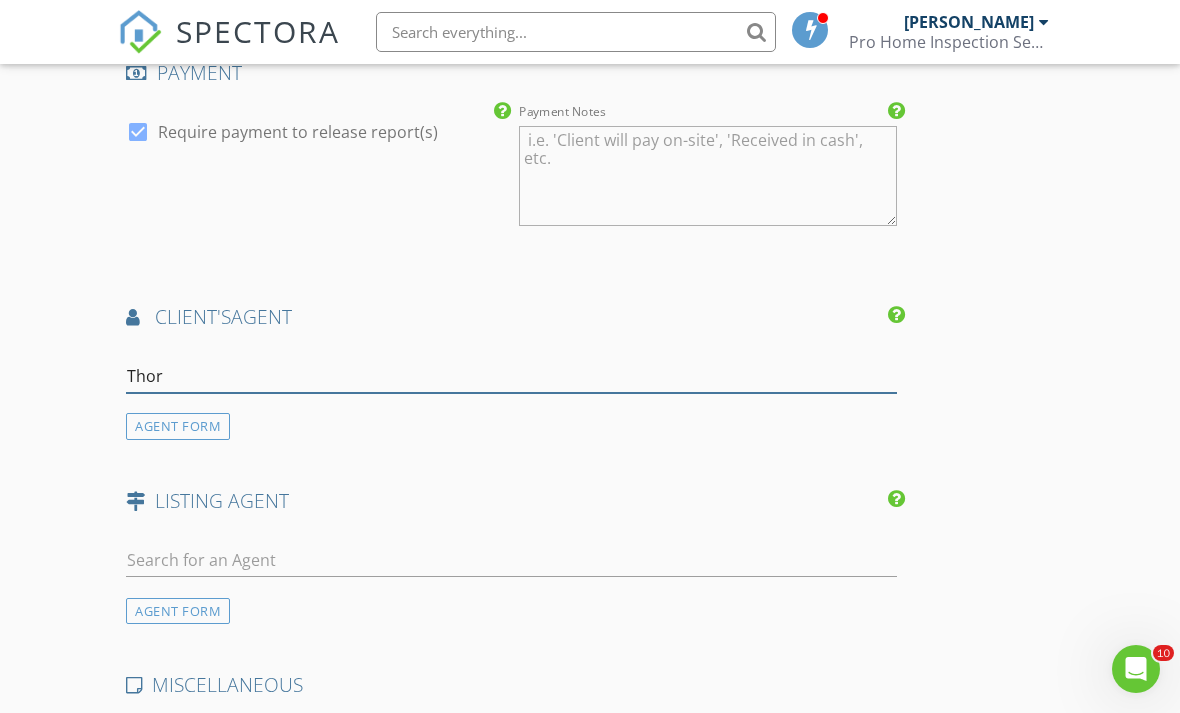 type on "Thorn" 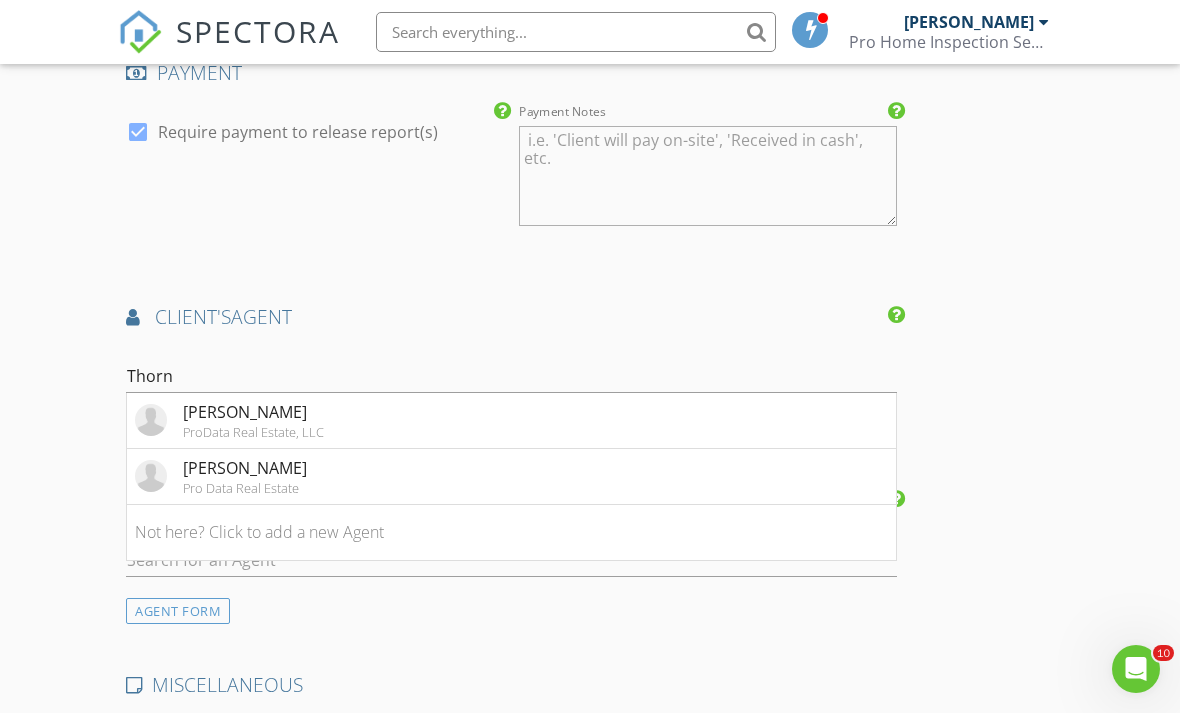 click on "[PERSON_NAME]" at bounding box center [253, 412] 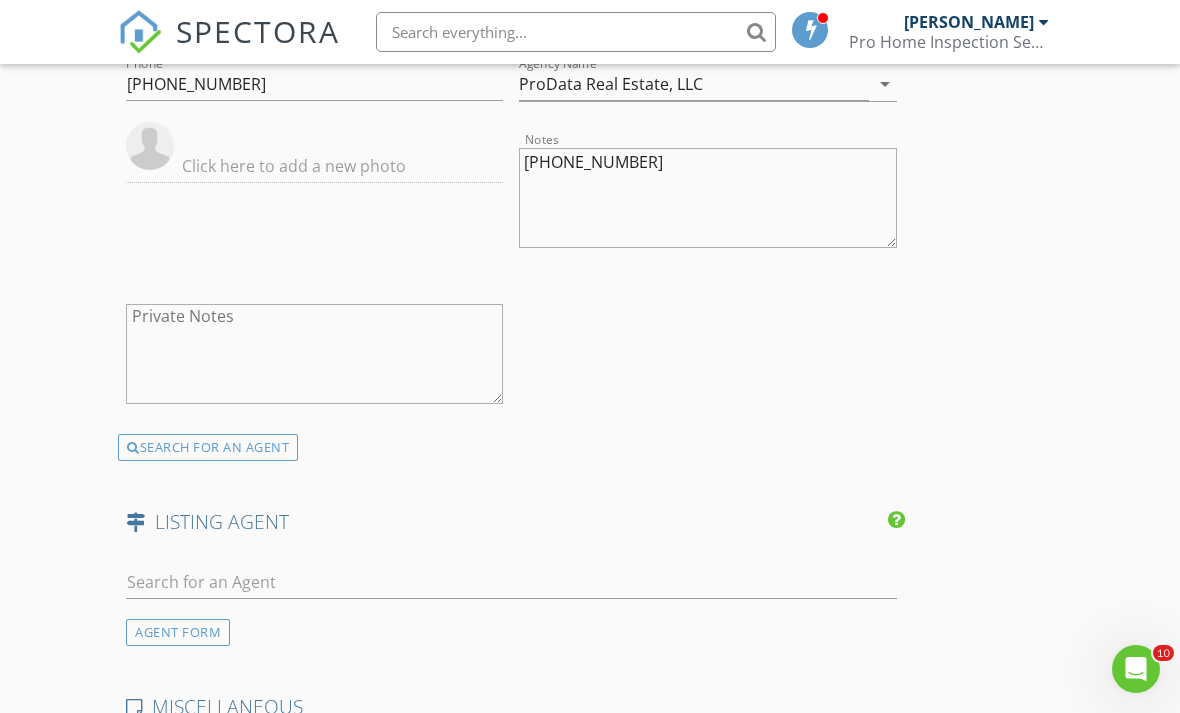 scroll, scrollTop: 2922, scrollLeft: 0, axis: vertical 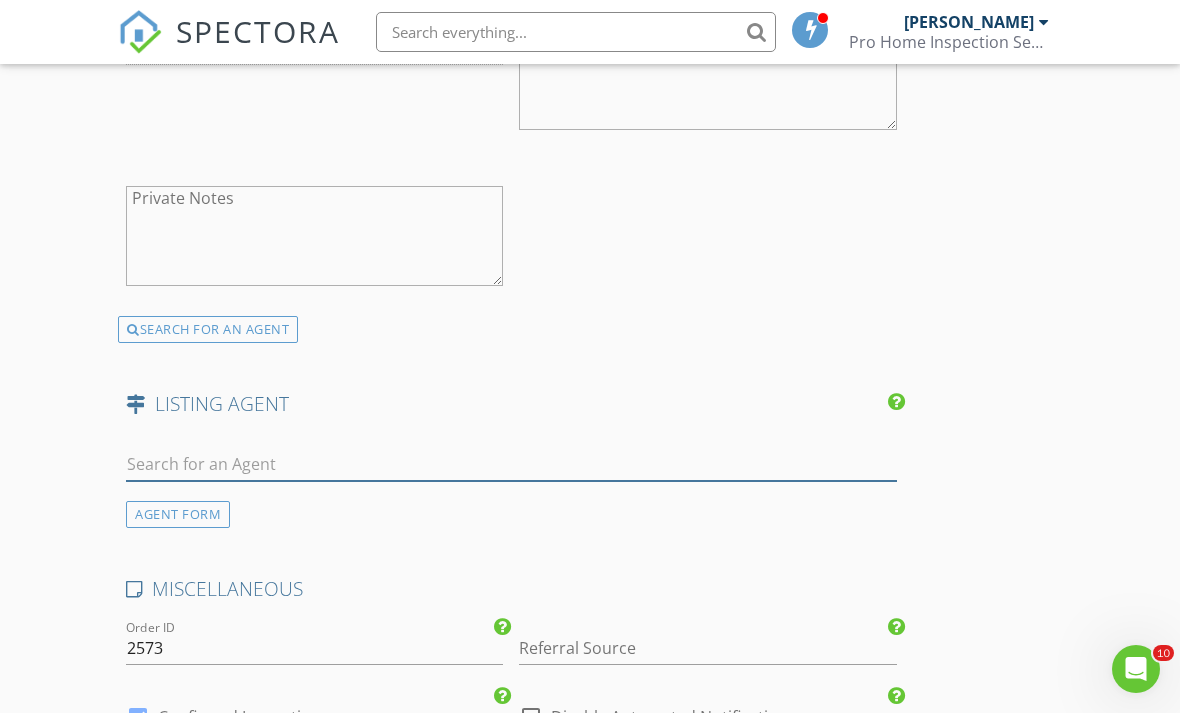 click at bounding box center [511, 464] 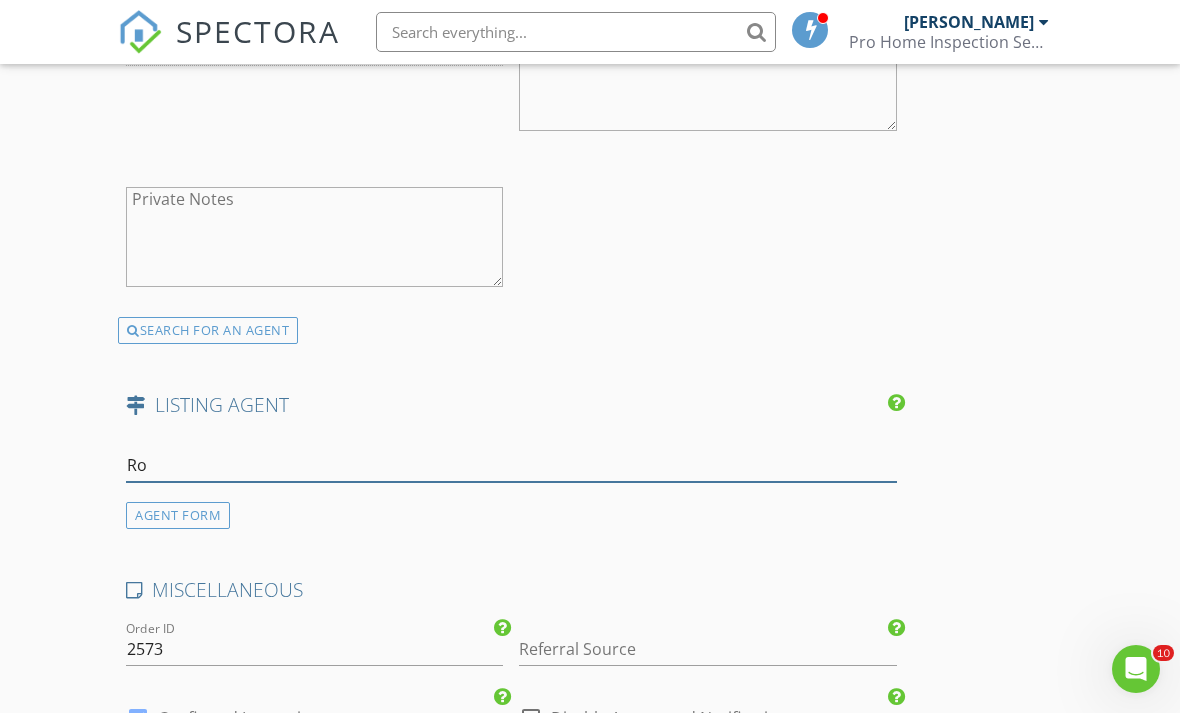 type on "R" 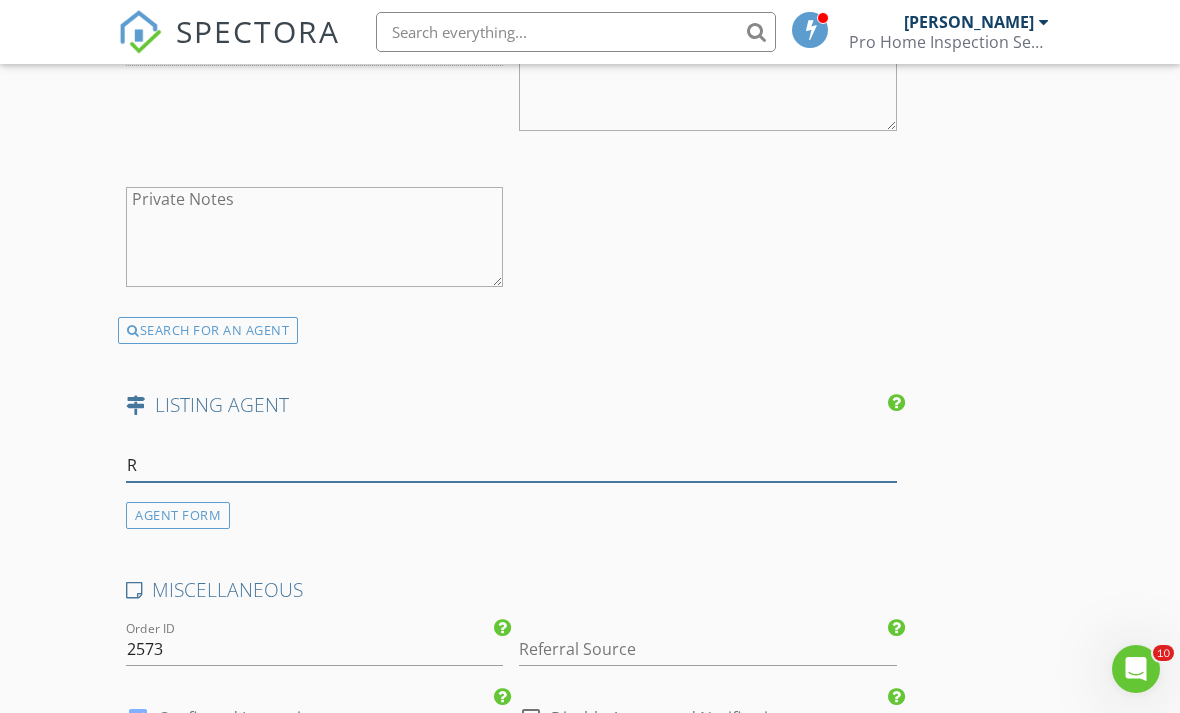 type 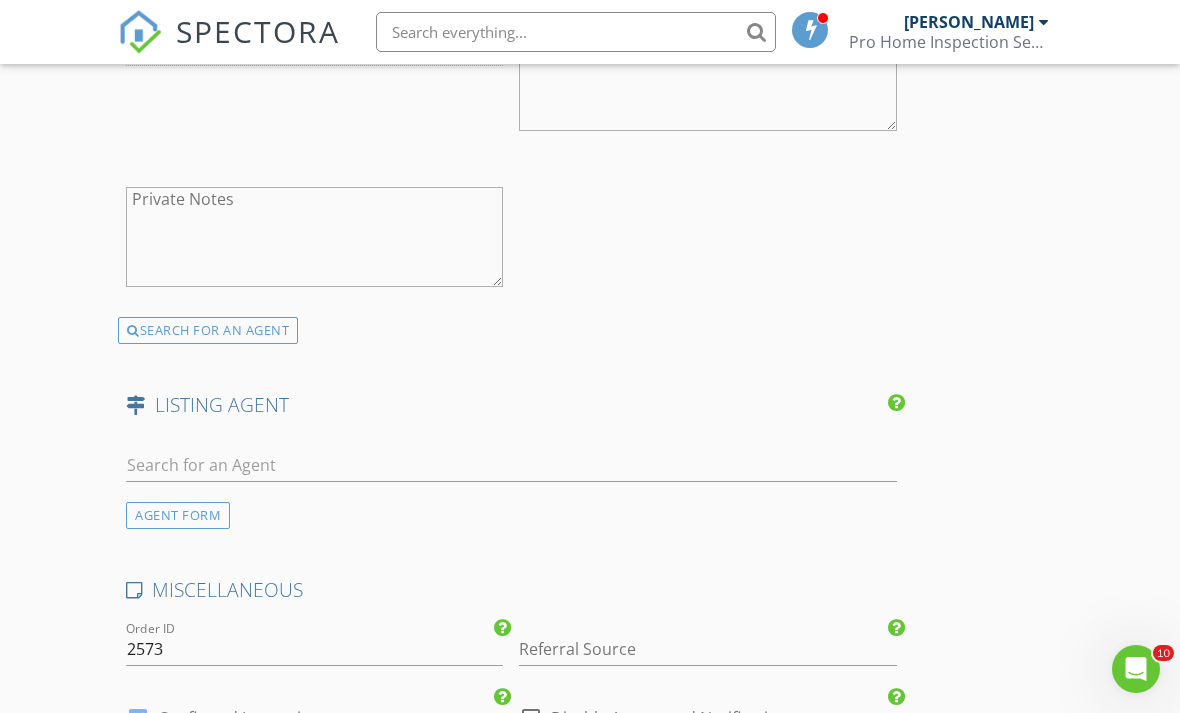 click on "AGENT FORM" at bounding box center [178, 515] 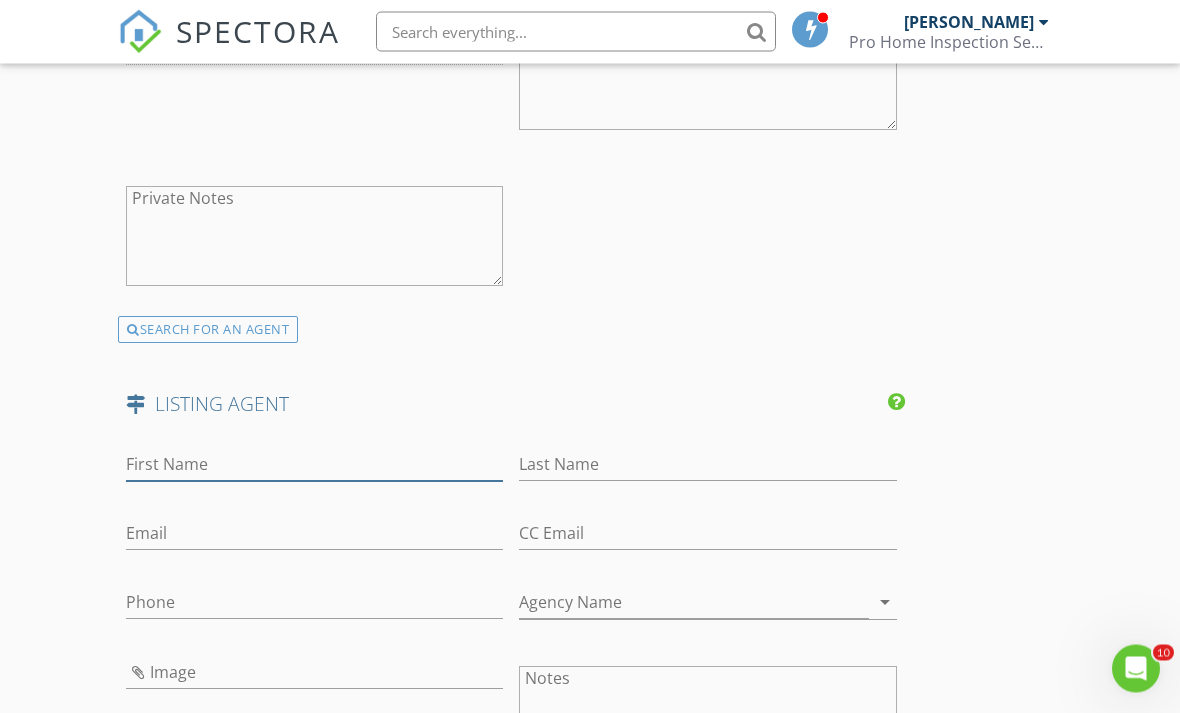click on "First Name" at bounding box center [314, 465] 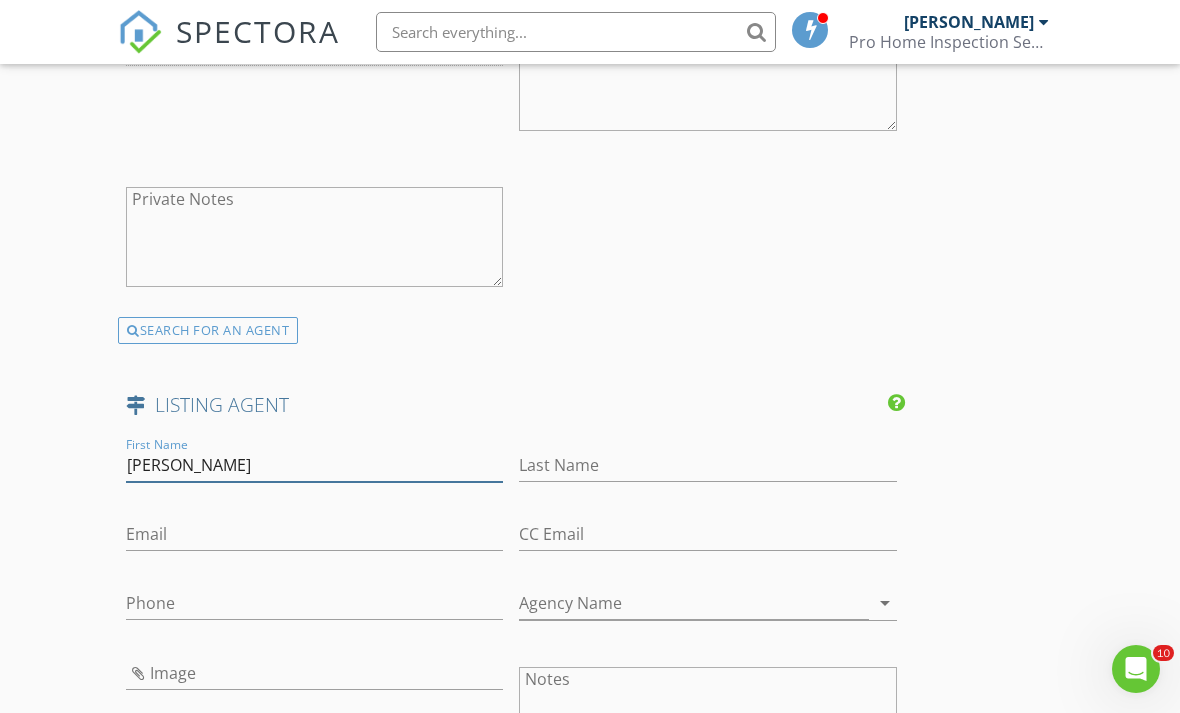 type on "Rodney" 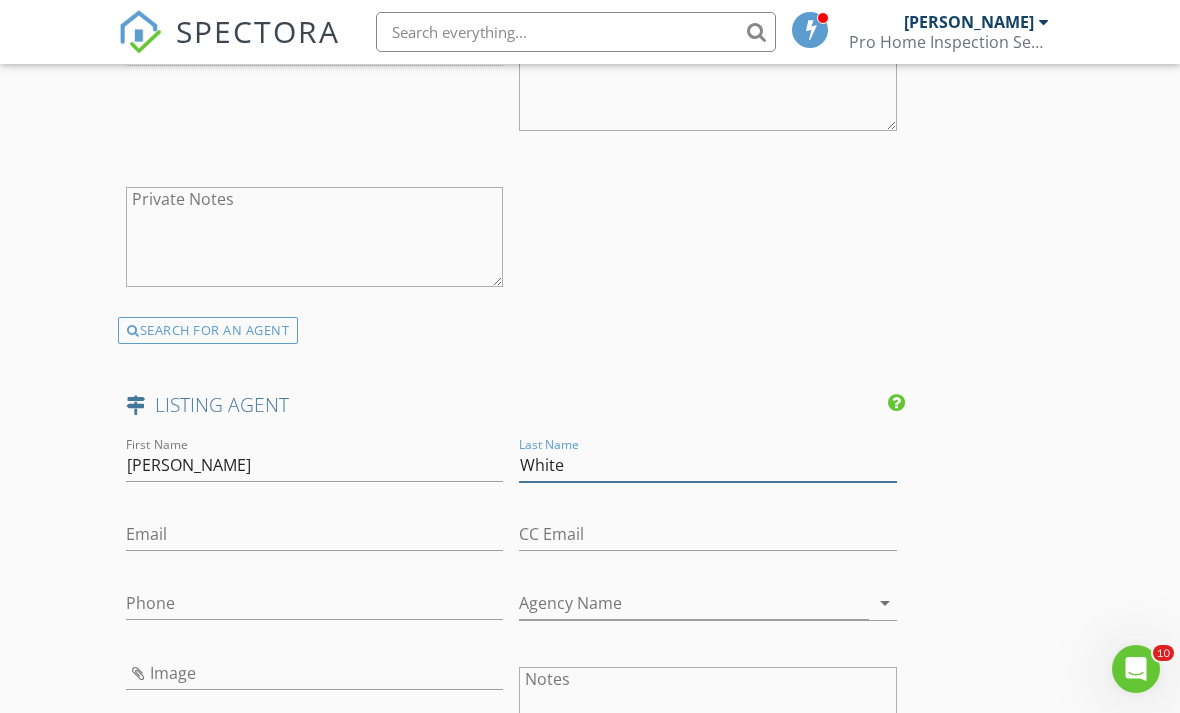 type on "White" 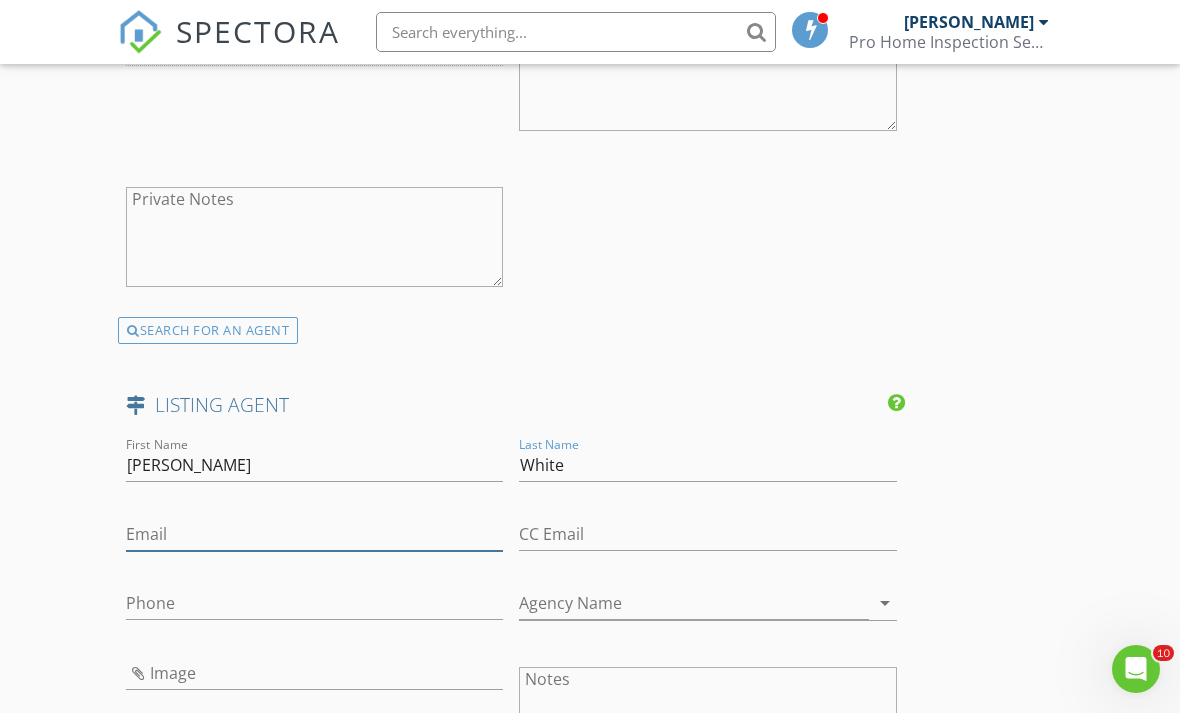 click on "Email" at bounding box center (314, 534) 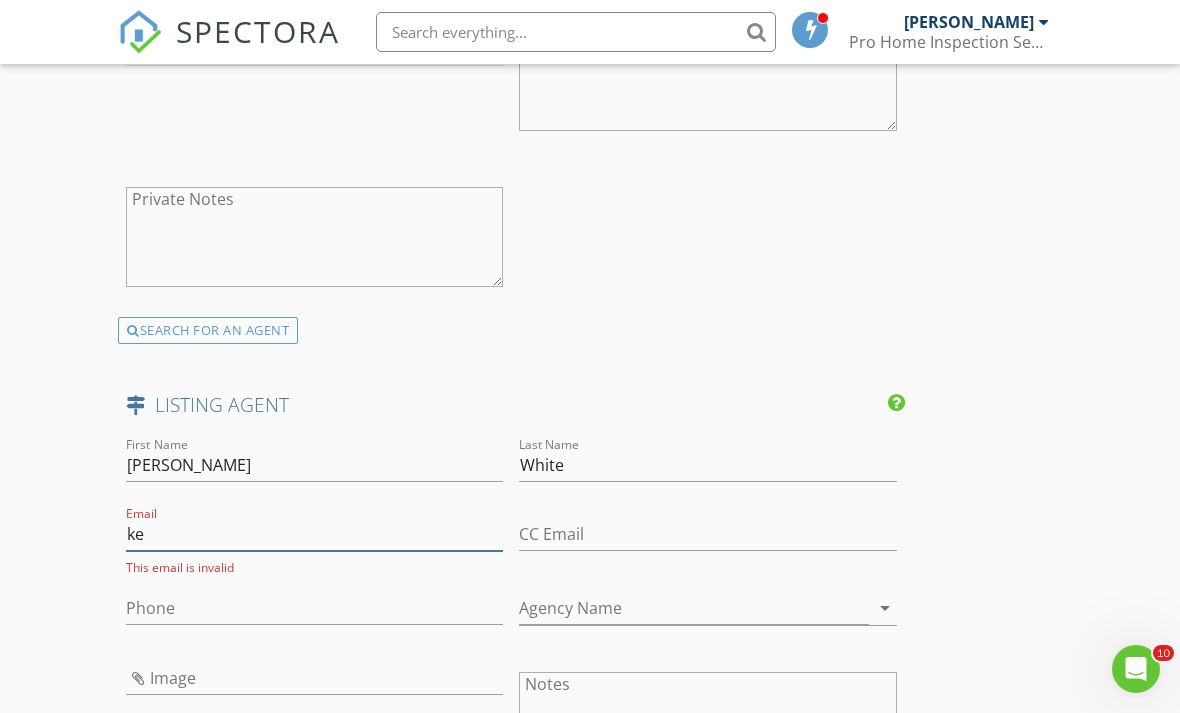 type on "k" 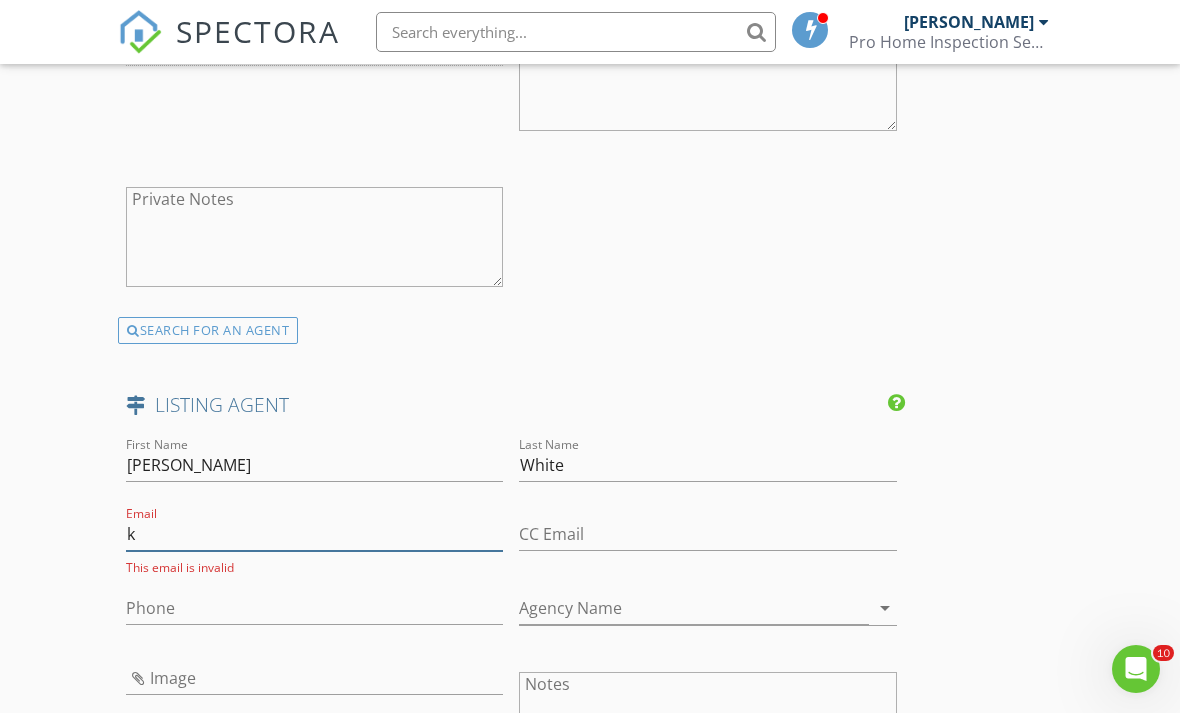 type 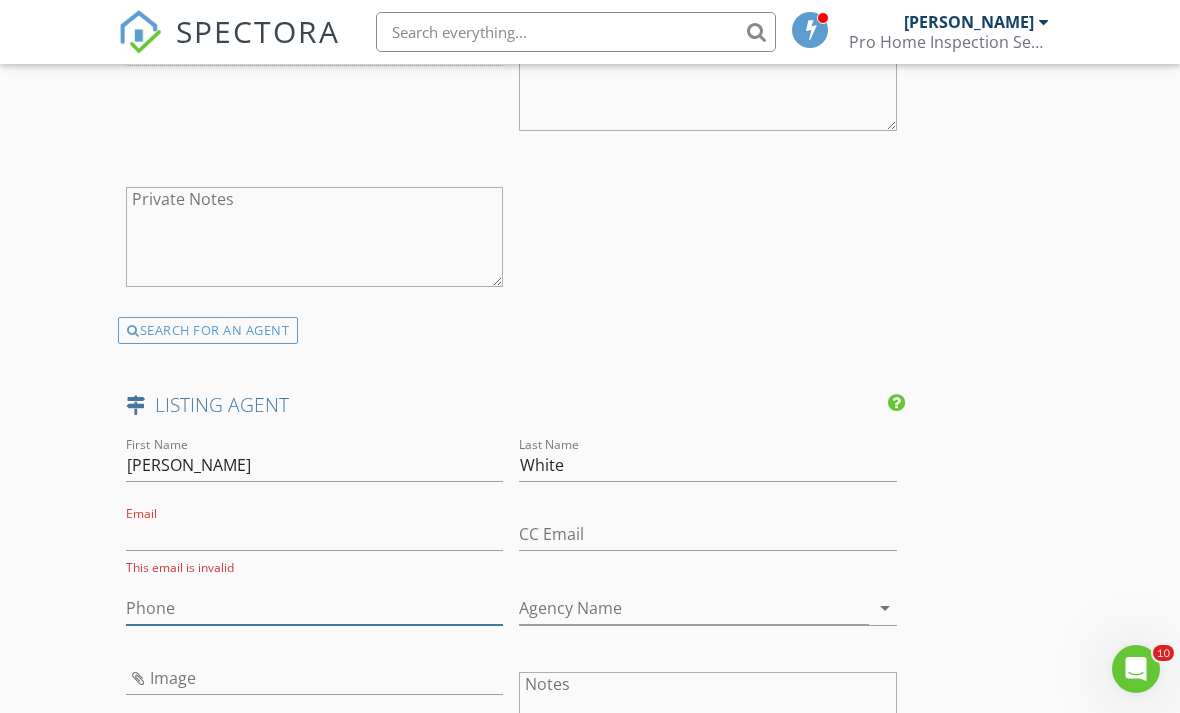 click on "Phone" at bounding box center (314, 608) 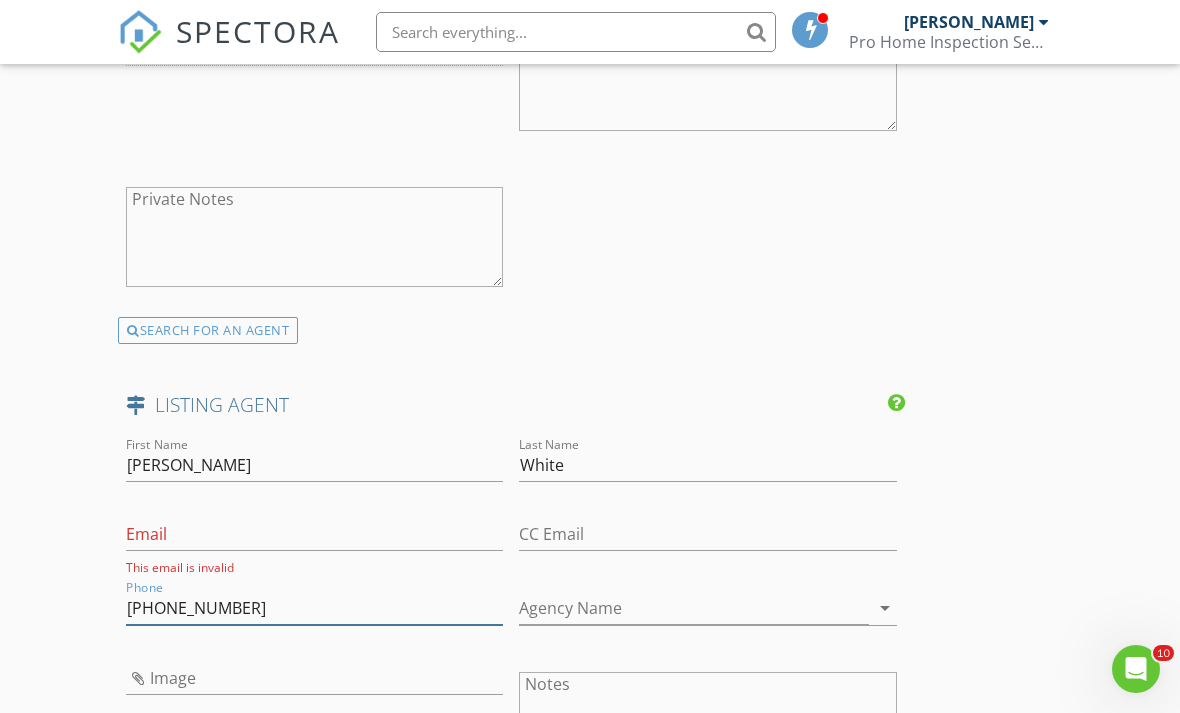 type on "[PHONE_NUMBER]" 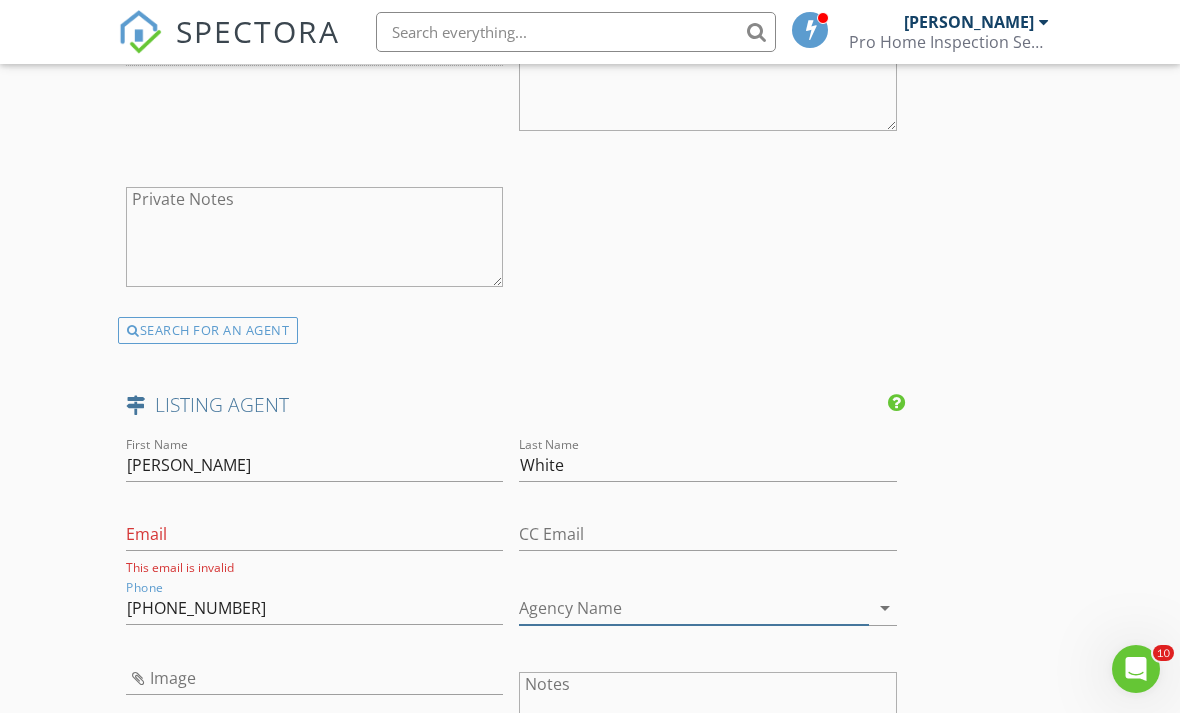 click on "Agency Name" at bounding box center [693, 608] 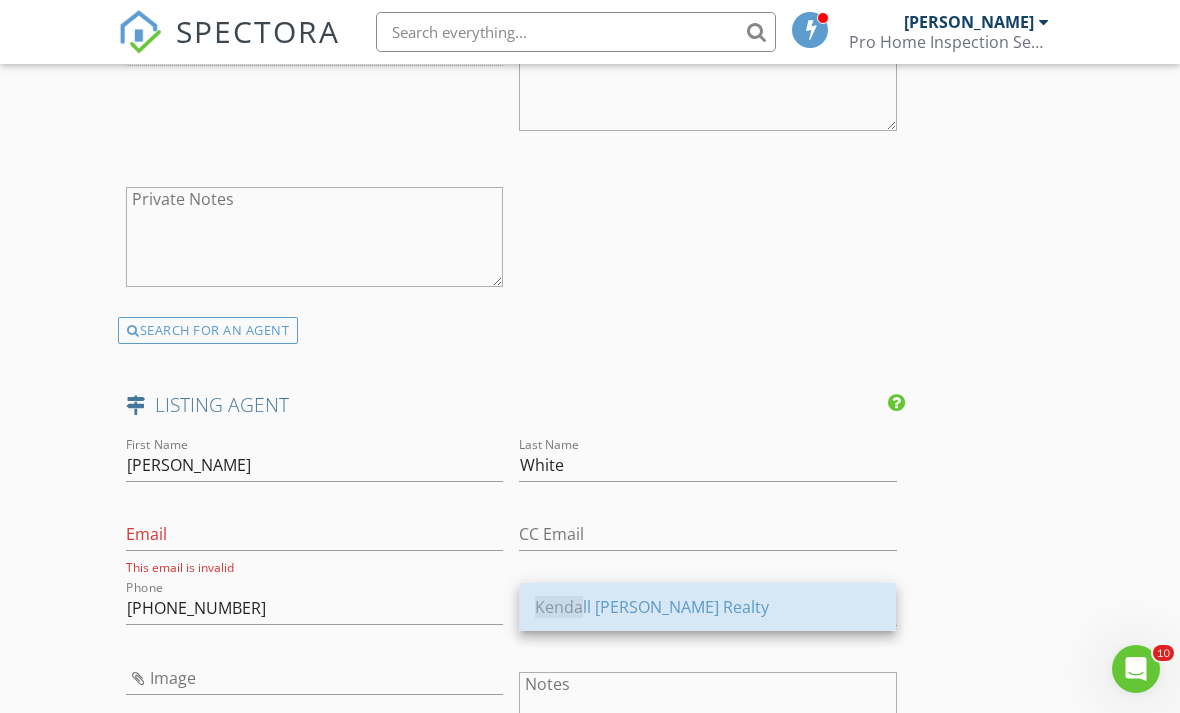 click on "Kenda ll James Realty" at bounding box center [707, 607] 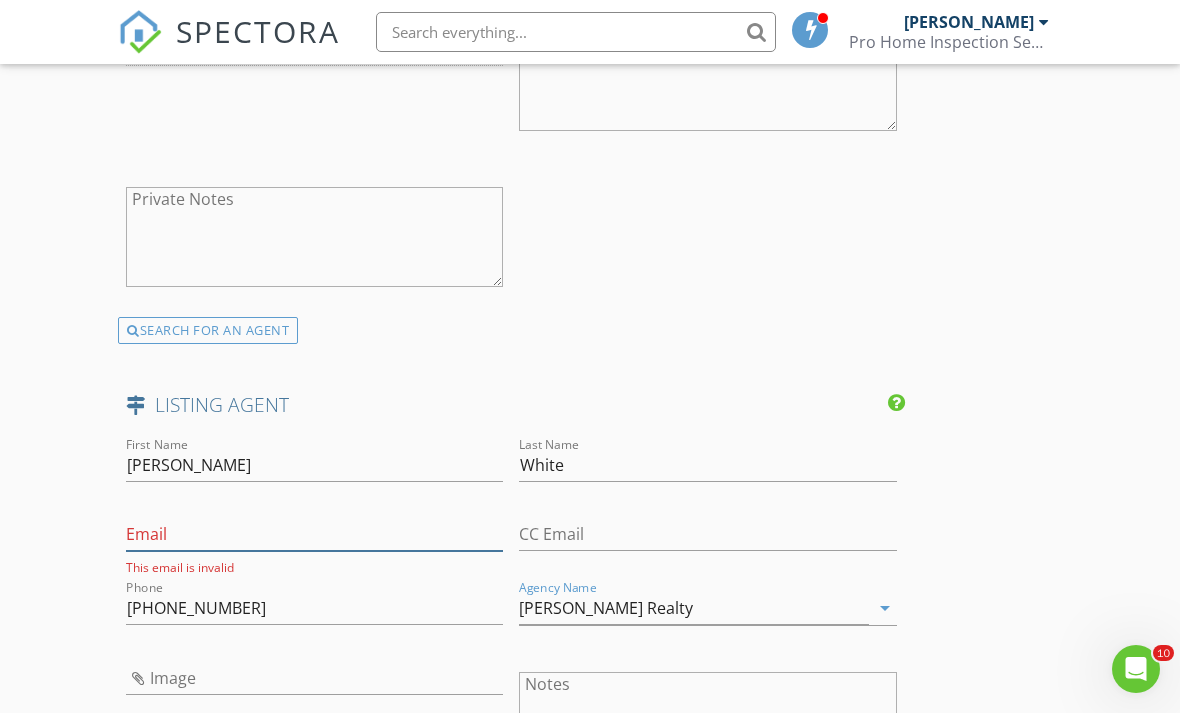click on "Email" at bounding box center (314, 534) 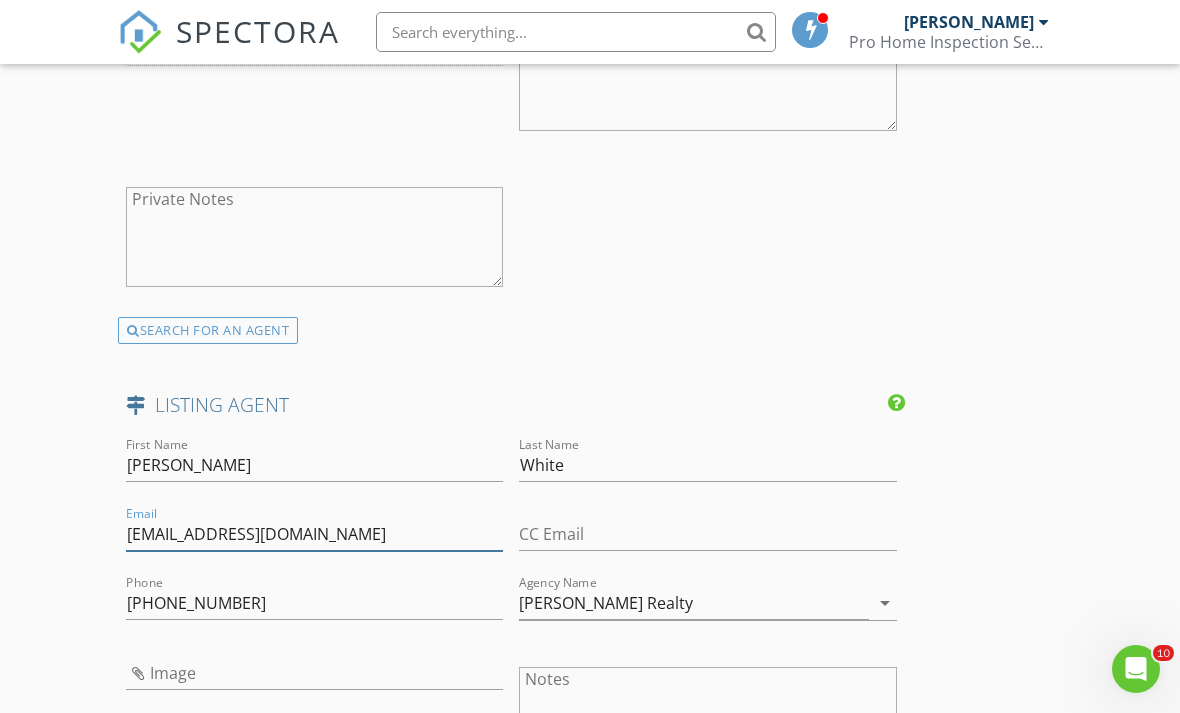 type on "[EMAIL_ADDRESS][DOMAIN_NAME]" 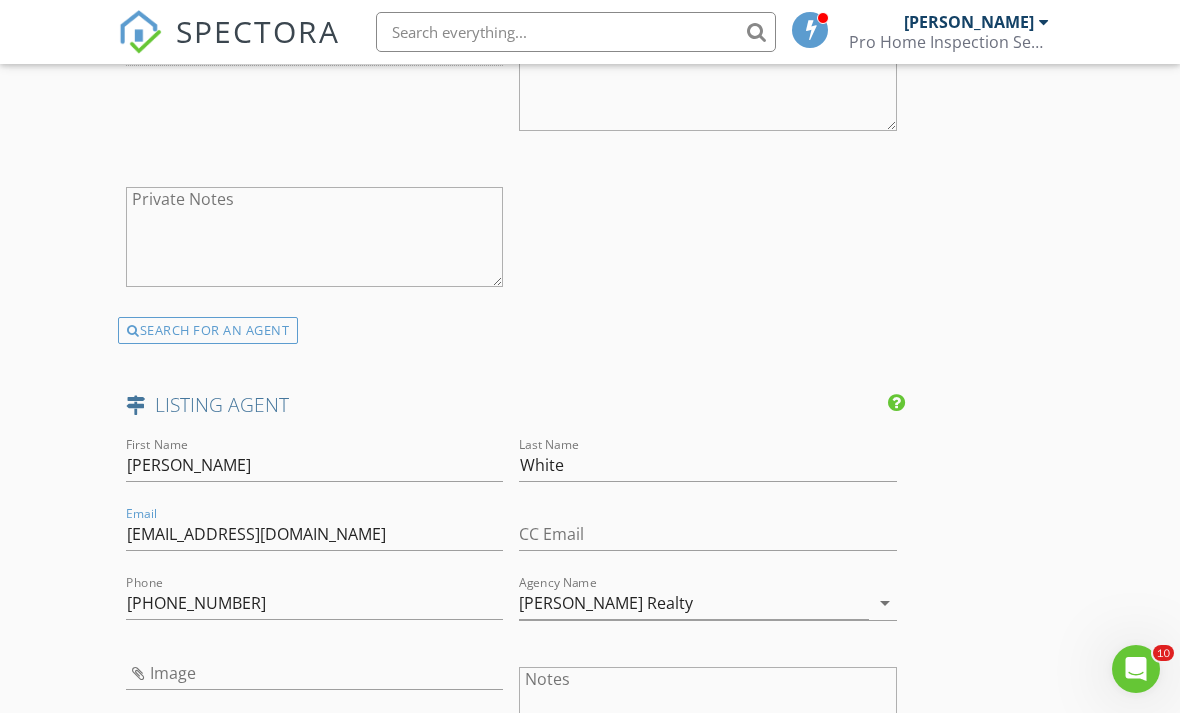 click on "New Inspection
Click here to use the New Order Form
INSPECTOR(S)
check_box   Joshua Trotter   PRIMARY   Joshua Trotter arrow_drop_down   check_box Joshua Trotter specifically requested
Date/Time
07/12/2025 2:00 PM
Location
Address Search       Address 3619 Hester Ln NW   Unit   City Huntsville   State AL   Zip 35810   County Madison     Square Feet 1600   Year Built 1964   Foundation arrow_drop_down     Joshua Trotter     2.4 miles     (6 minutes)
client
check_box Enable Client CC email for this inspection   Client Search     check_box_outline_blank Client is a Company/Organization     First Name Ko   Last Name kashiwagi   Email kookashiwagi@gmail.com   CC Email   Phone 205-861-0502           Notes   Private Notes
ADD ADDITIONAL client
SERVICES" at bounding box center [590, -510] 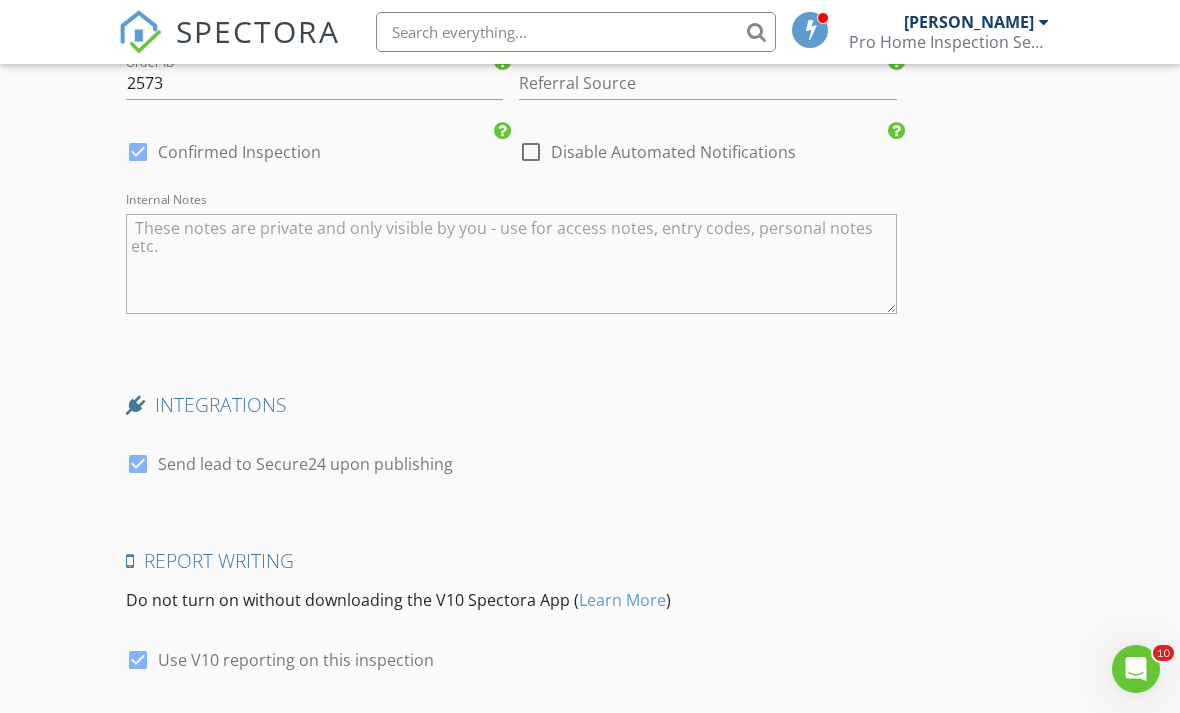 scroll, scrollTop: 4092, scrollLeft: 0, axis: vertical 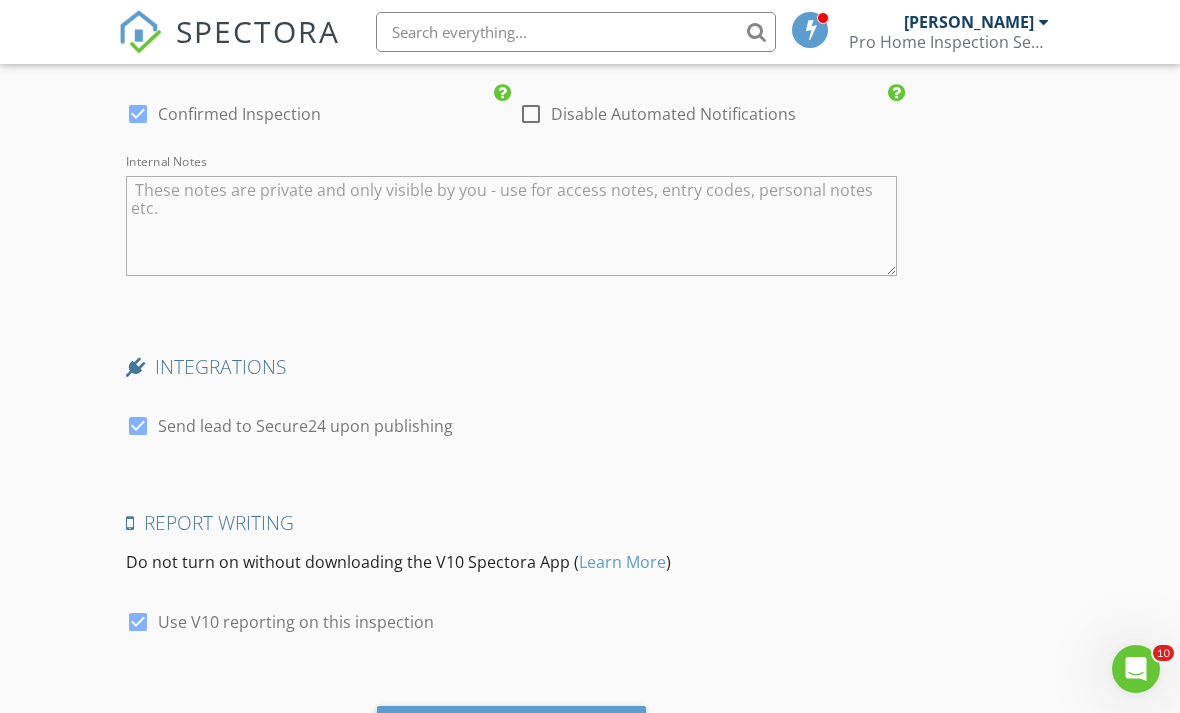 click on "Save Inspection" at bounding box center (511, 732) 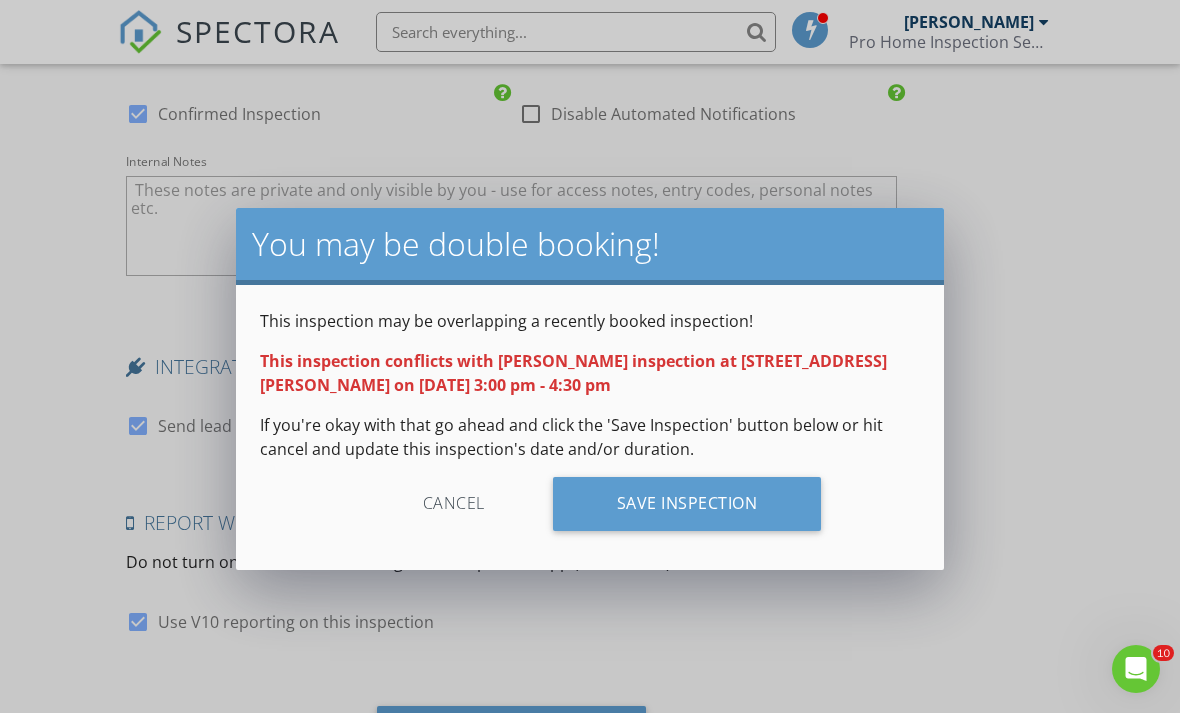 click on "Save Inspection" at bounding box center (687, 504) 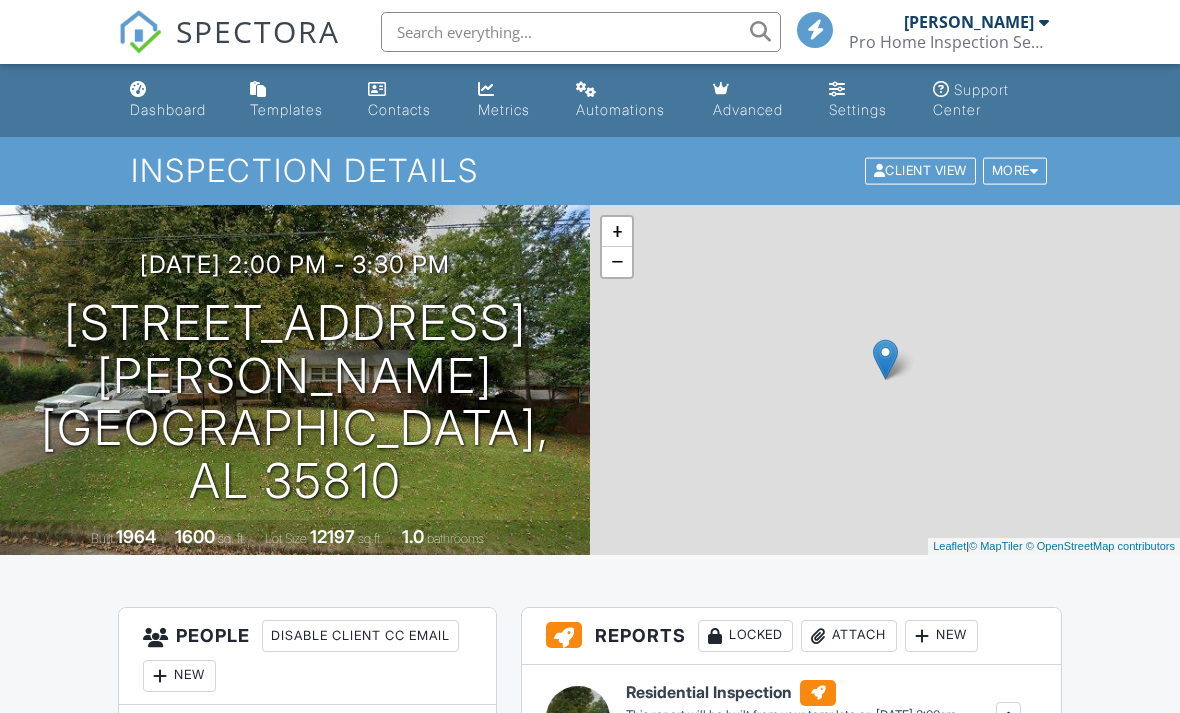 scroll, scrollTop: 0, scrollLeft: 0, axis: both 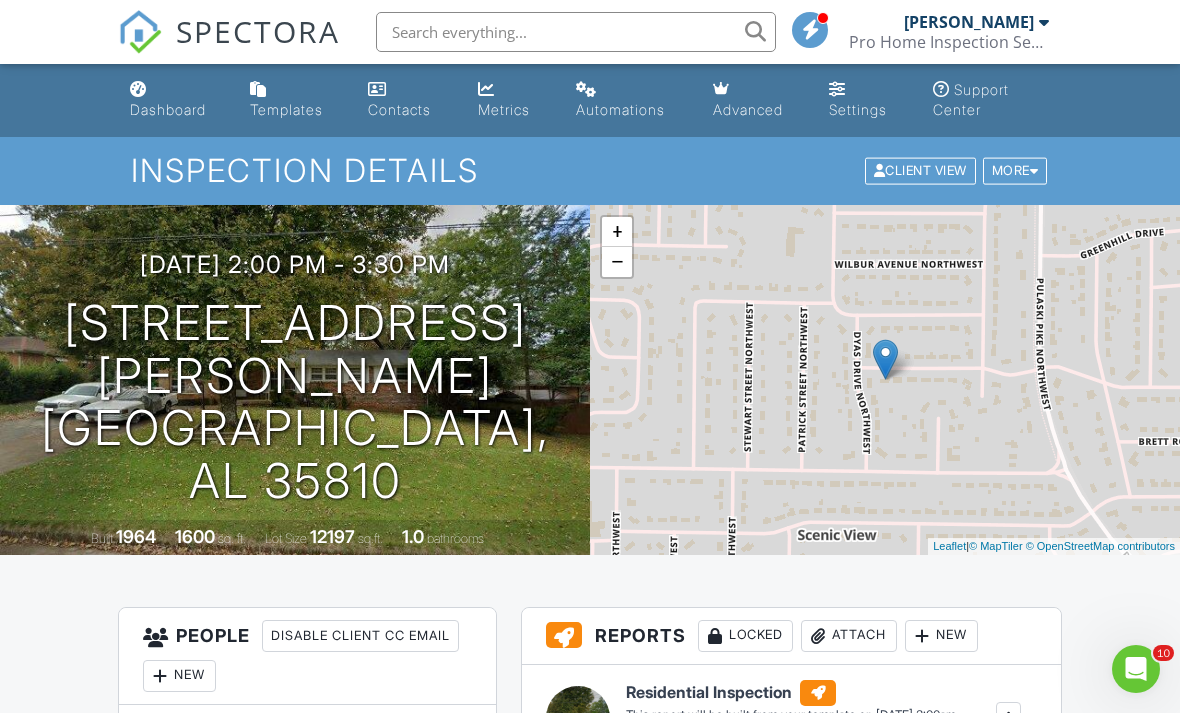 click on "Dashboard" at bounding box center [174, 100] 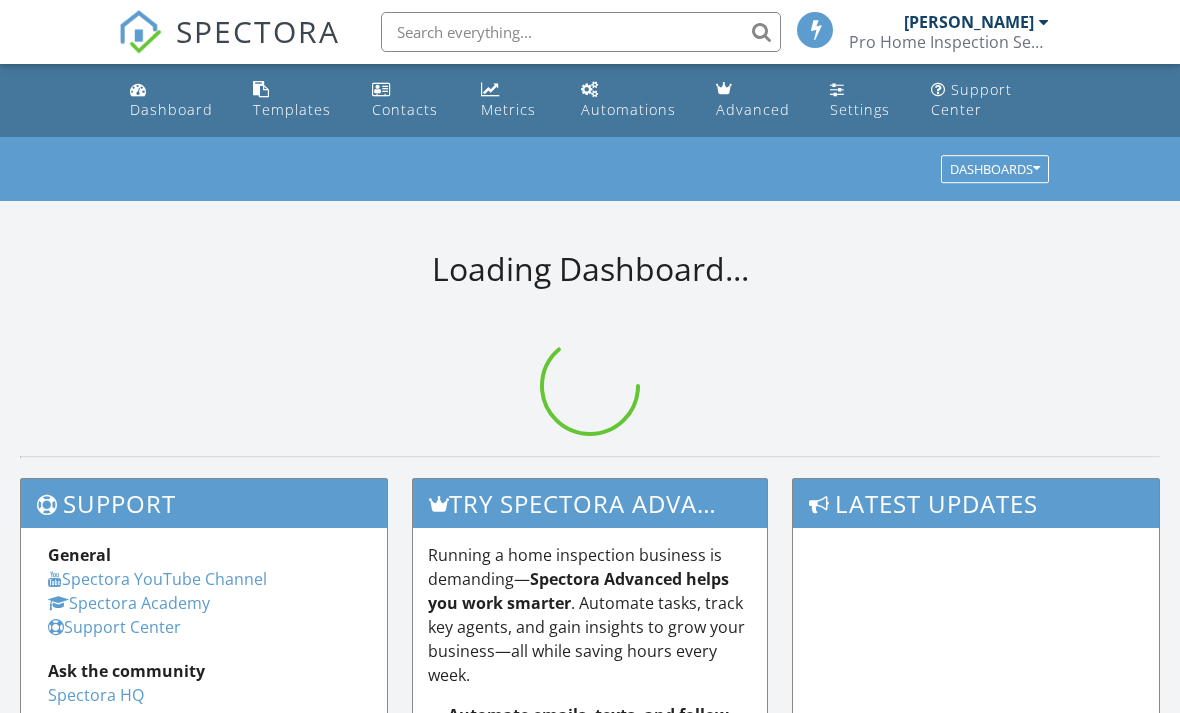 scroll, scrollTop: 0, scrollLeft: 0, axis: both 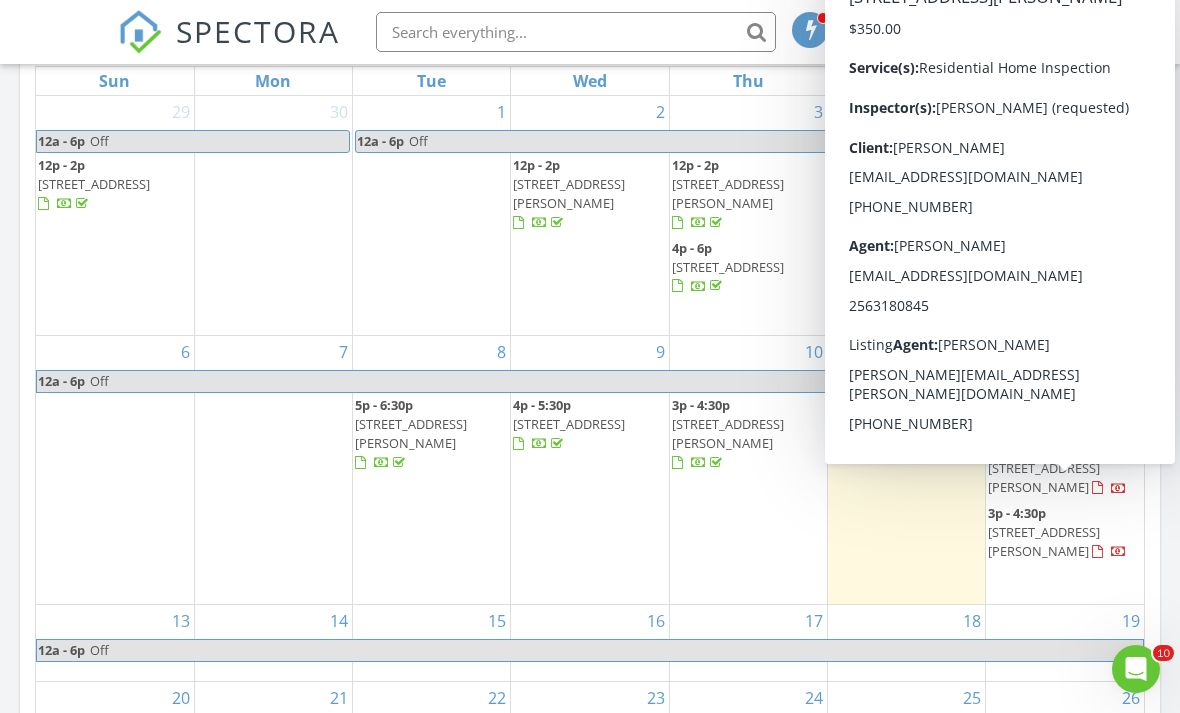 click on "[STREET_ADDRESS][PERSON_NAME]" at bounding box center (1044, 541) 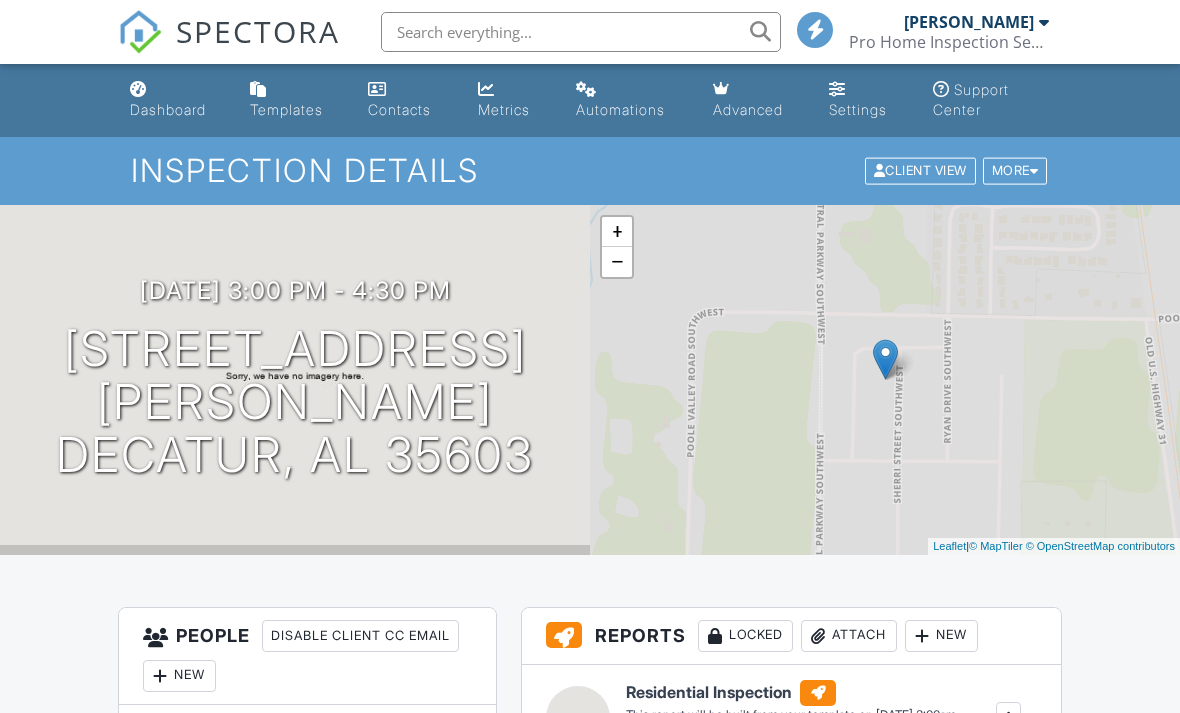 scroll, scrollTop: 0, scrollLeft: 0, axis: both 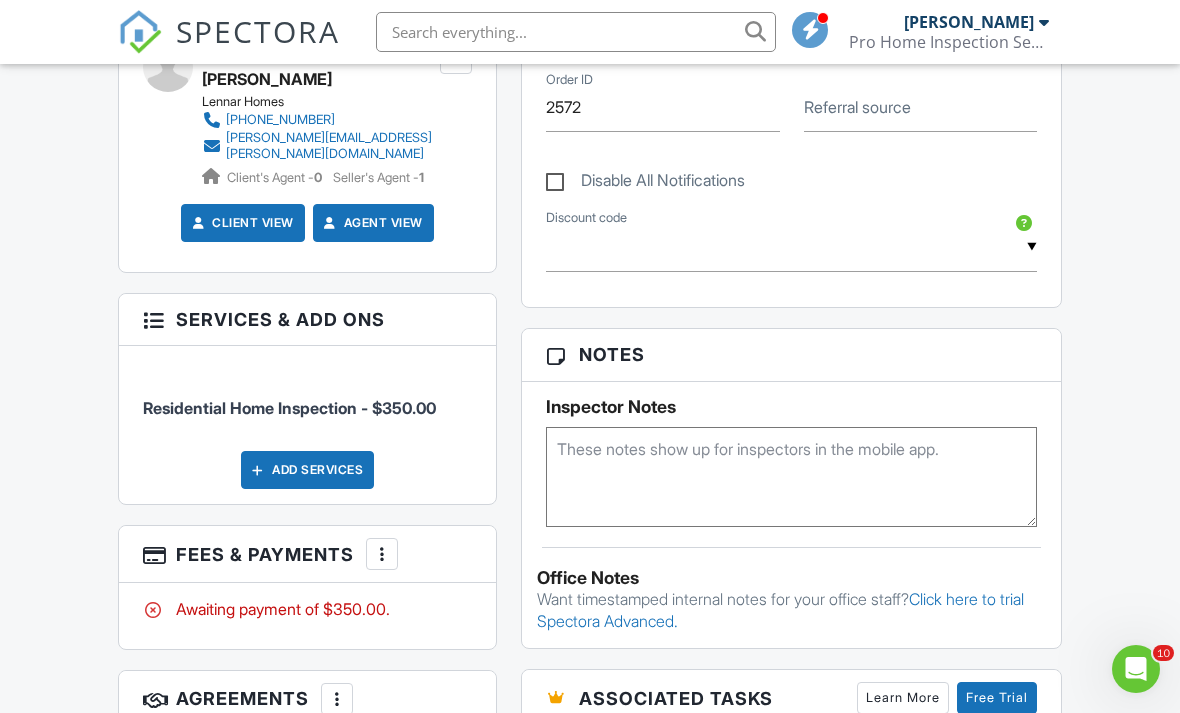 click at bounding box center [791, 477] 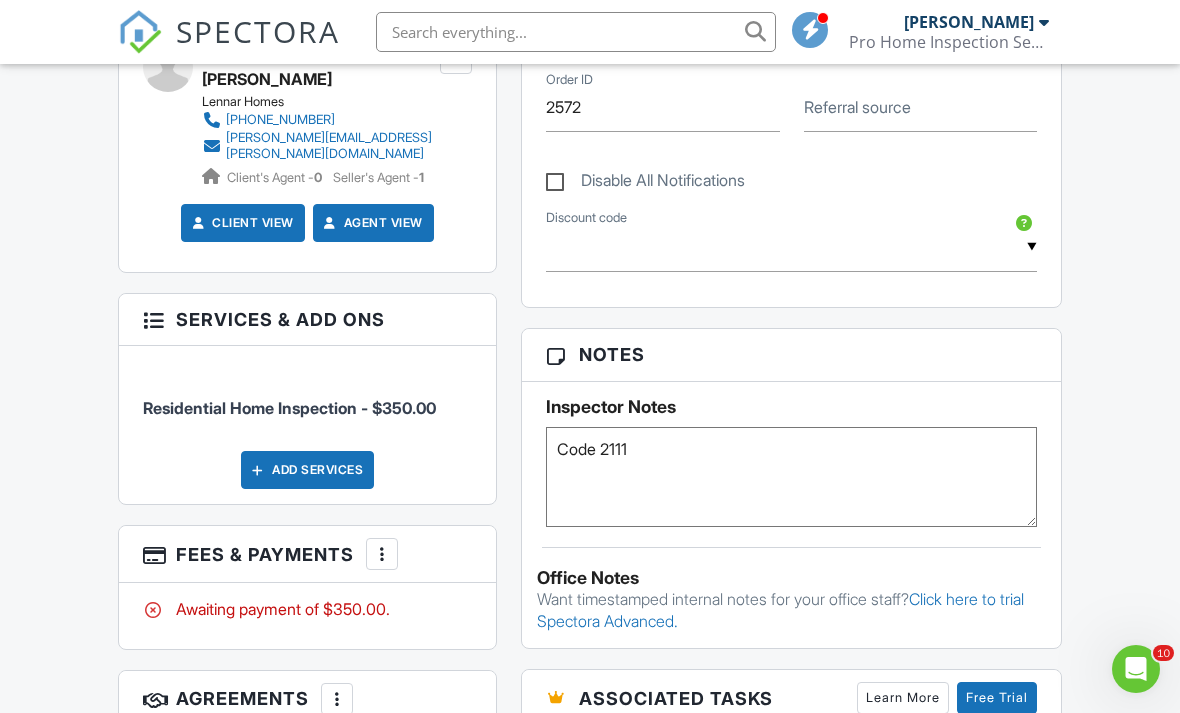 type on "Code 2111" 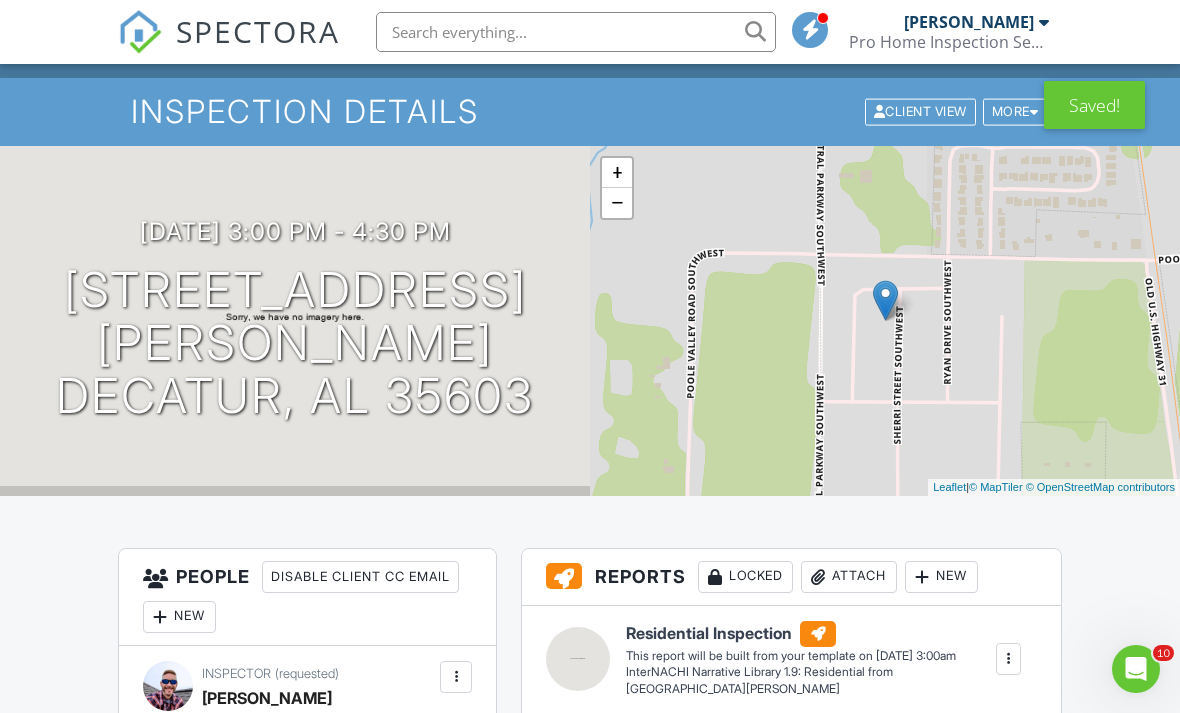 scroll, scrollTop: 0, scrollLeft: 0, axis: both 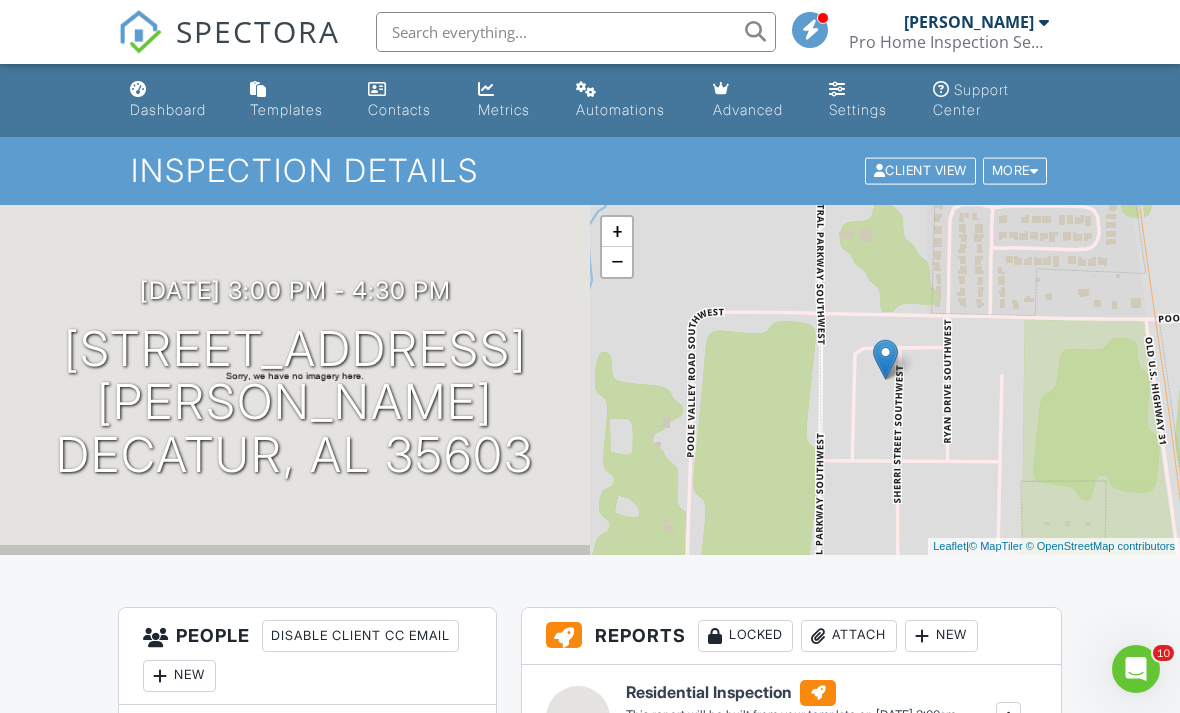 click on "Dashboard" at bounding box center (168, 109) 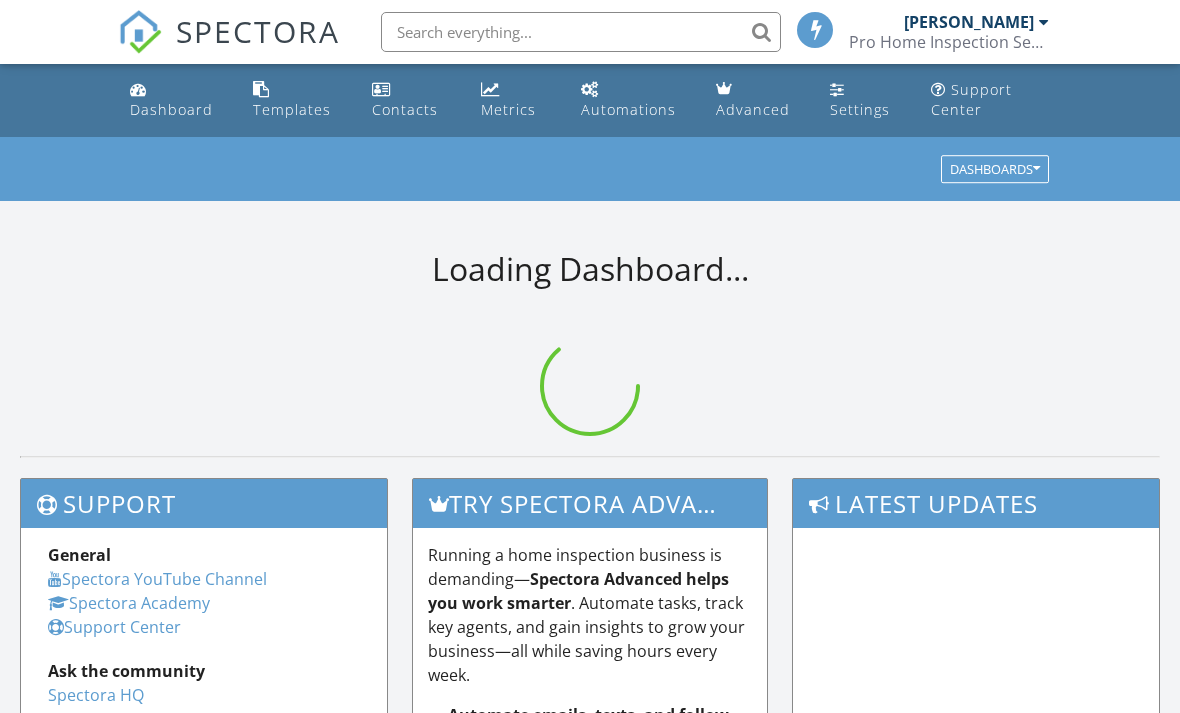 scroll, scrollTop: 0, scrollLeft: 0, axis: both 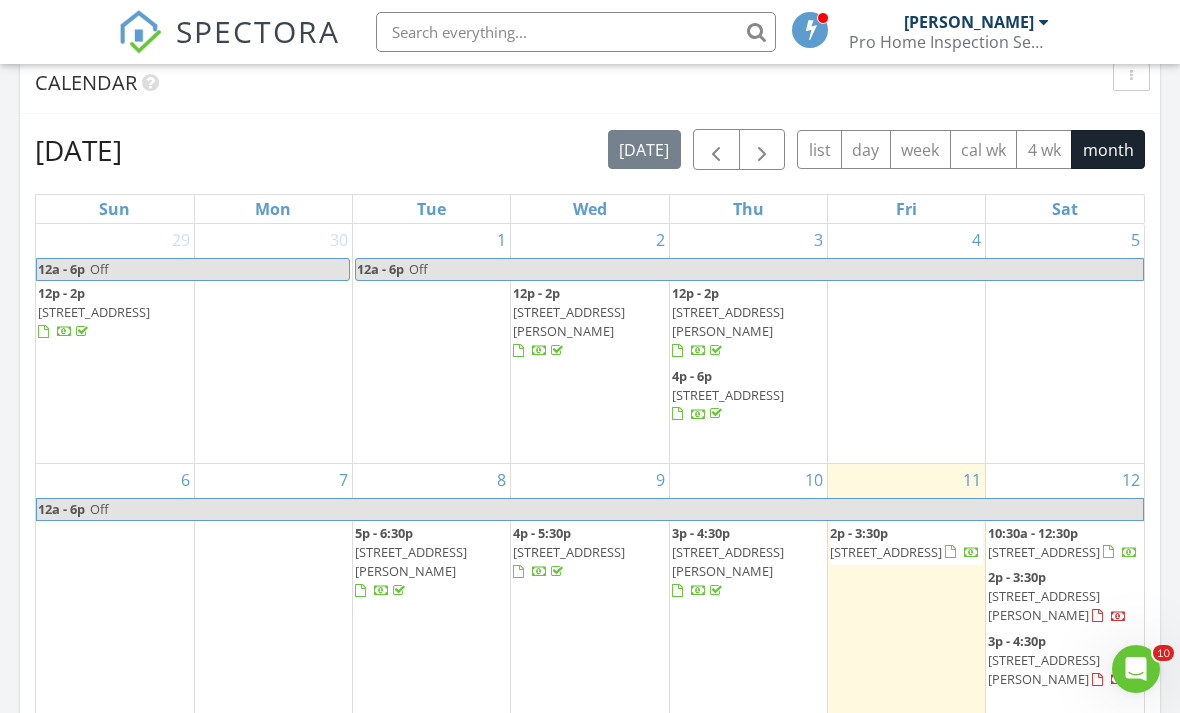 click on "7" at bounding box center (273, 598) 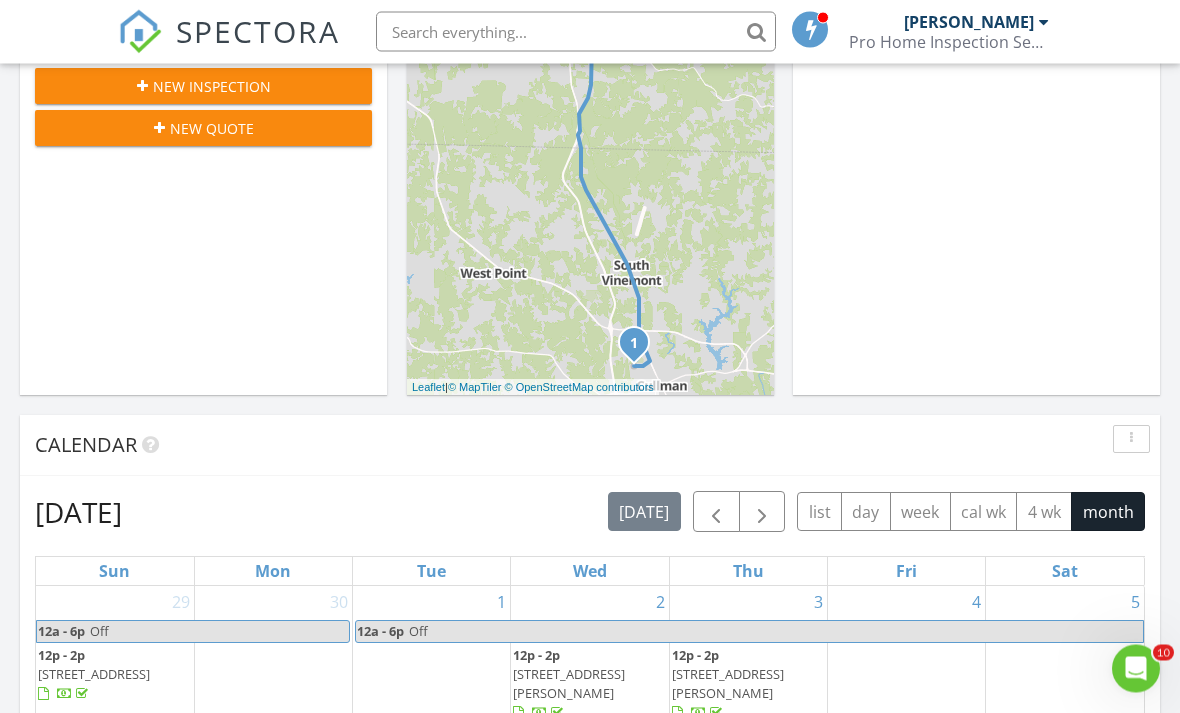 scroll, scrollTop: 485, scrollLeft: 0, axis: vertical 